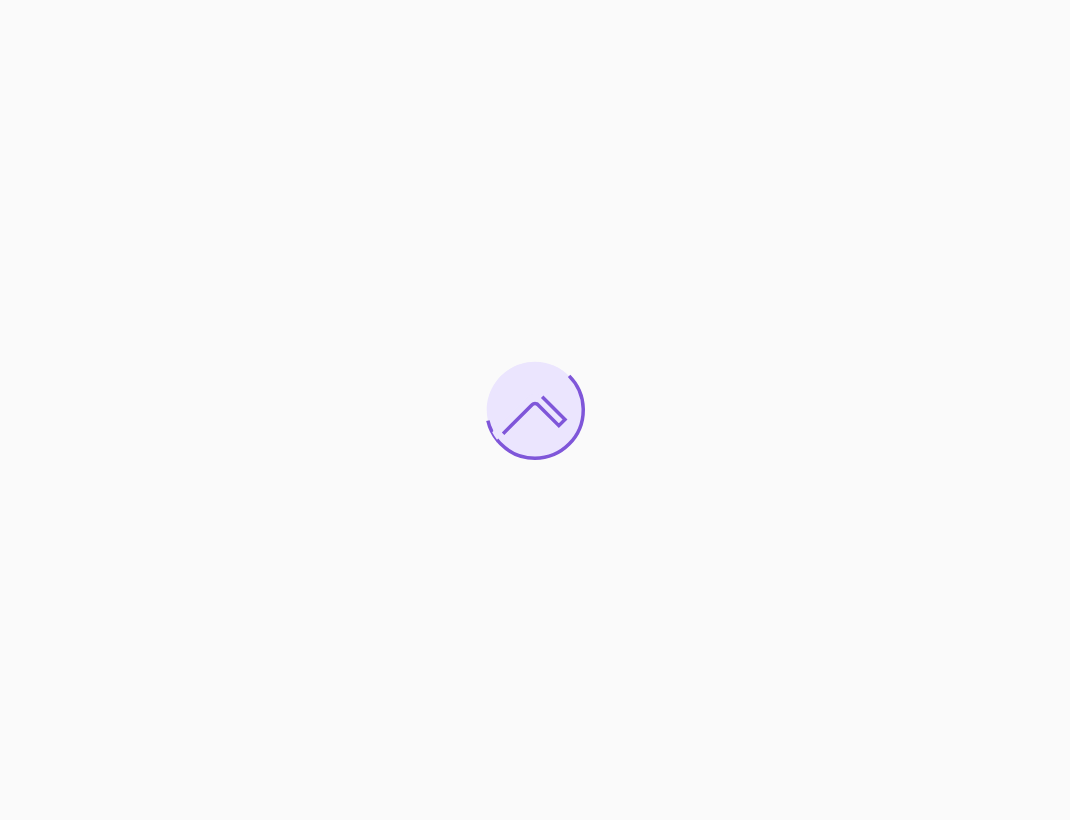 scroll, scrollTop: 0, scrollLeft: 0, axis: both 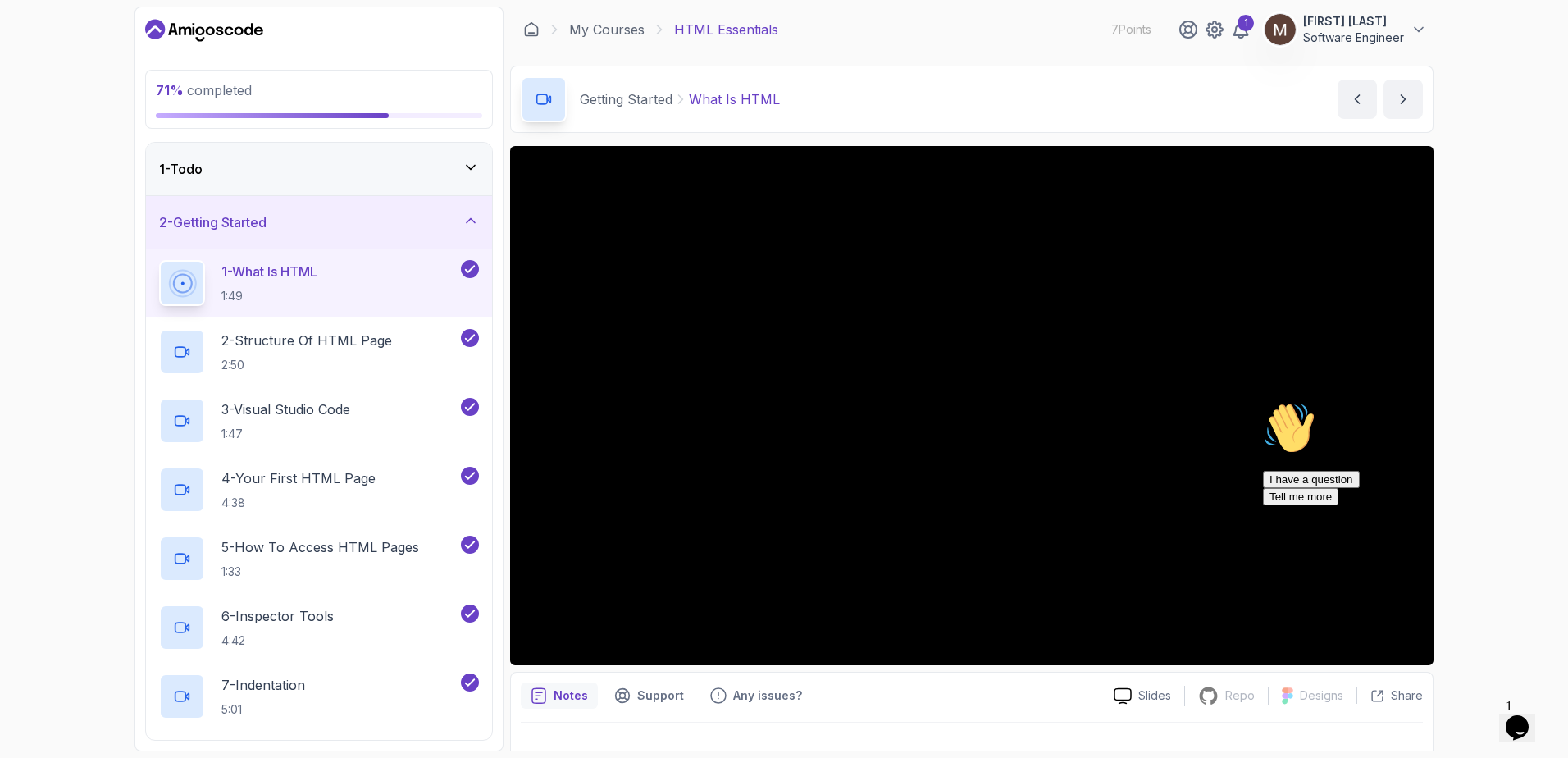 click on "2  -  Getting Started" at bounding box center (319, 222) 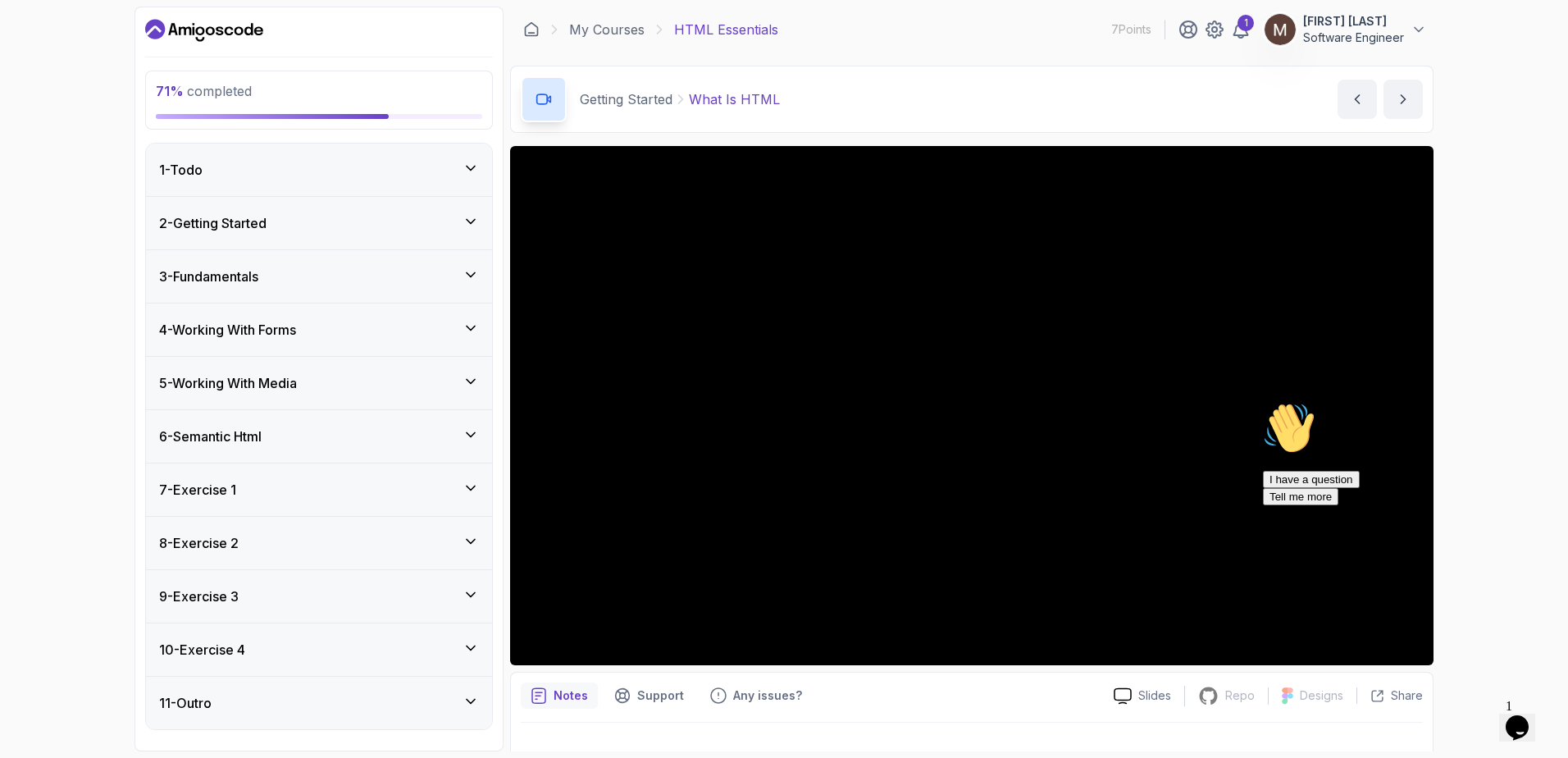 click on "6  -  Semantic Html" at bounding box center [319, 436] 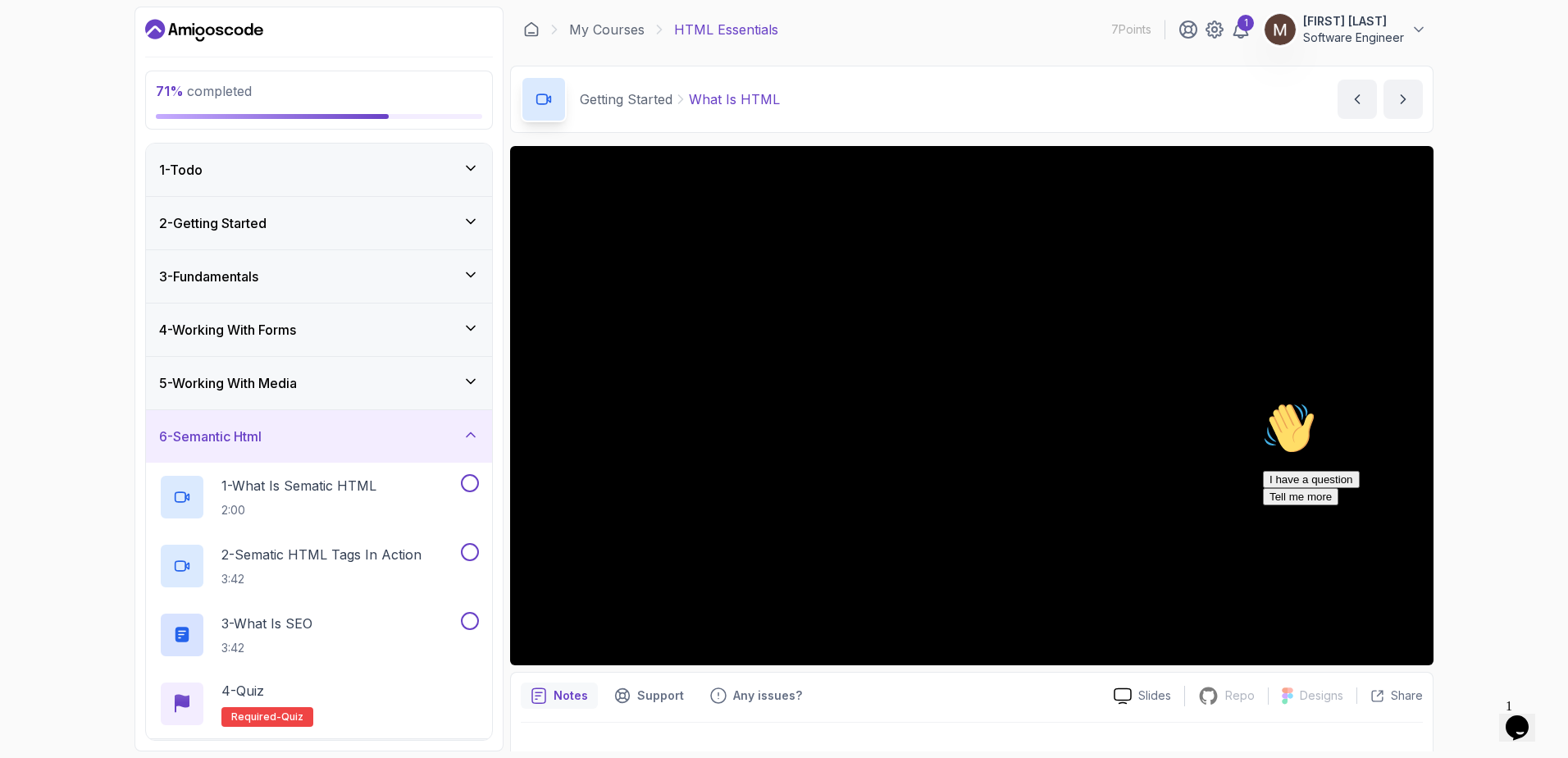 click on "5  -  Working With Media" at bounding box center (319, 383) 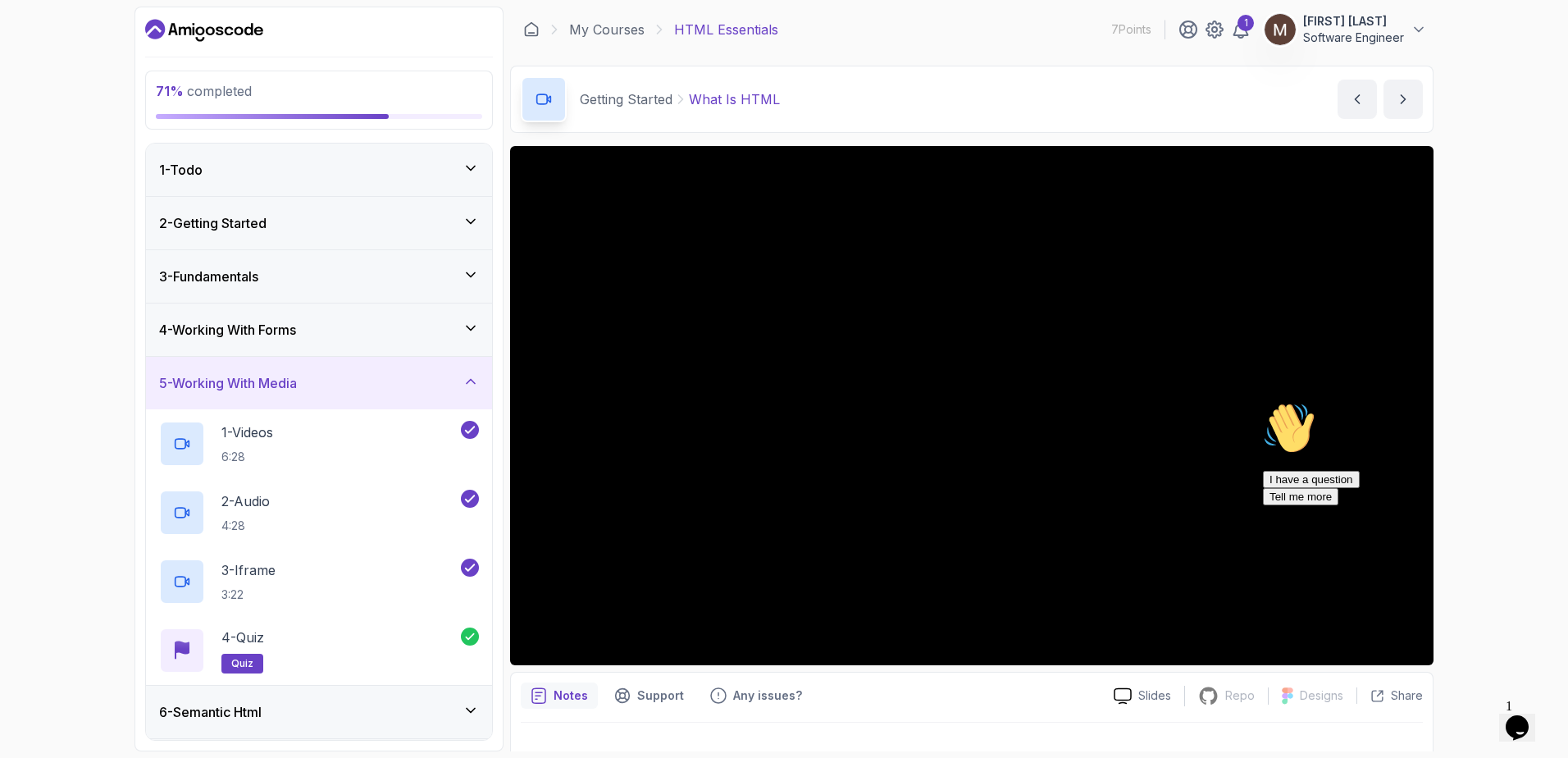 click on "5  -  Working With Media" at bounding box center (319, 383) 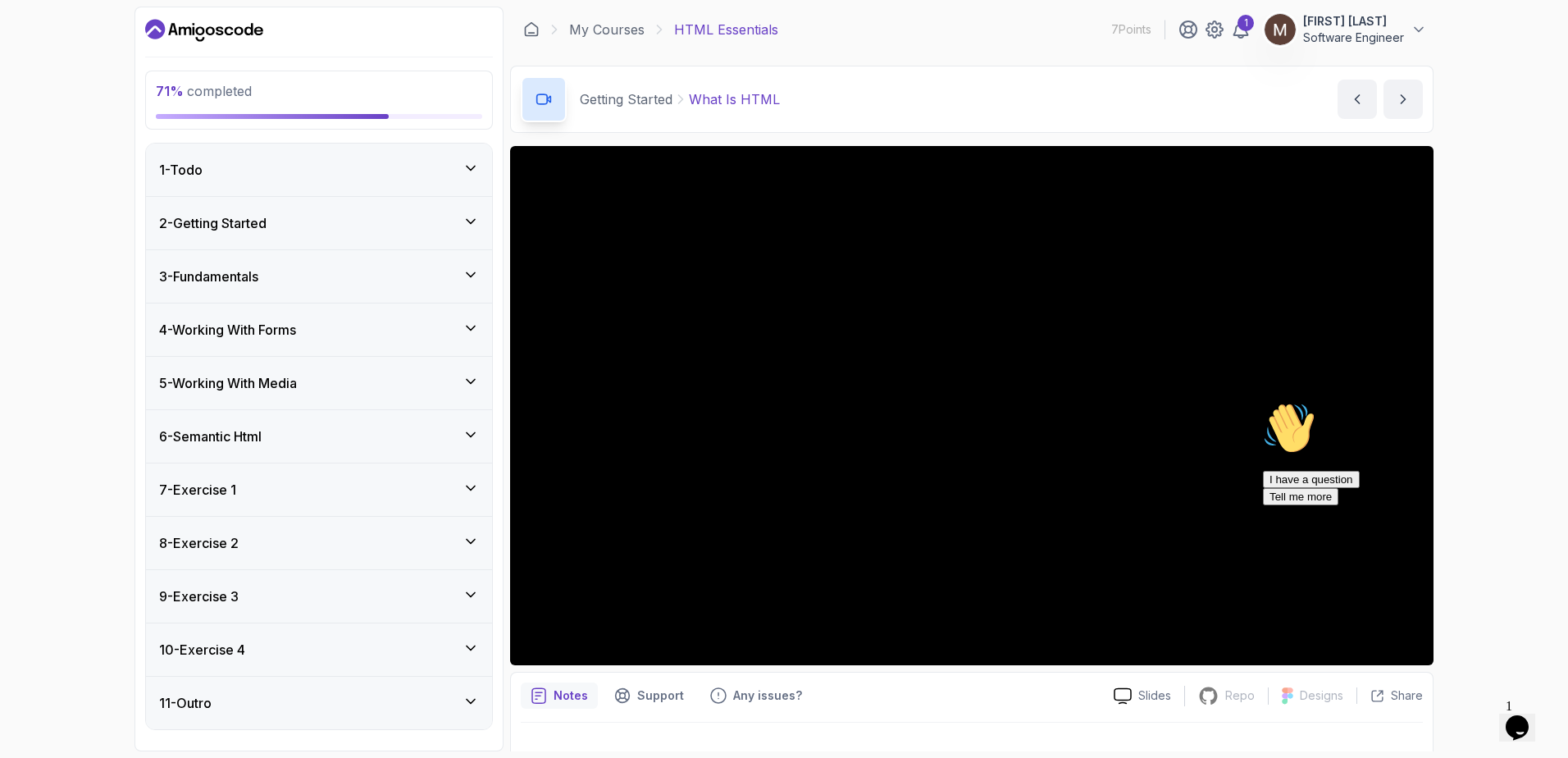 click on "6  -  Semantic Html" at bounding box center [319, 436] 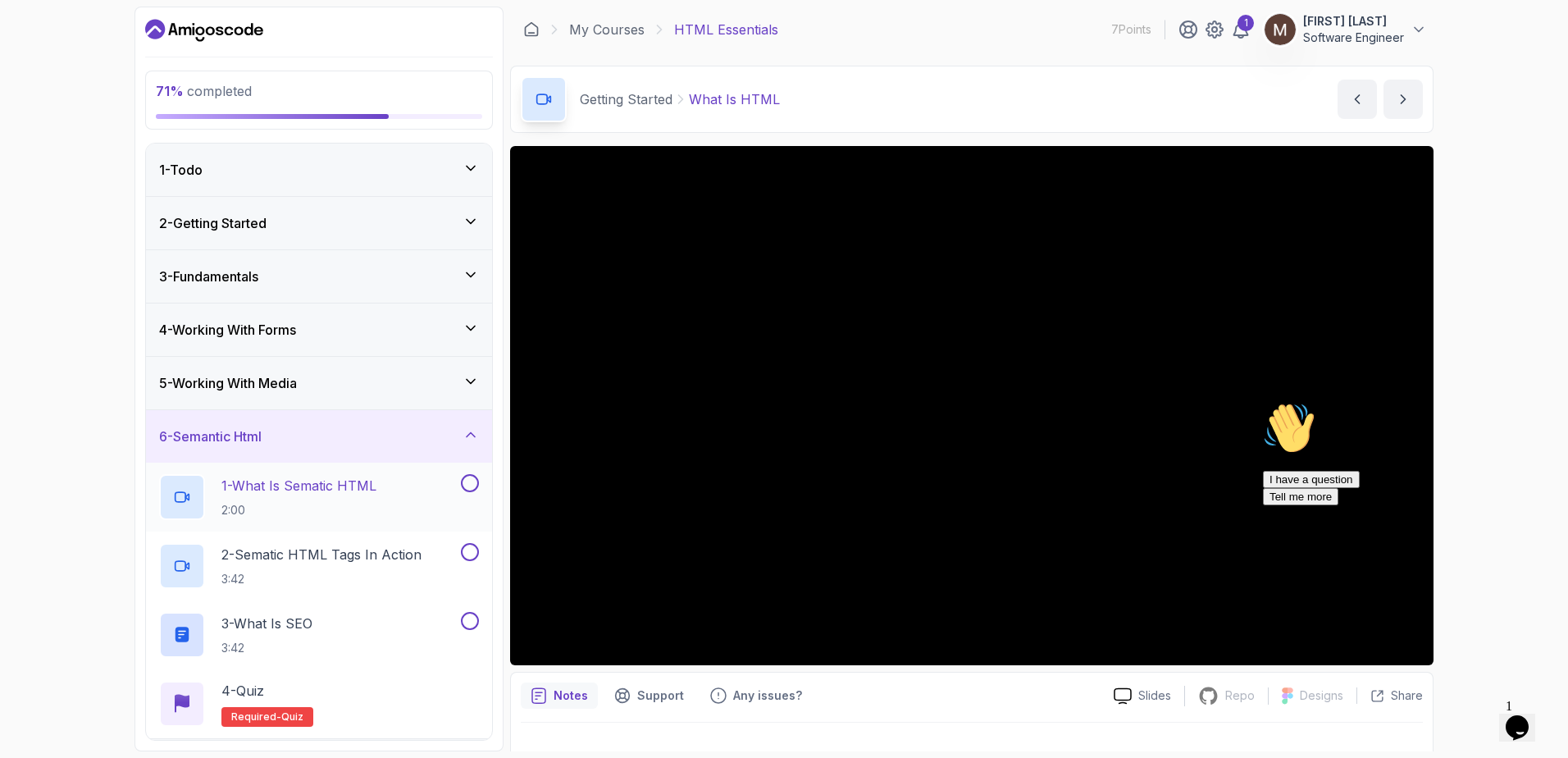 click on "1  -  What Is Sematic HTML 2:00" at bounding box center (308, 497) 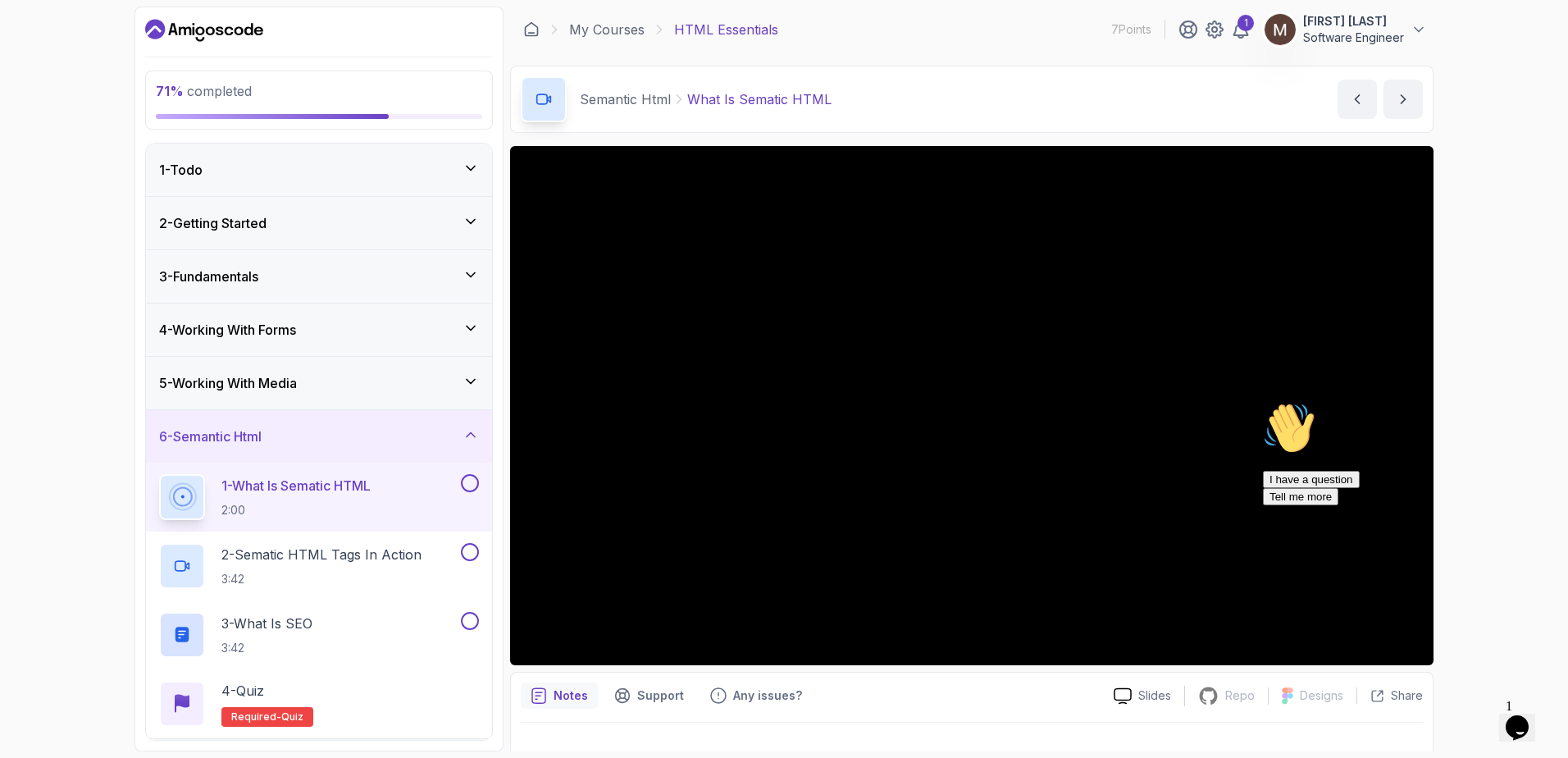 click at bounding box center (1263, 402) 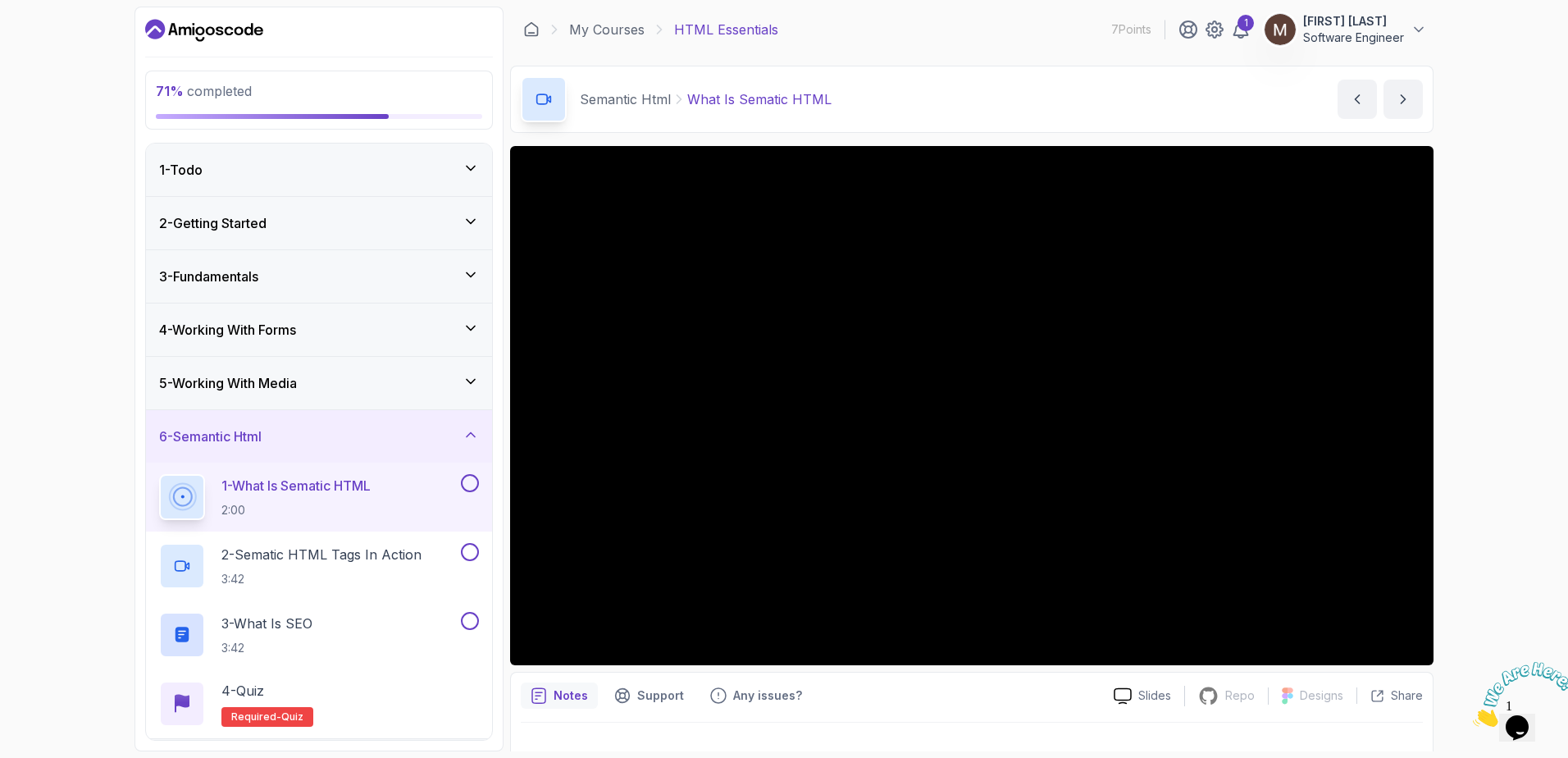 click at bounding box center [1473, 722] 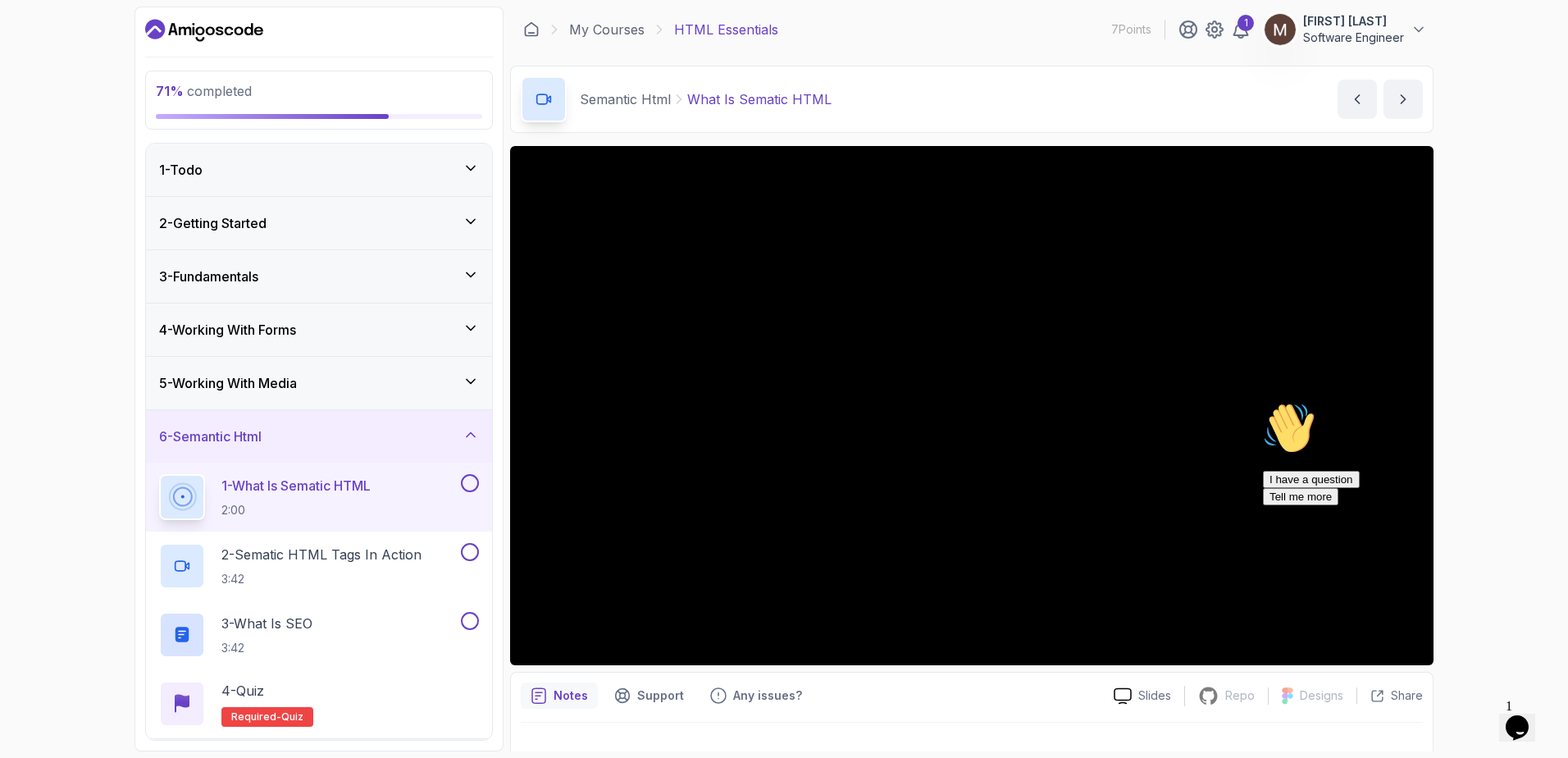 click at bounding box center (1263, 402) 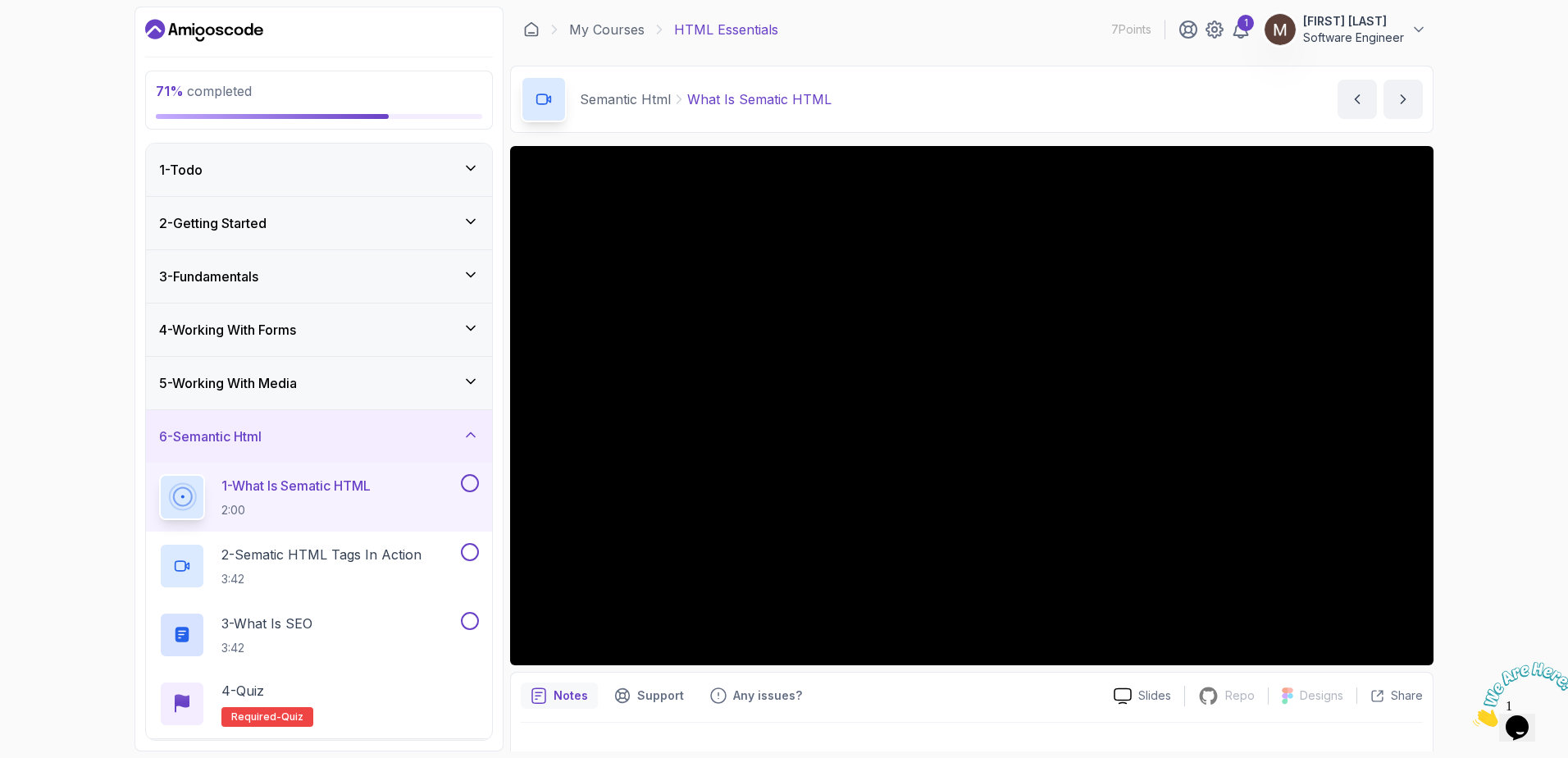 click at bounding box center (1473, 722) 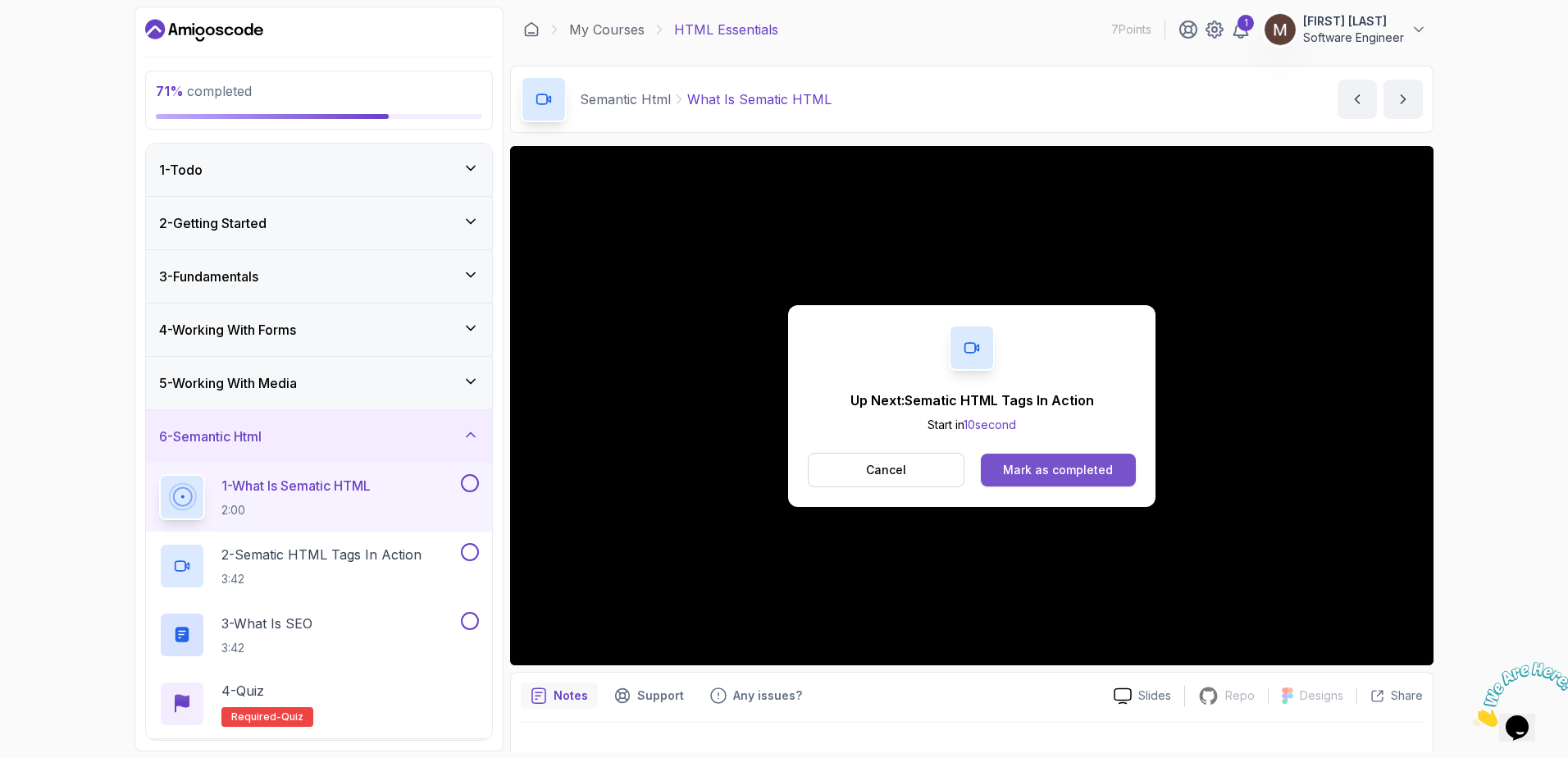 click on "Mark as completed" at bounding box center [1058, 470] 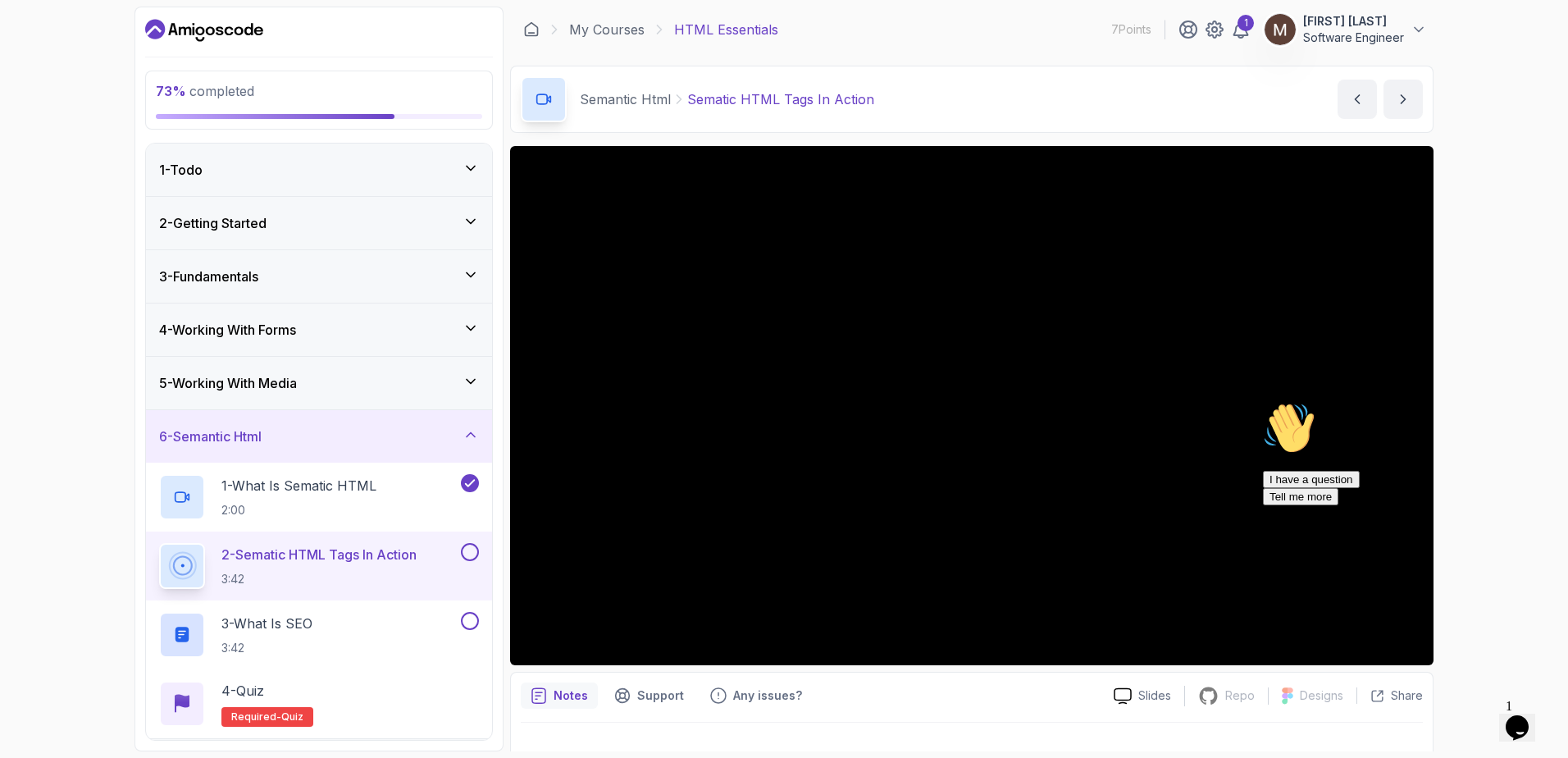 click at bounding box center [1263, 402] 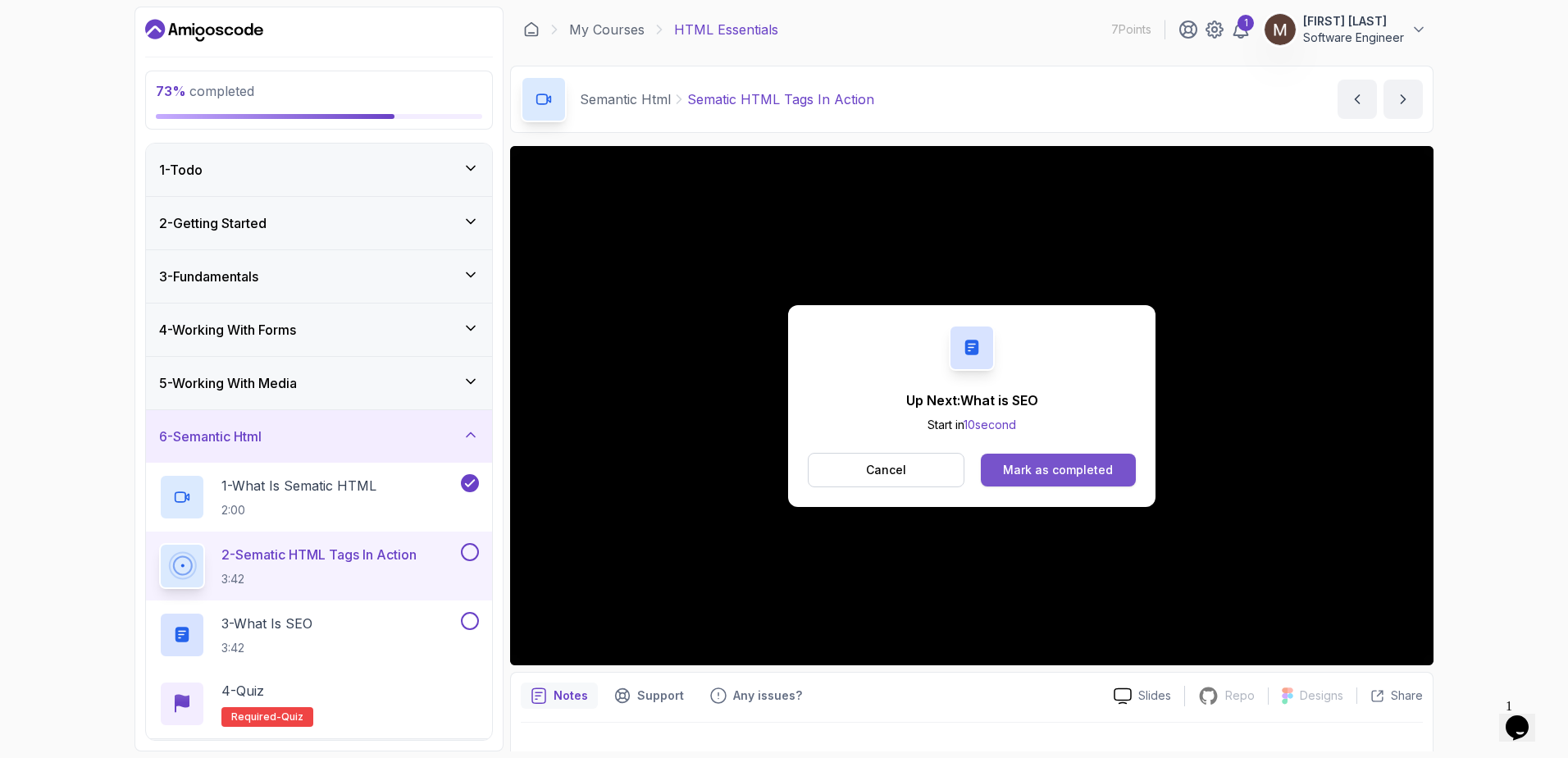 click on "Mark as completed" at bounding box center (1058, 470) 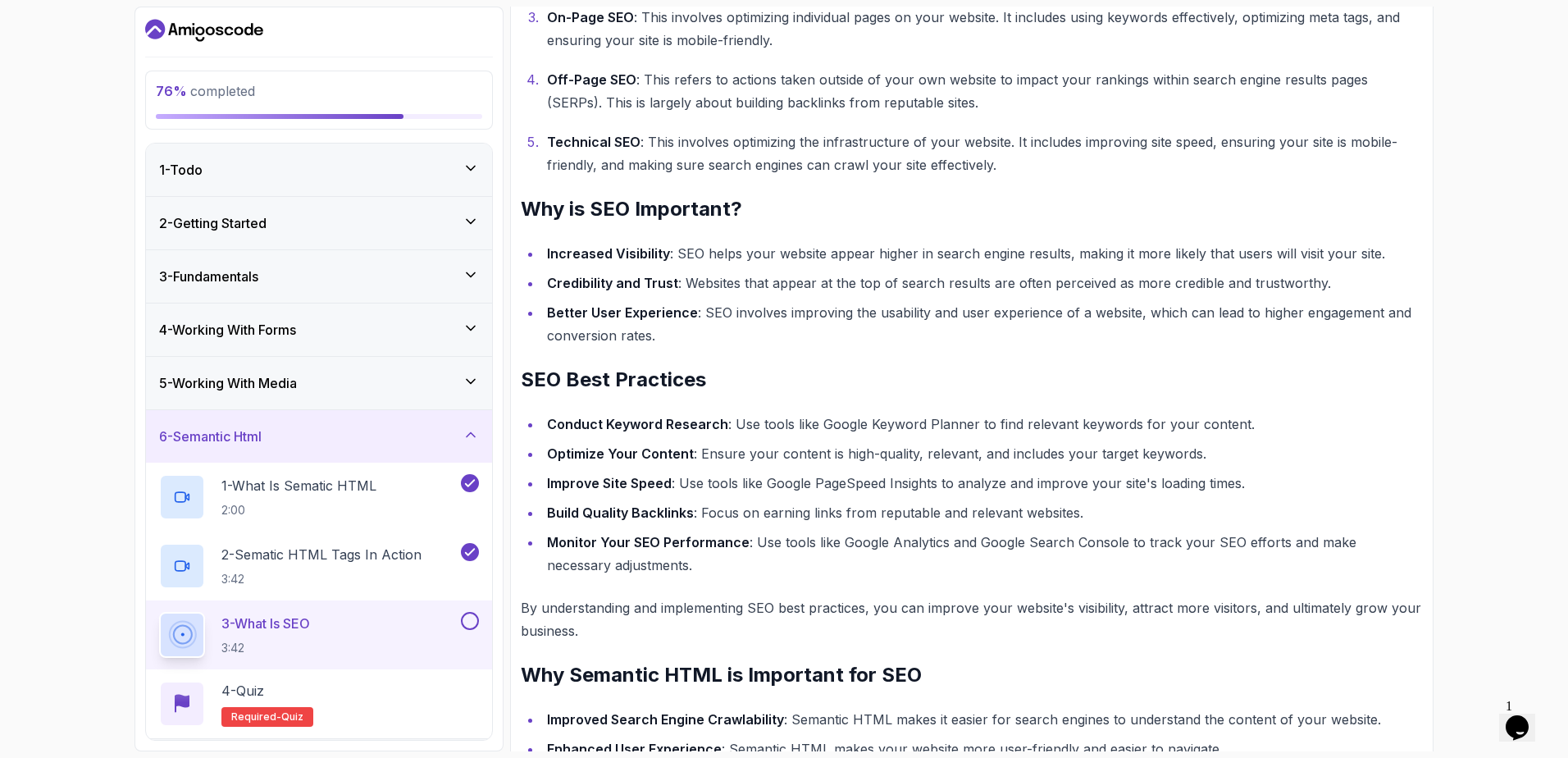 scroll, scrollTop: 601, scrollLeft: 0, axis: vertical 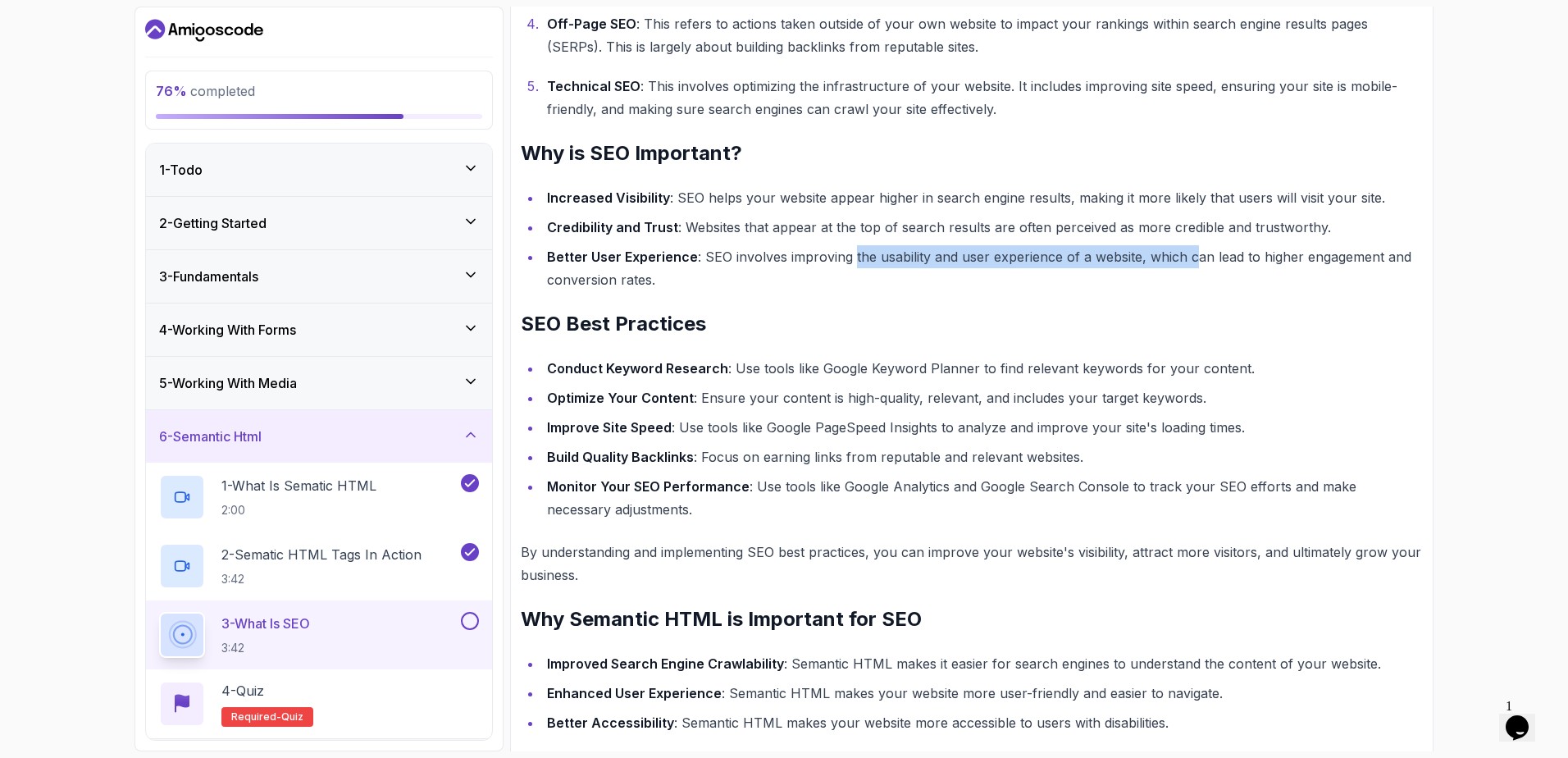 drag, startPoint x: 851, startPoint y: 229, endPoint x: 1192, endPoint y: 236, distance: 341.07184 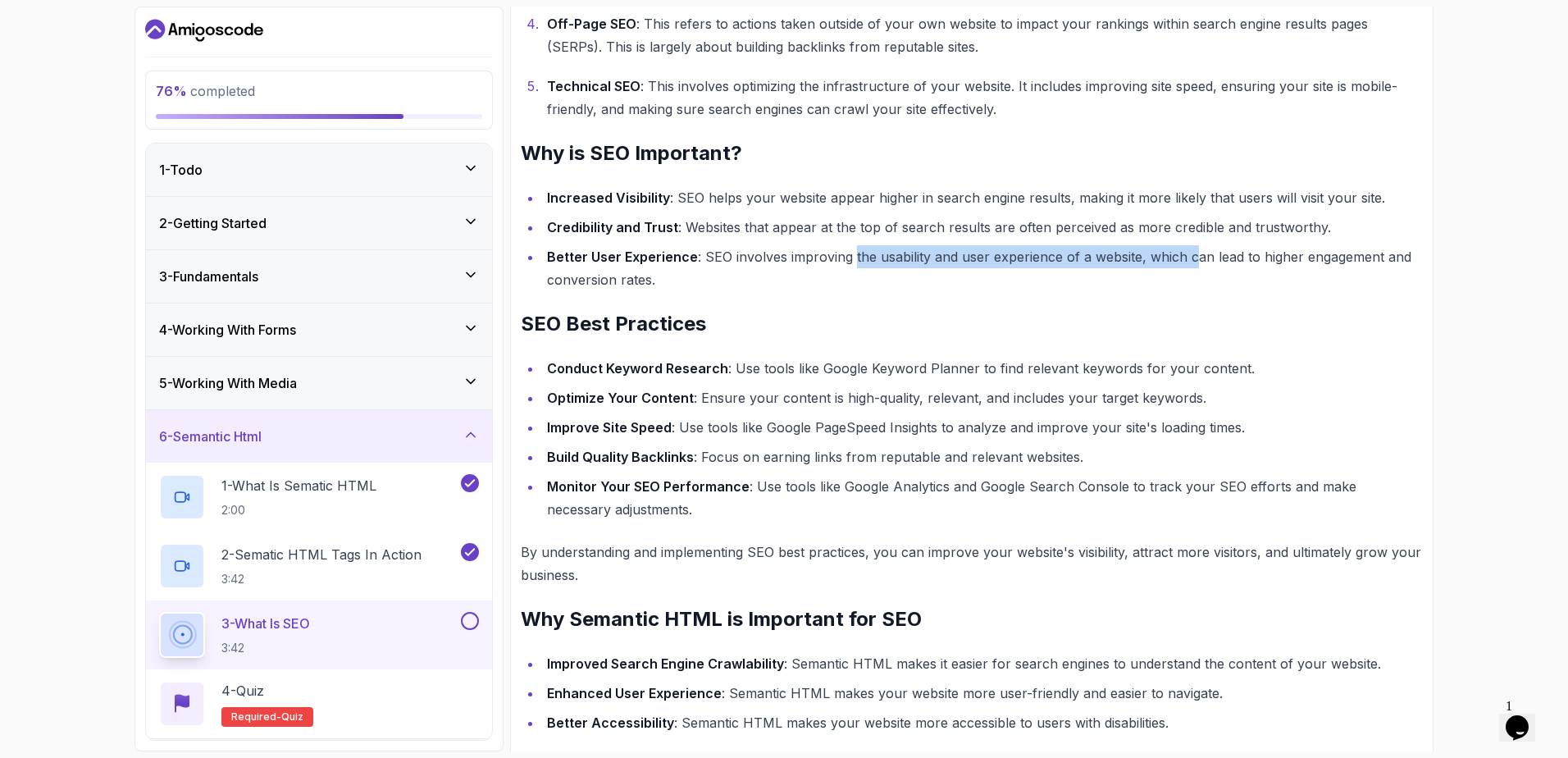 click on "Better User Experience : SEO involves improving the usability and user experience of a website, which can lead to higher engagement and conversion rates." at bounding box center (982, 268) 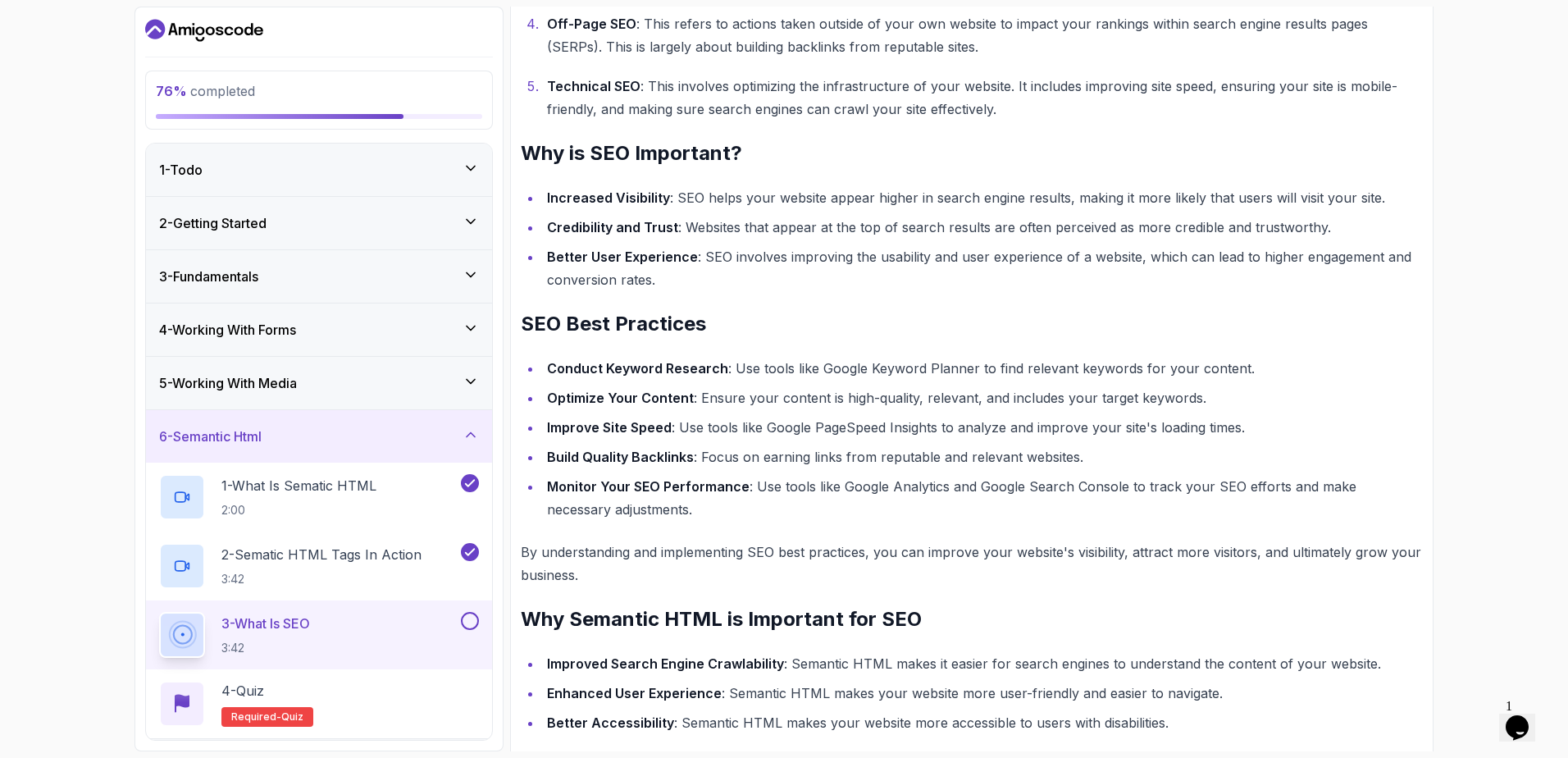 drag, startPoint x: 1192, startPoint y: 236, endPoint x: 932, endPoint y: 289, distance: 265.3469 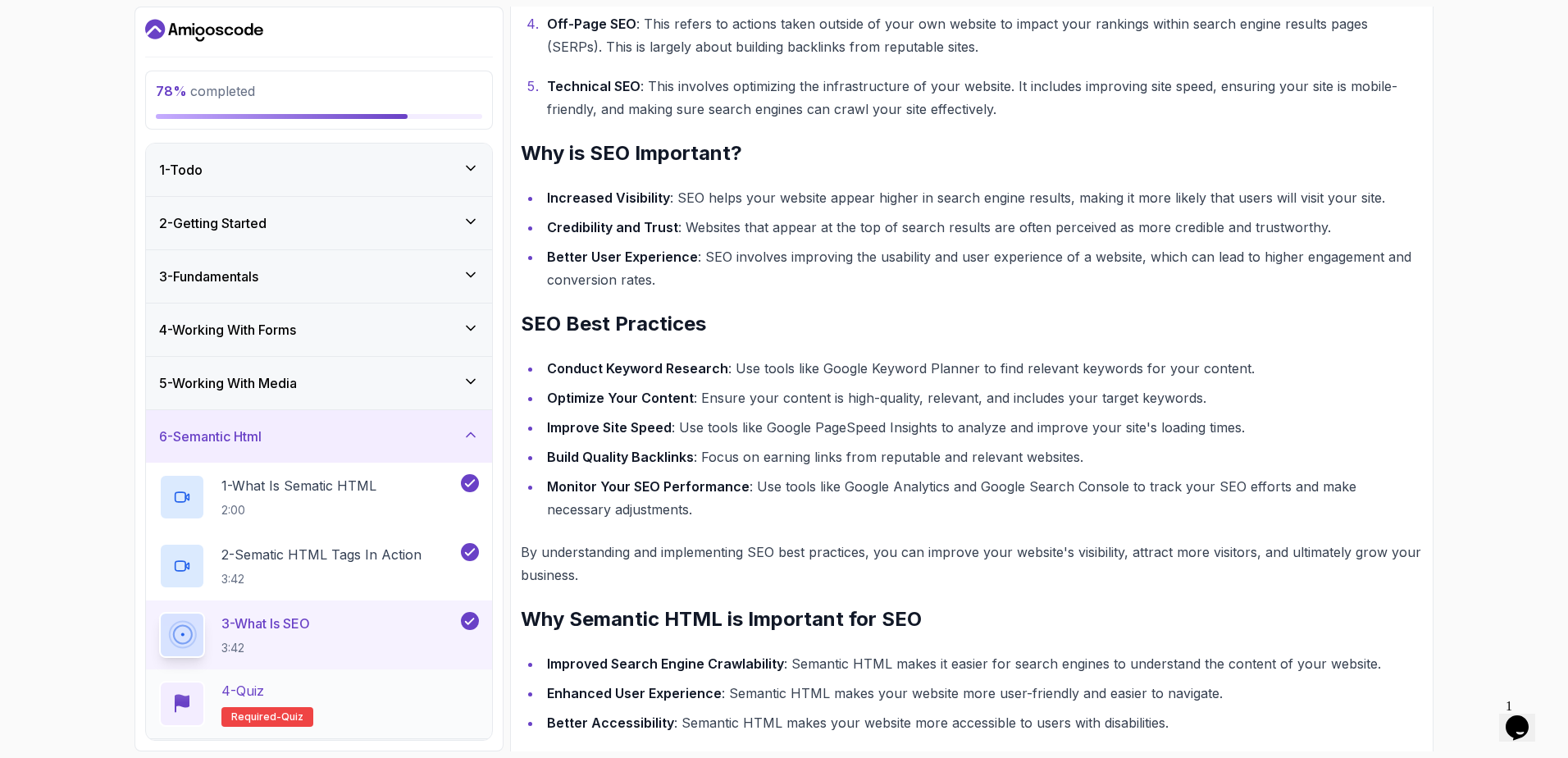 click on "4  -  Quiz Required- quiz" at bounding box center [319, 704] 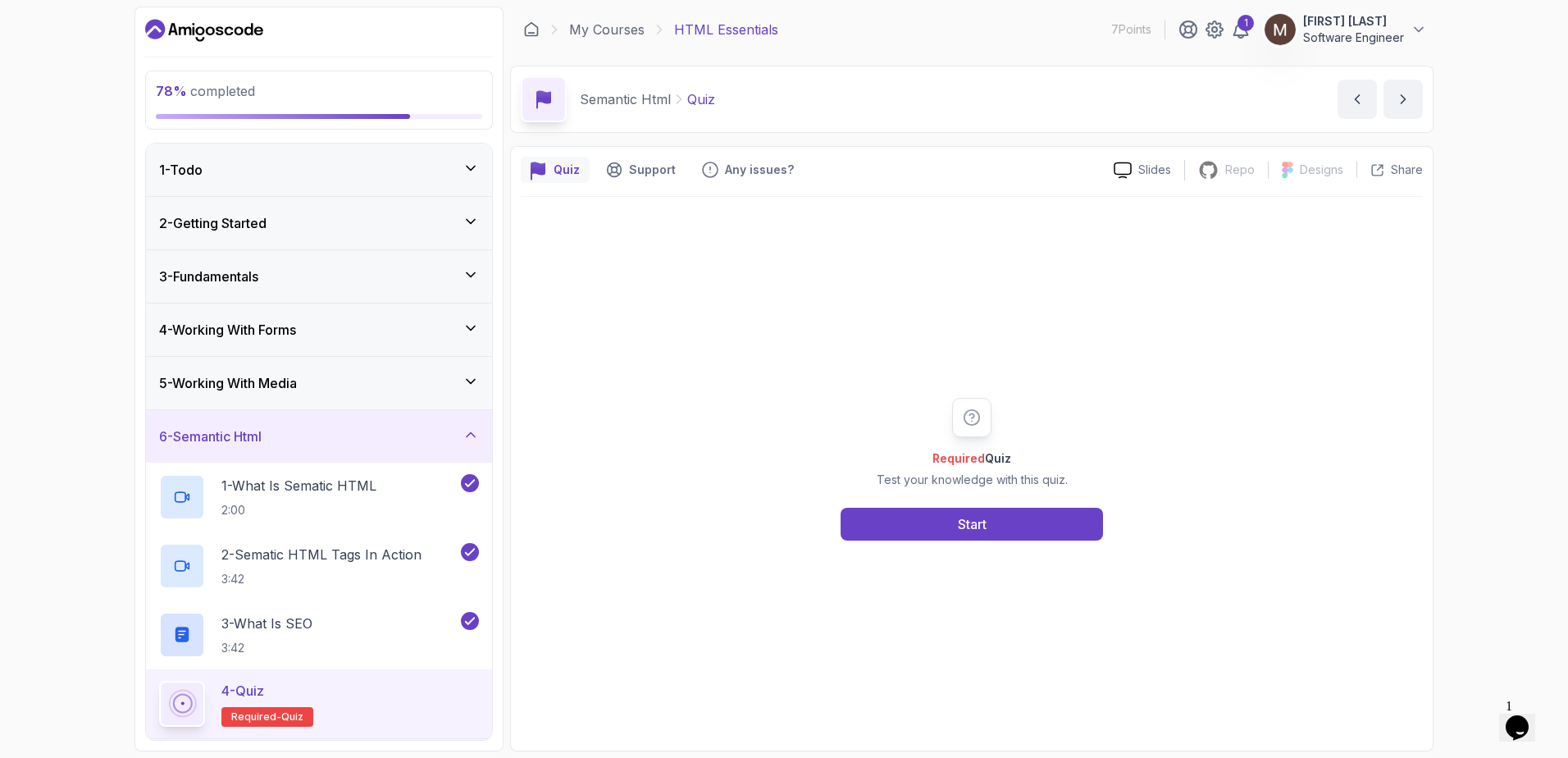 scroll, scrollTop: 0, scrollLeft: 0, axis: both 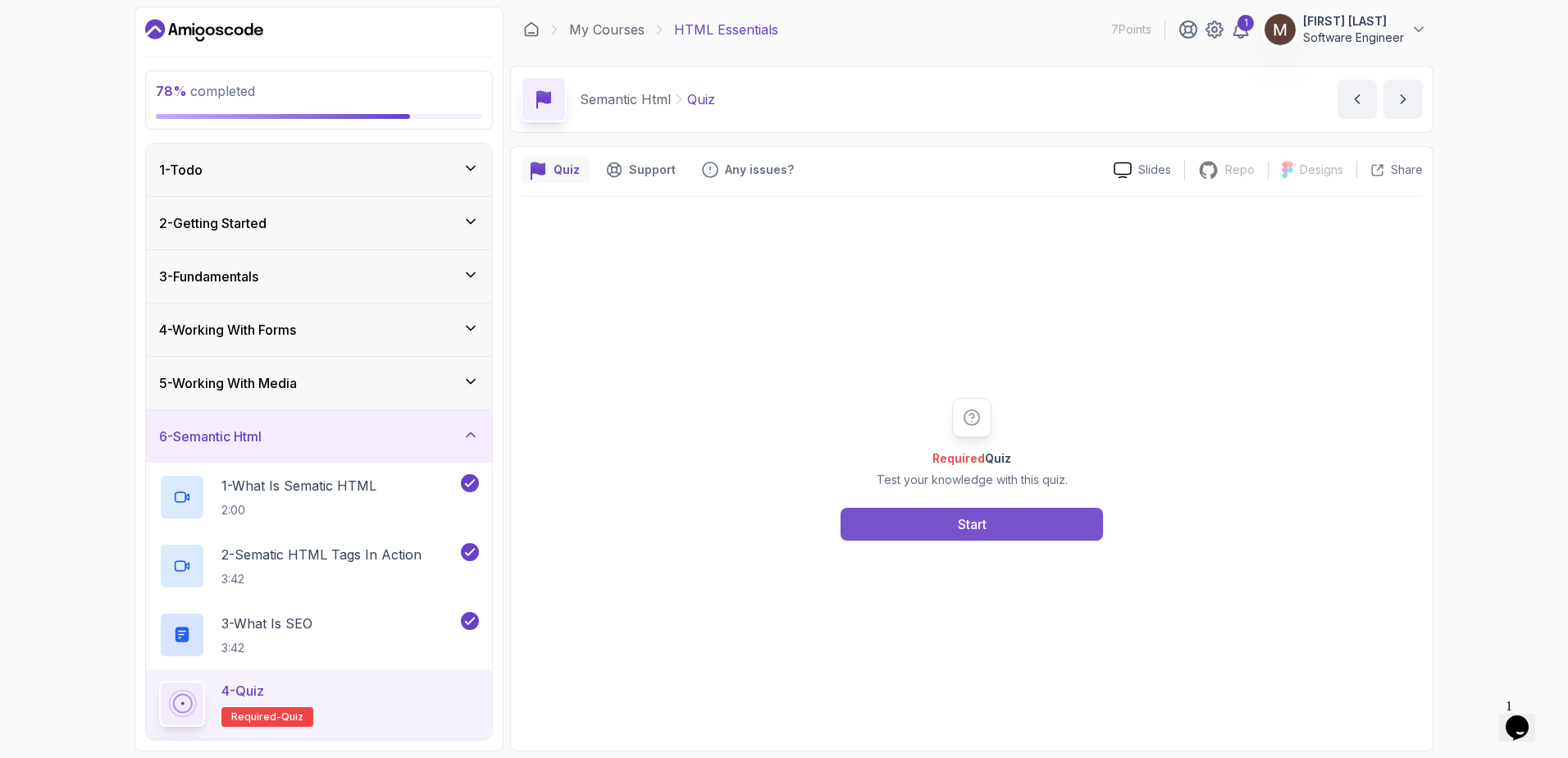 click on "Start" at bounding box center (972, 524) 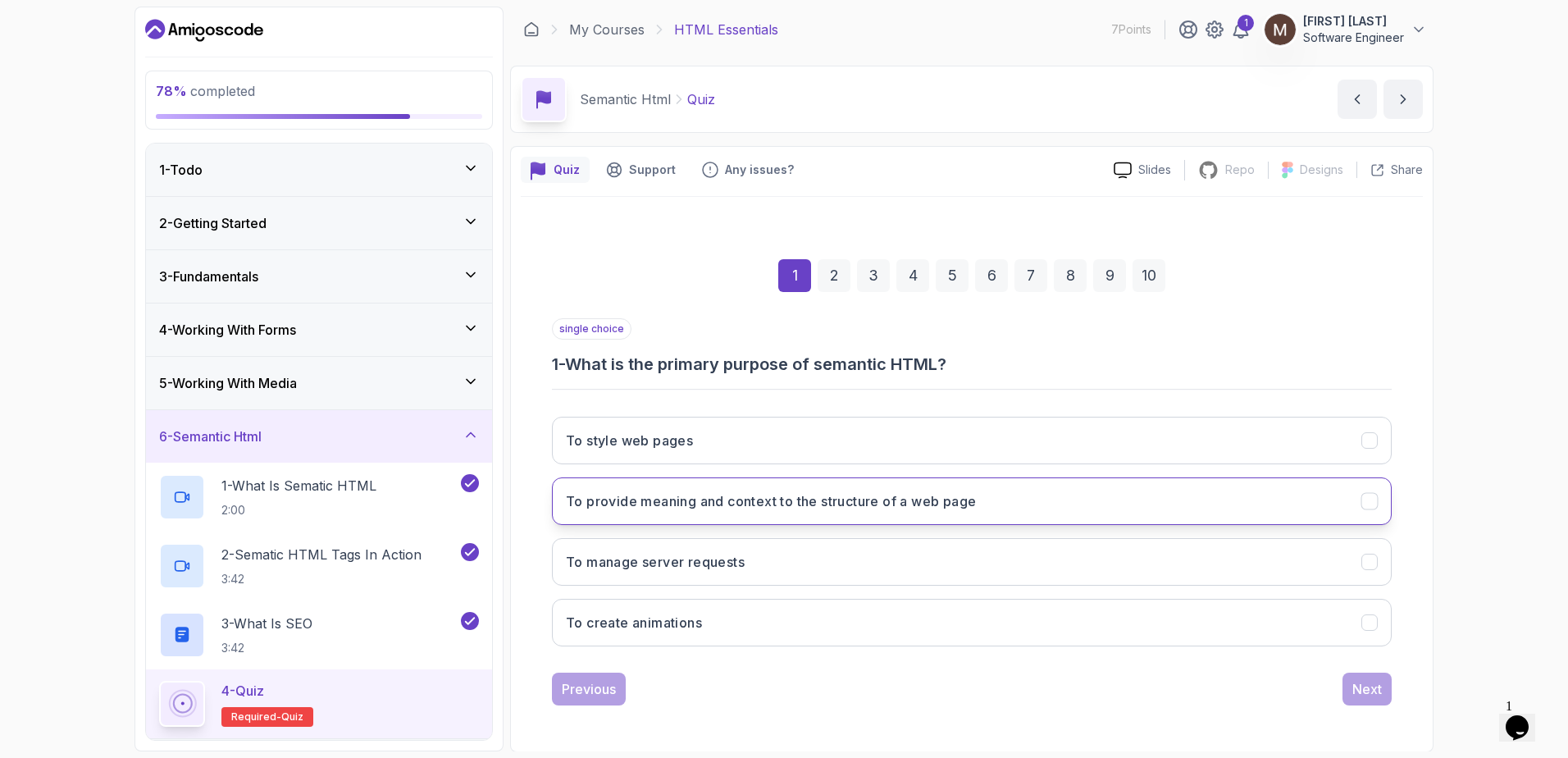 click on "To provide meaning and context to the structure of a web page" at bounding box center [771, 501] 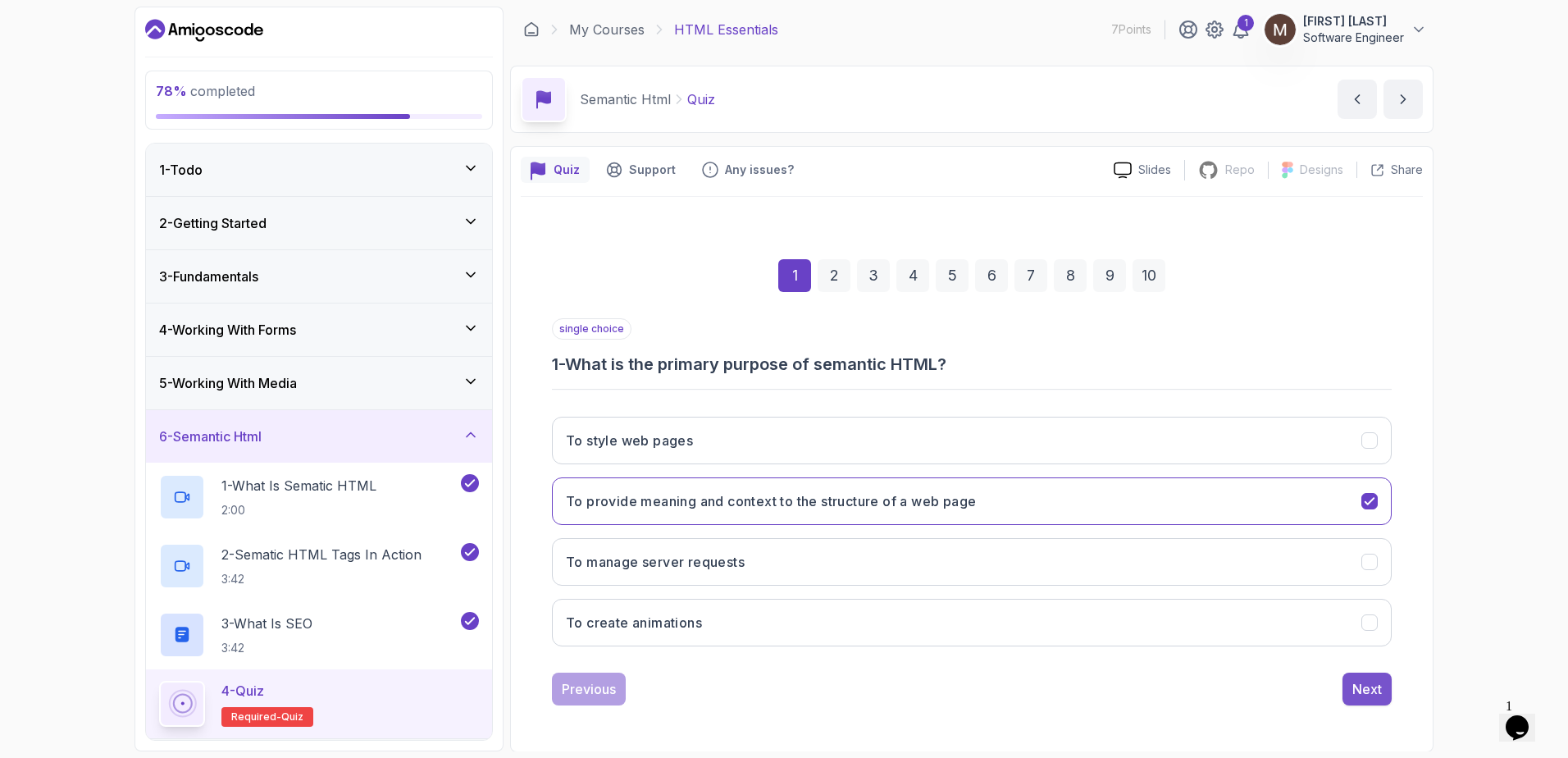 click on "Next" at bounding box center [1367, 689] 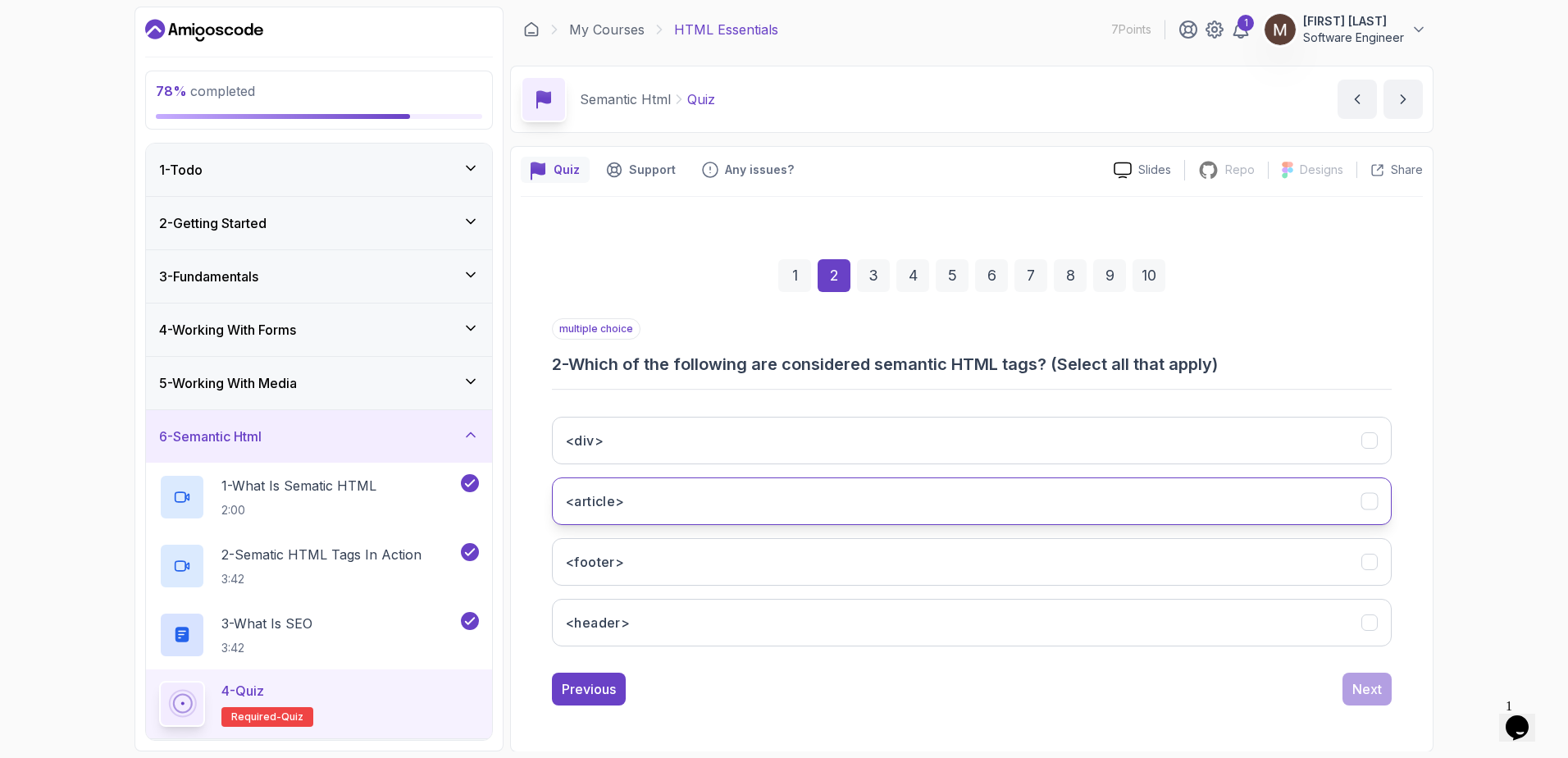 click on "<article>" at bounding box center [972, 501] 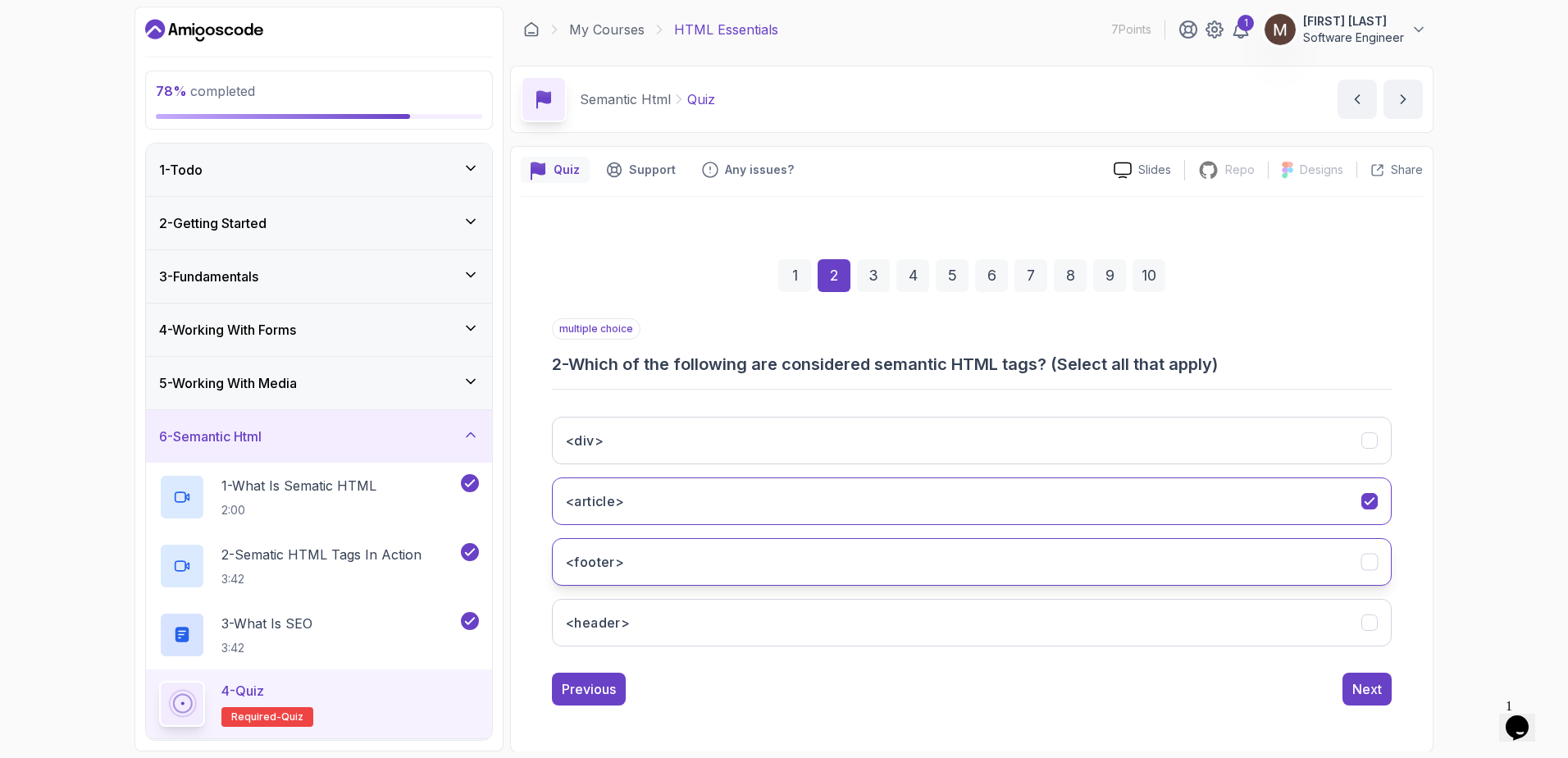 click on "<footer>" at bounding box center [972, 562] 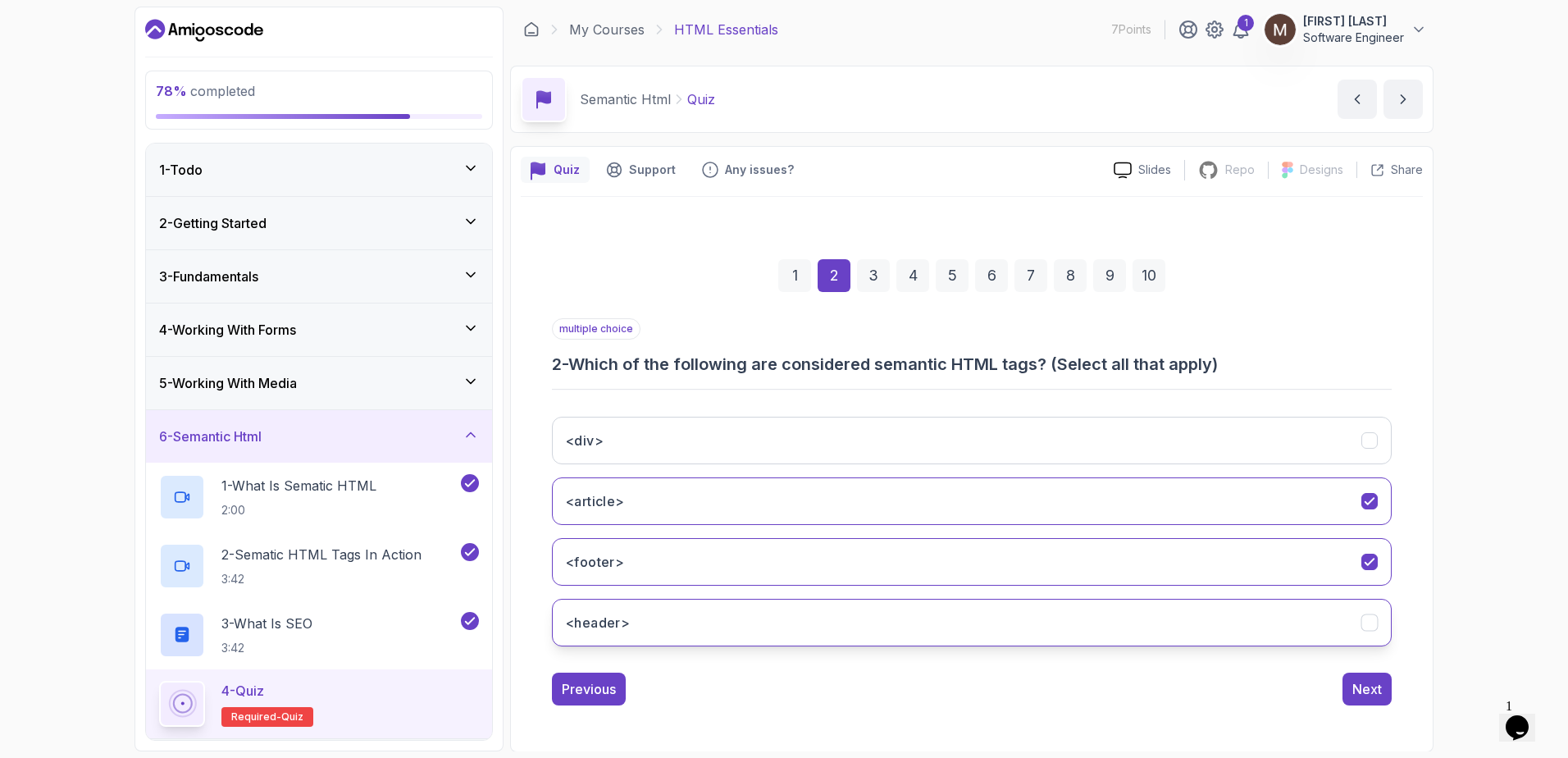 click on "<header>" at bounding box center [972, 623] 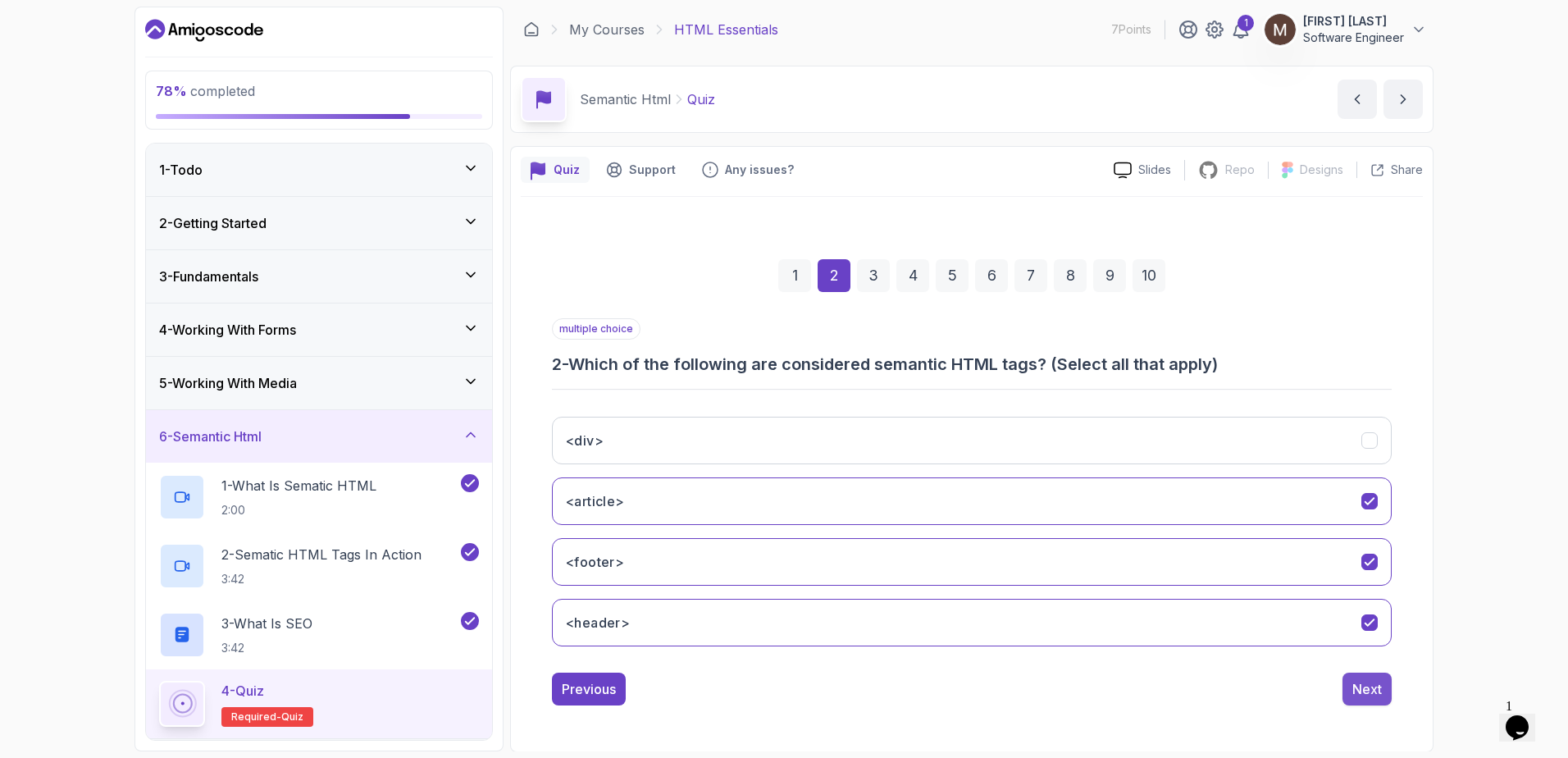 click on "Next" at bounding box center (1367, 689) 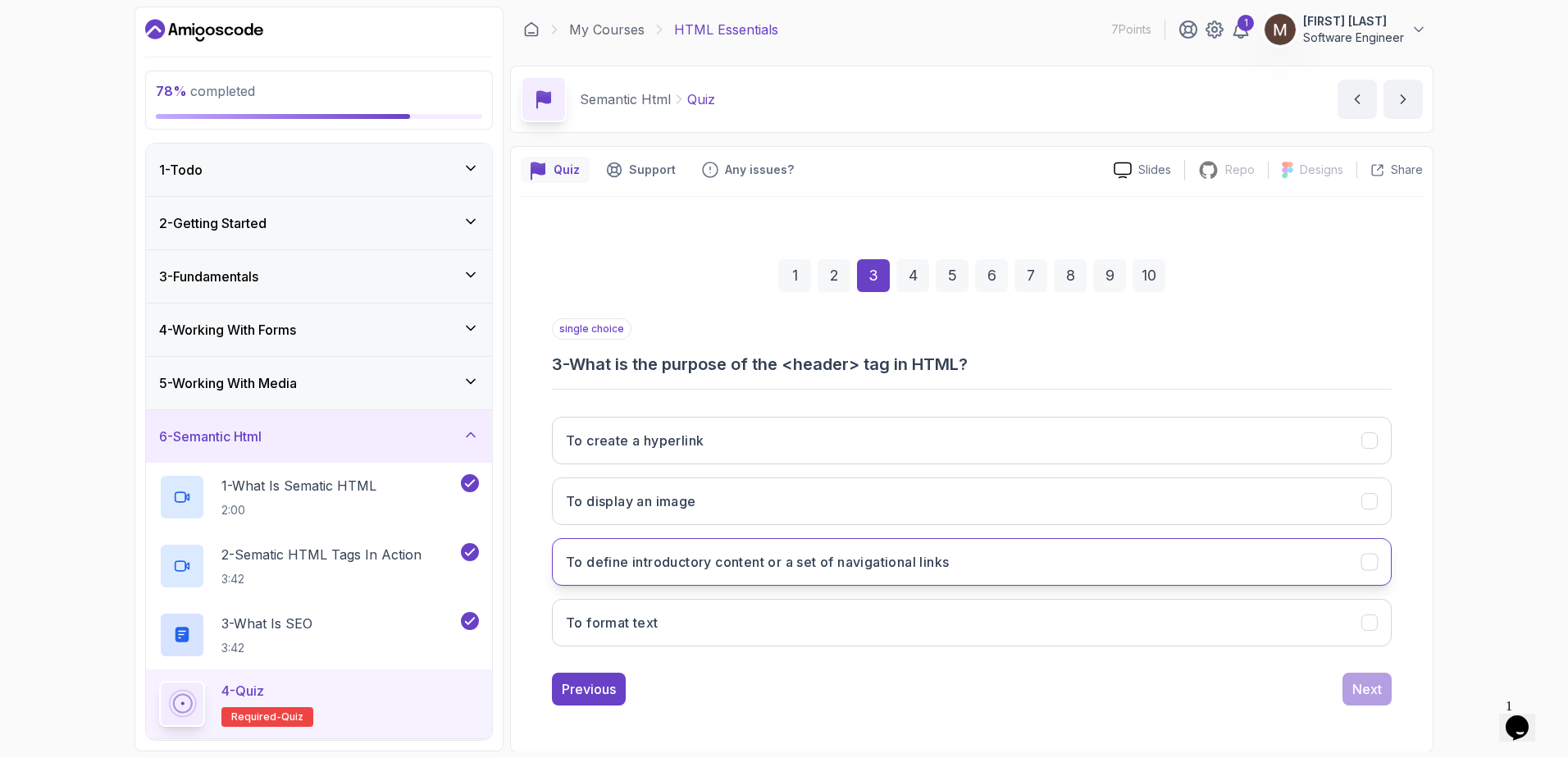 click on "To define introductory content or a set of navigational links" at bounding box center (757, 562) 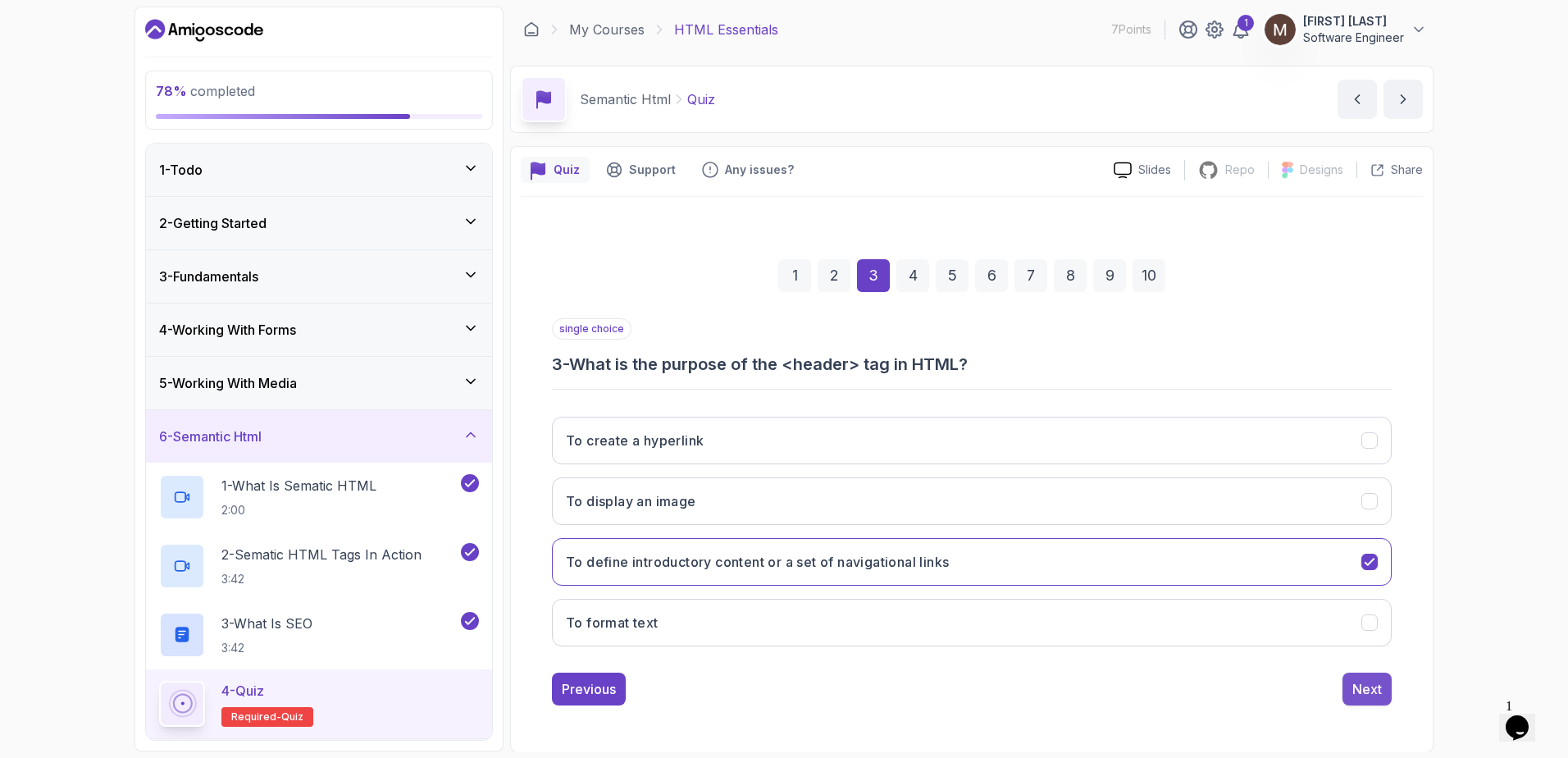 click on "Next" at bounding box center (1367, 689) 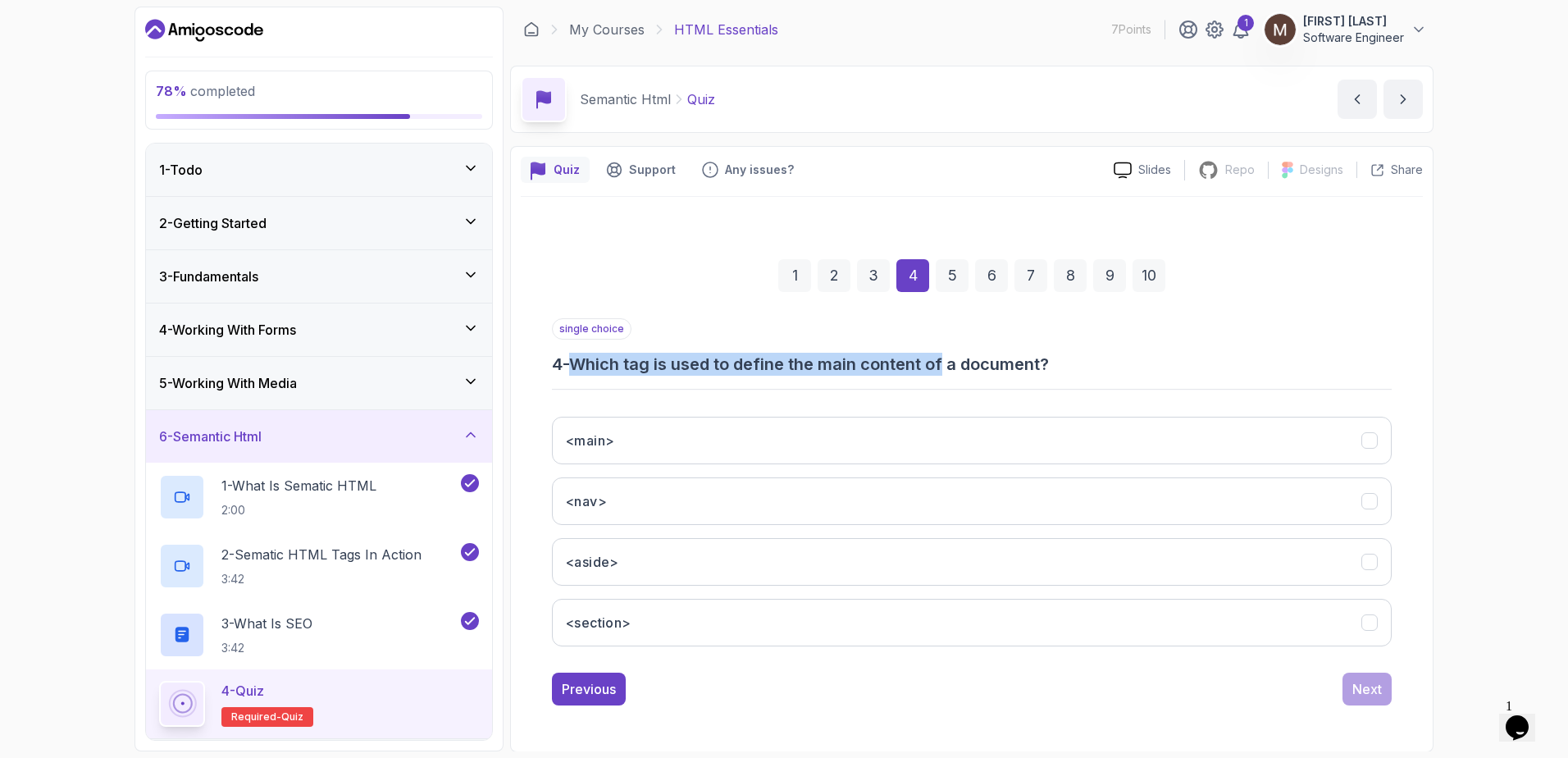 drag, startPoint x: 586, startPoint y: 356, endPoint x: 952, endPoint y: 361, distance: 366.03415 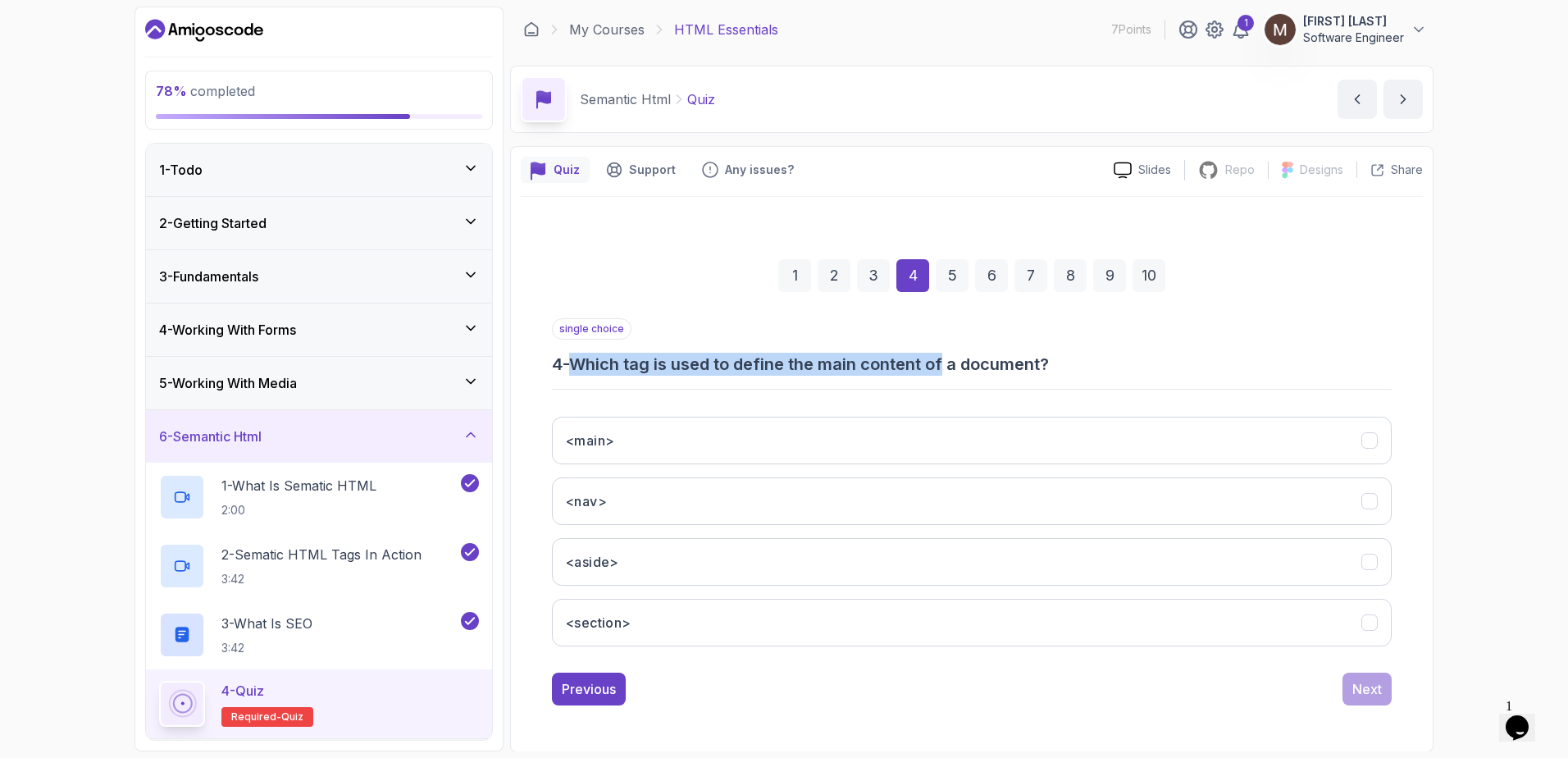 click on "4  -  Which tag is used to define the main content of a document?" at bounding box center (972, 364) 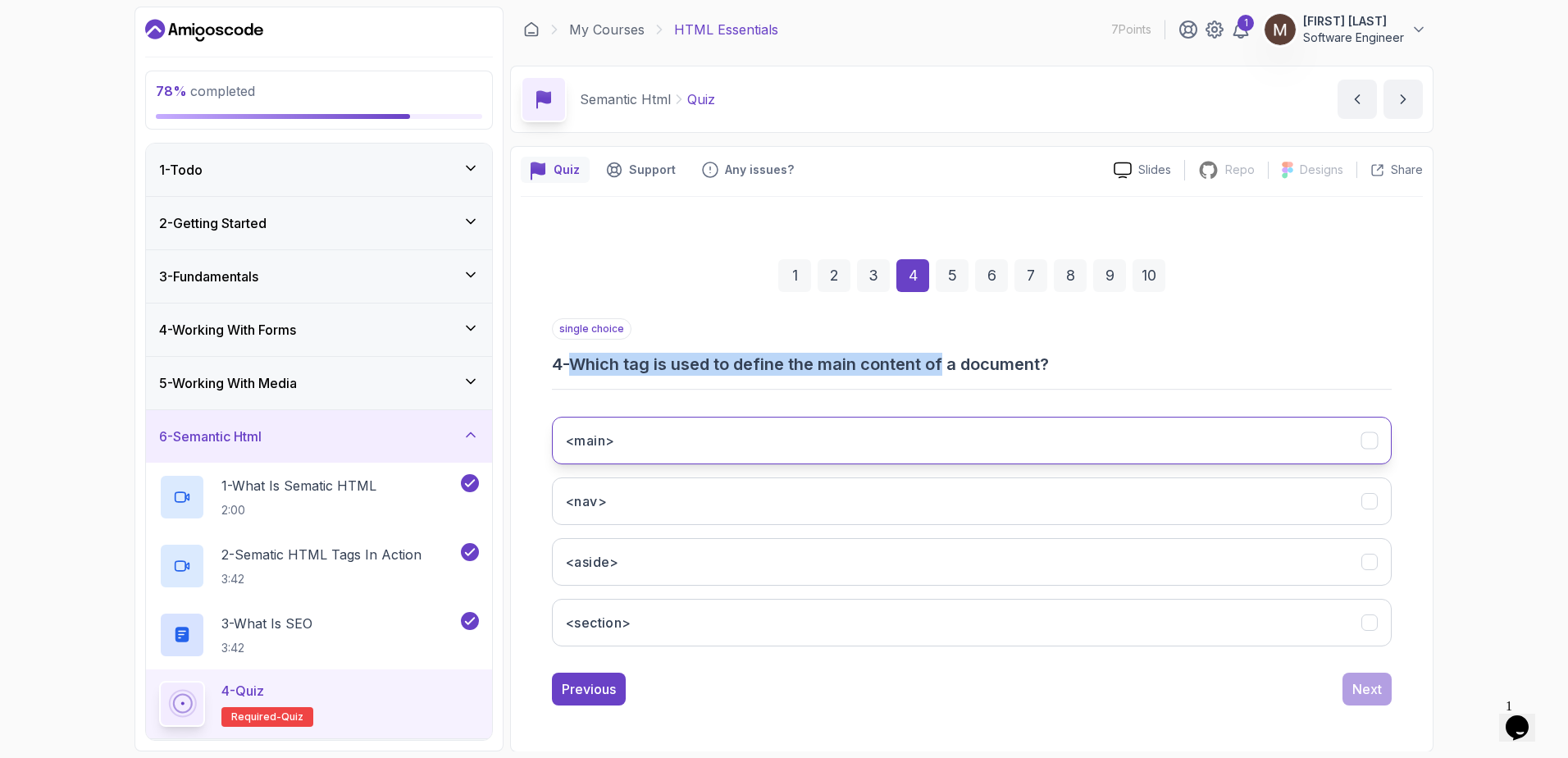 drag, startPoint x: 952, startPoint y: 361, endPoint x: 695, endPoint y: 429, distance: 265.84394 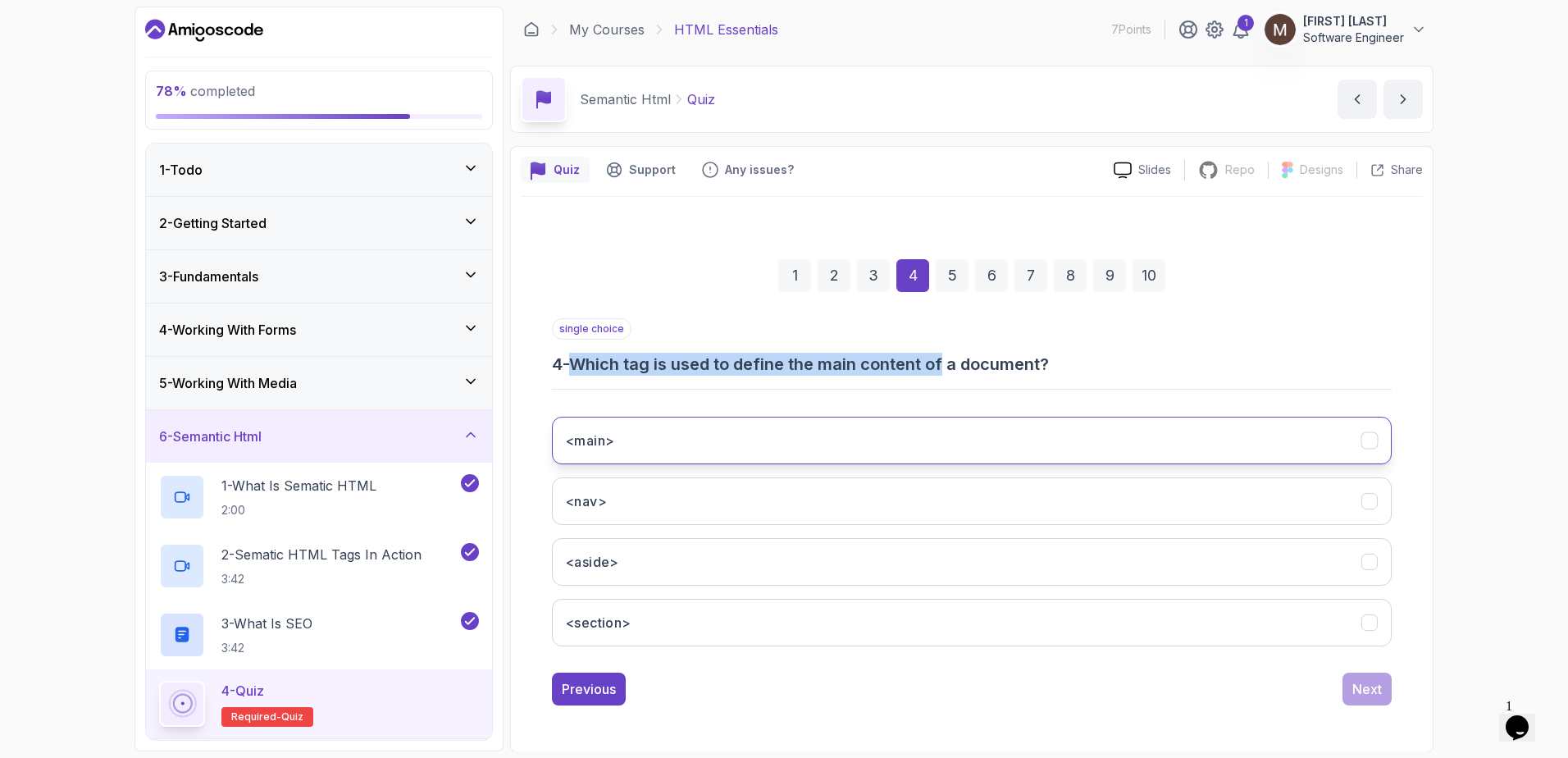 click on "<main>" at bounding box center (972, 441) 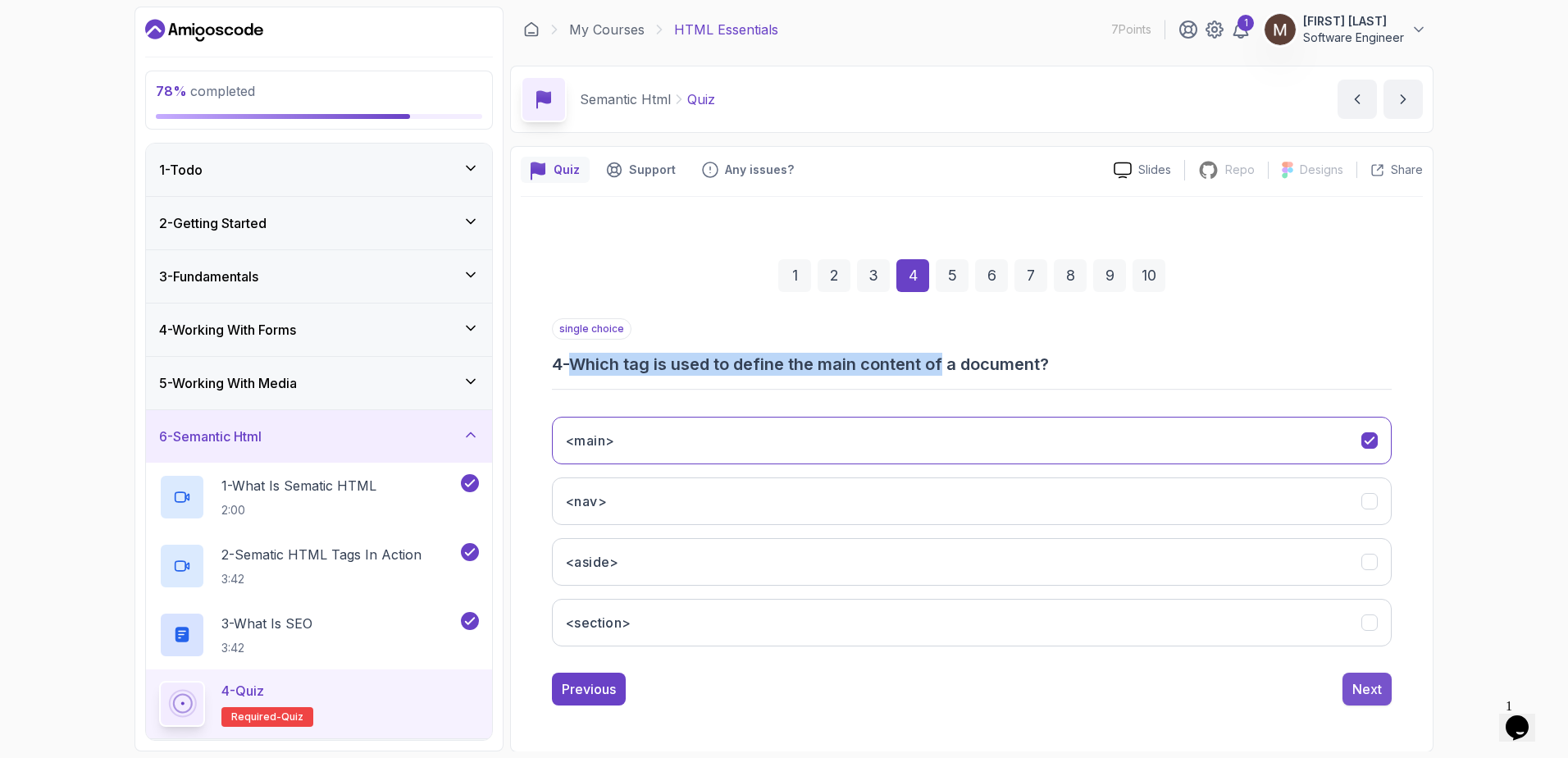click on "Next" at bounding box center (1367, 689) 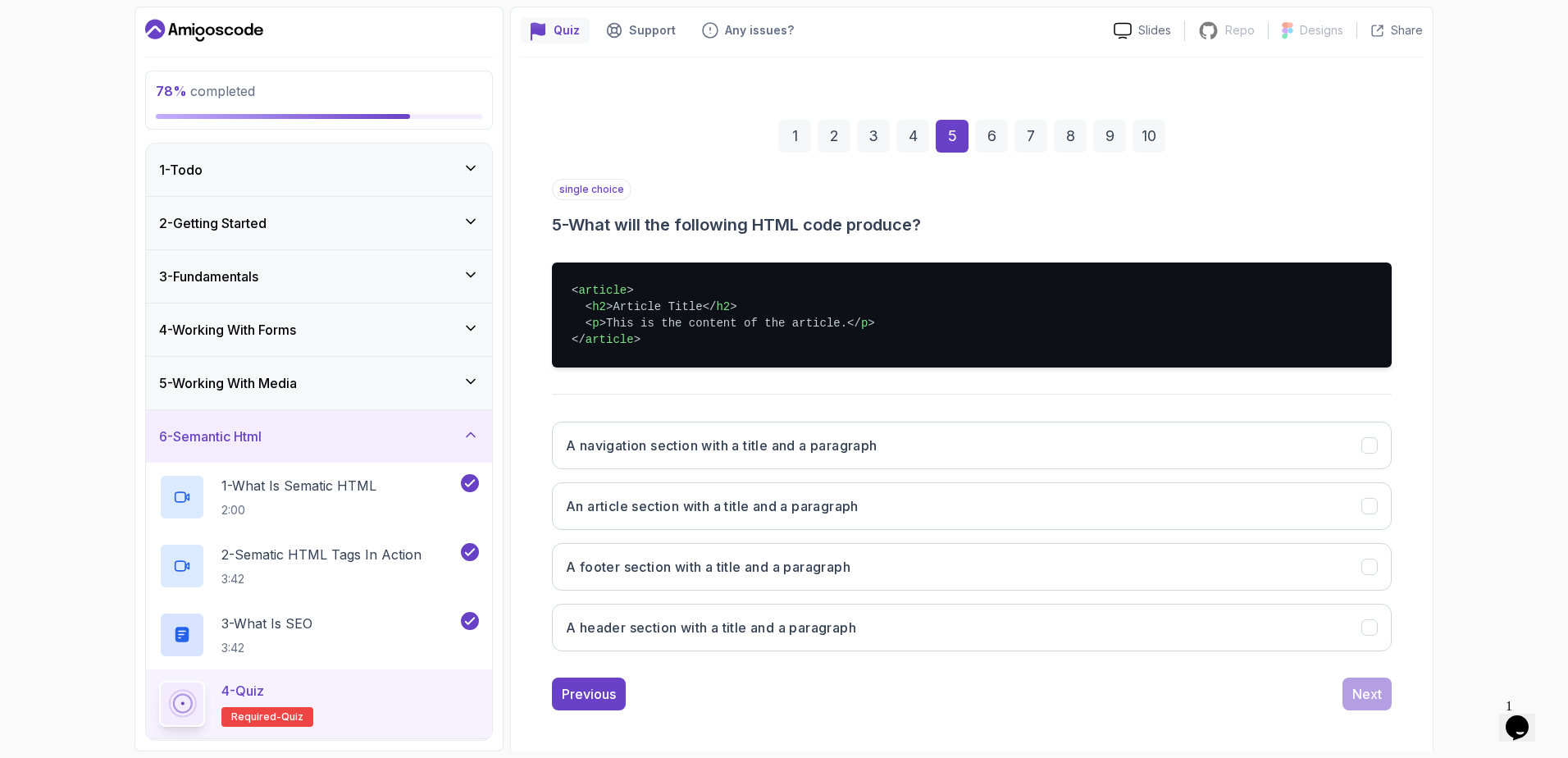 scroll, scrollTop: 145, scrollLeft: 0, axis: vertical 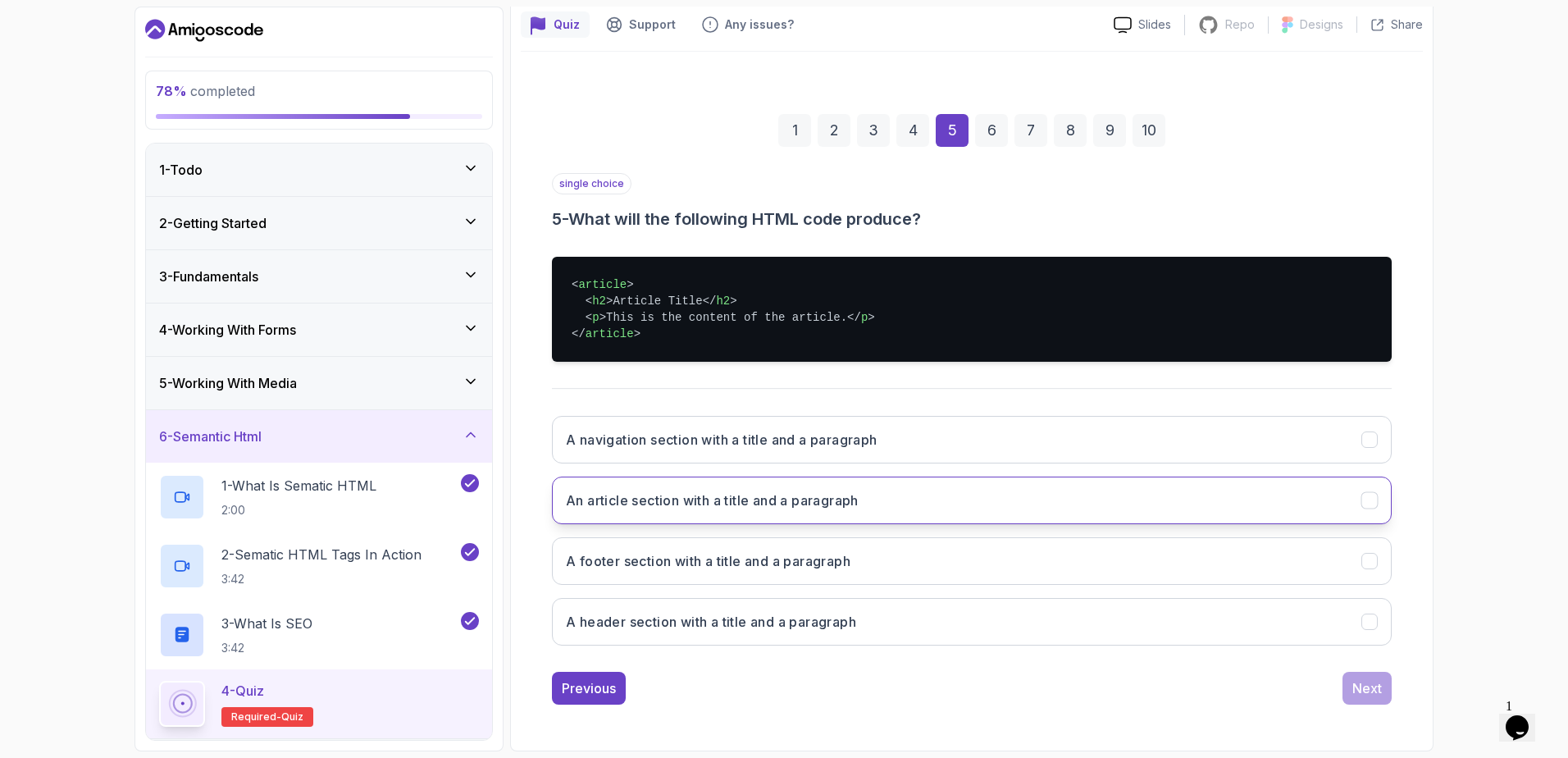 click on "An article section with a title and a paragraph" at bounding box center (712, 500) 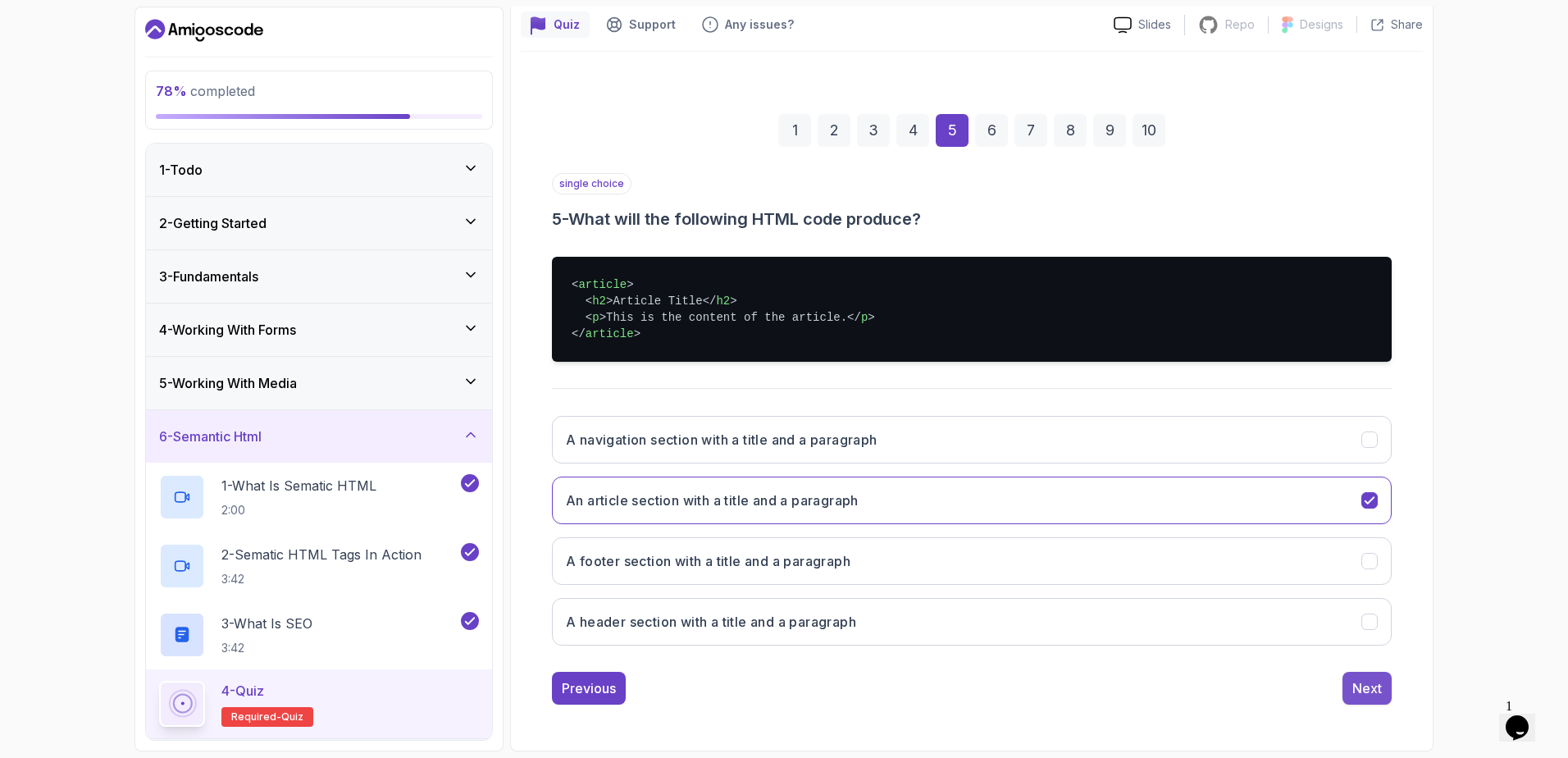 click on "Next" at bounding box center [1367, 688] 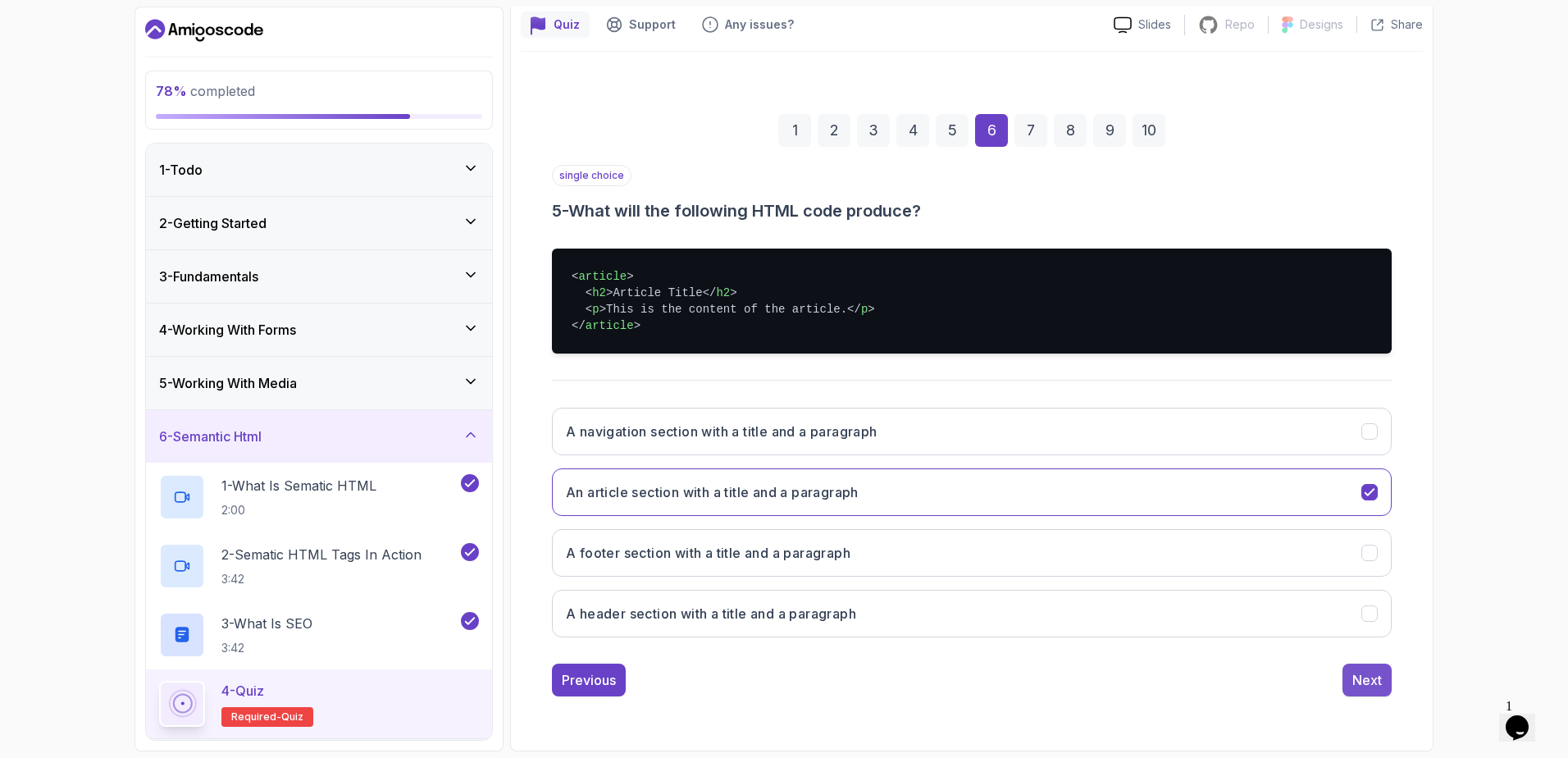 scroll, scrollTop: 1, scrollLeft: 0, axis: vertical 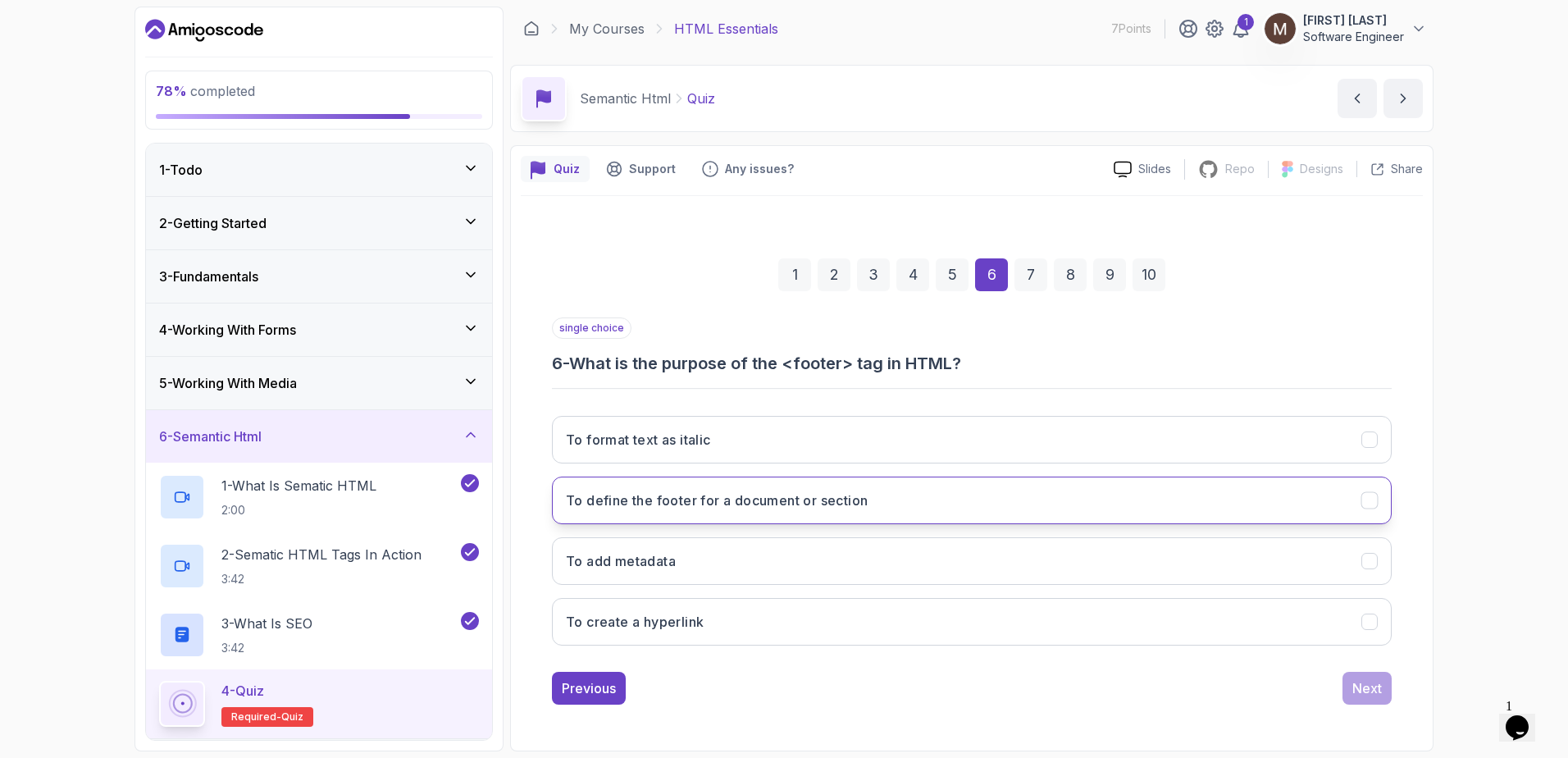 click on "To define the footer for a document or section" at bounding box center (717, 500) 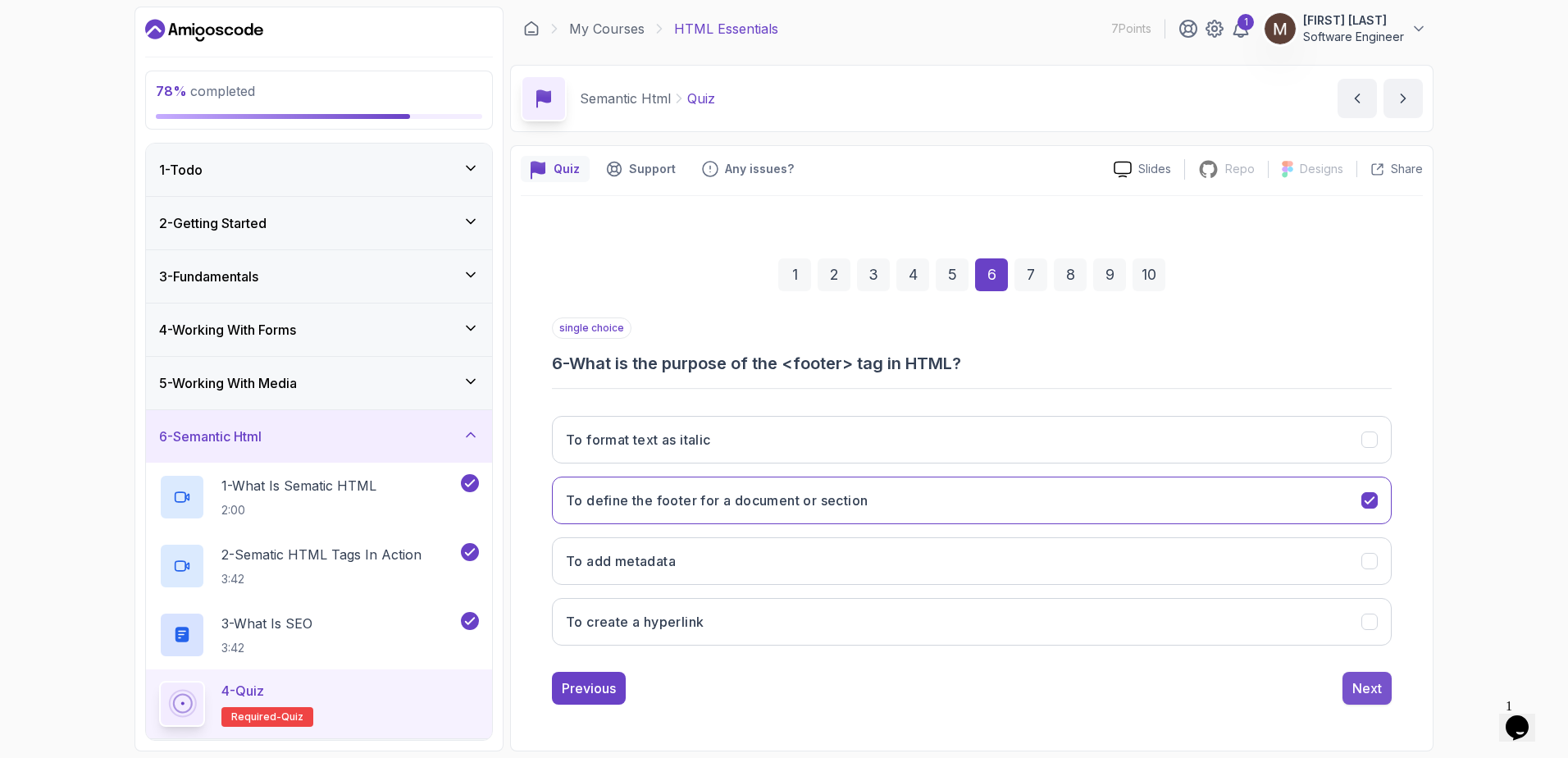 click on "Next" at bounding box center [1367, 688] 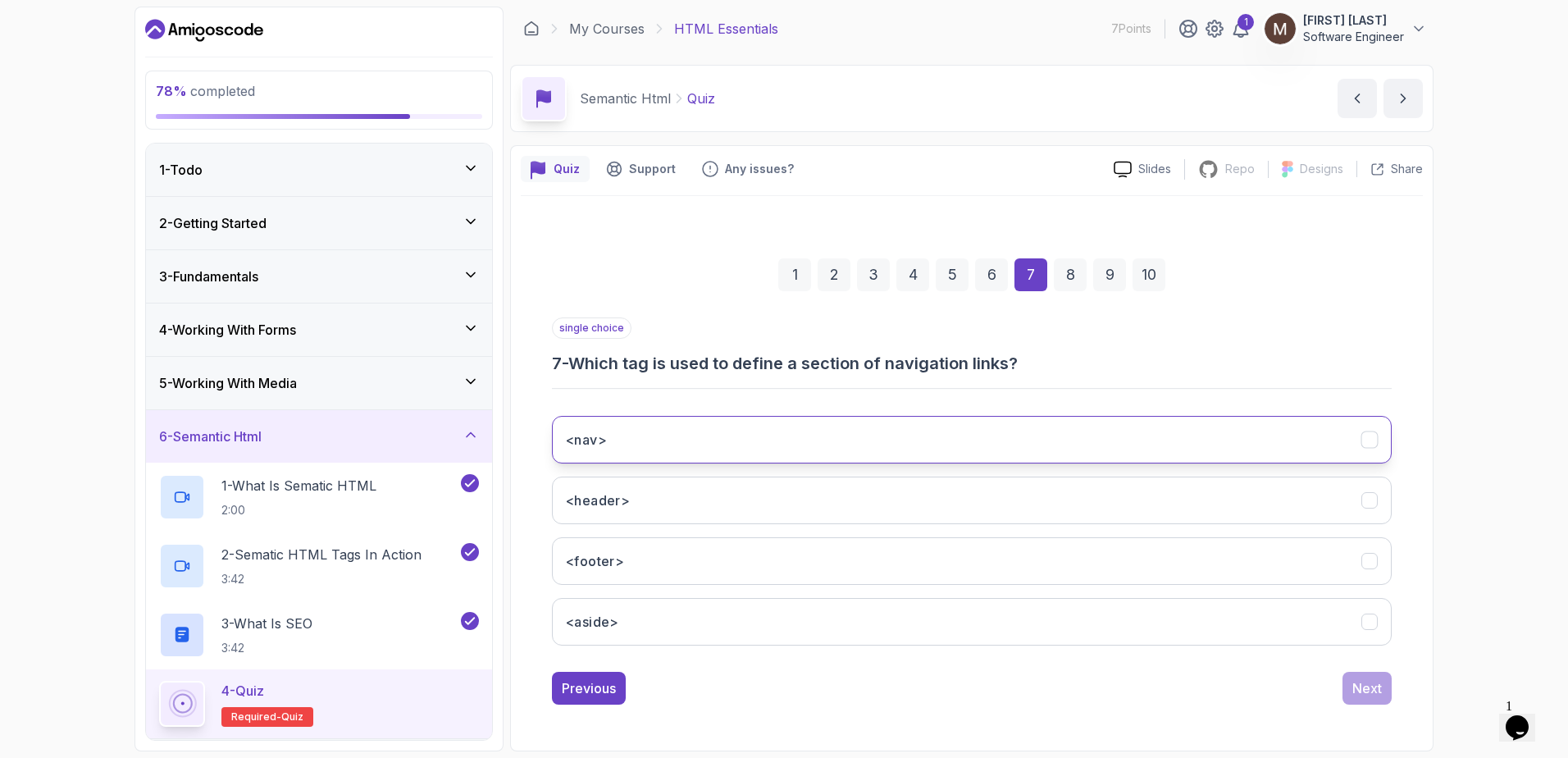 click on "<nav>" at bounding box center [972, 440] 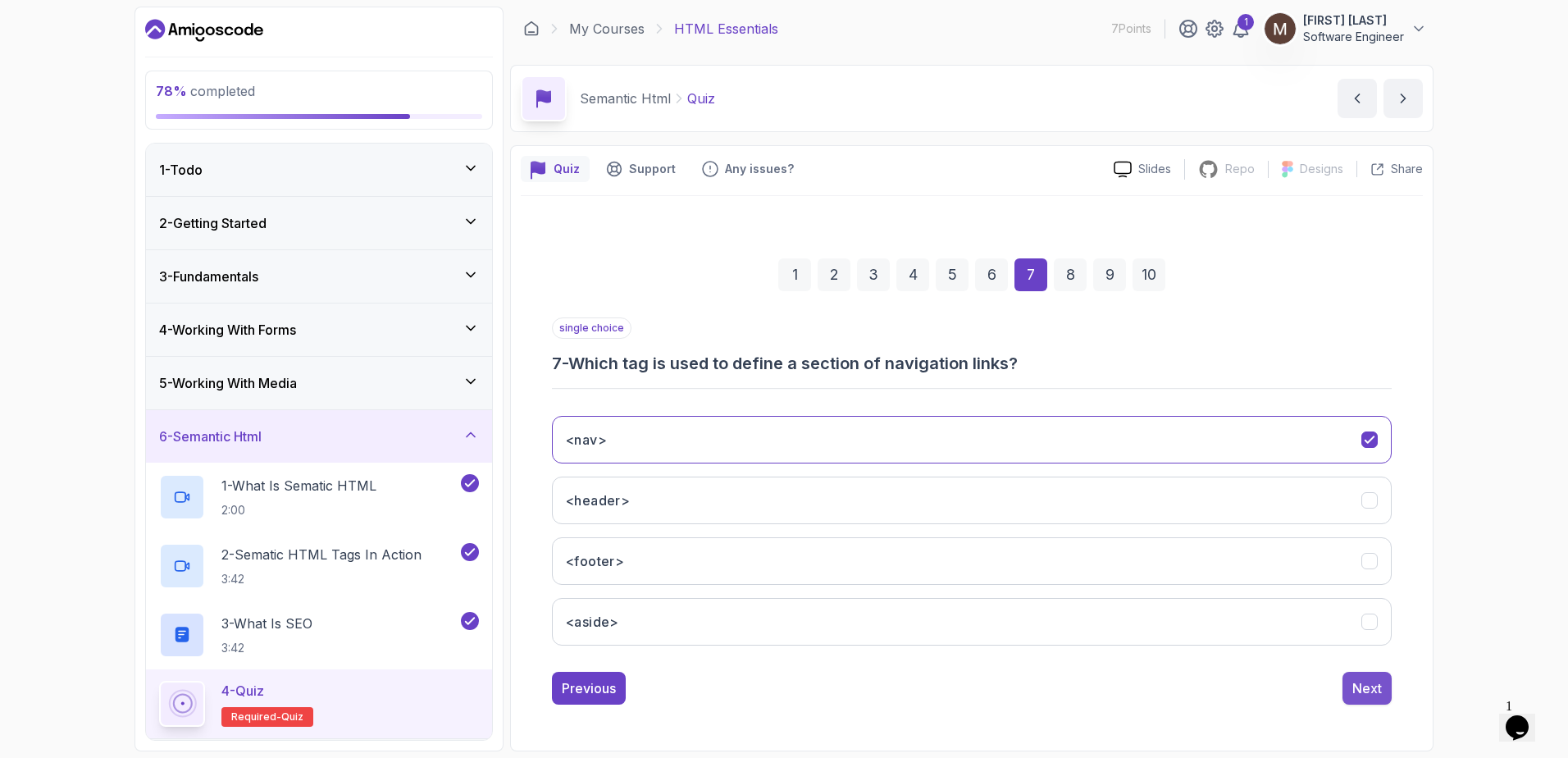 click on "Next" at bounding box center (1367, 688) 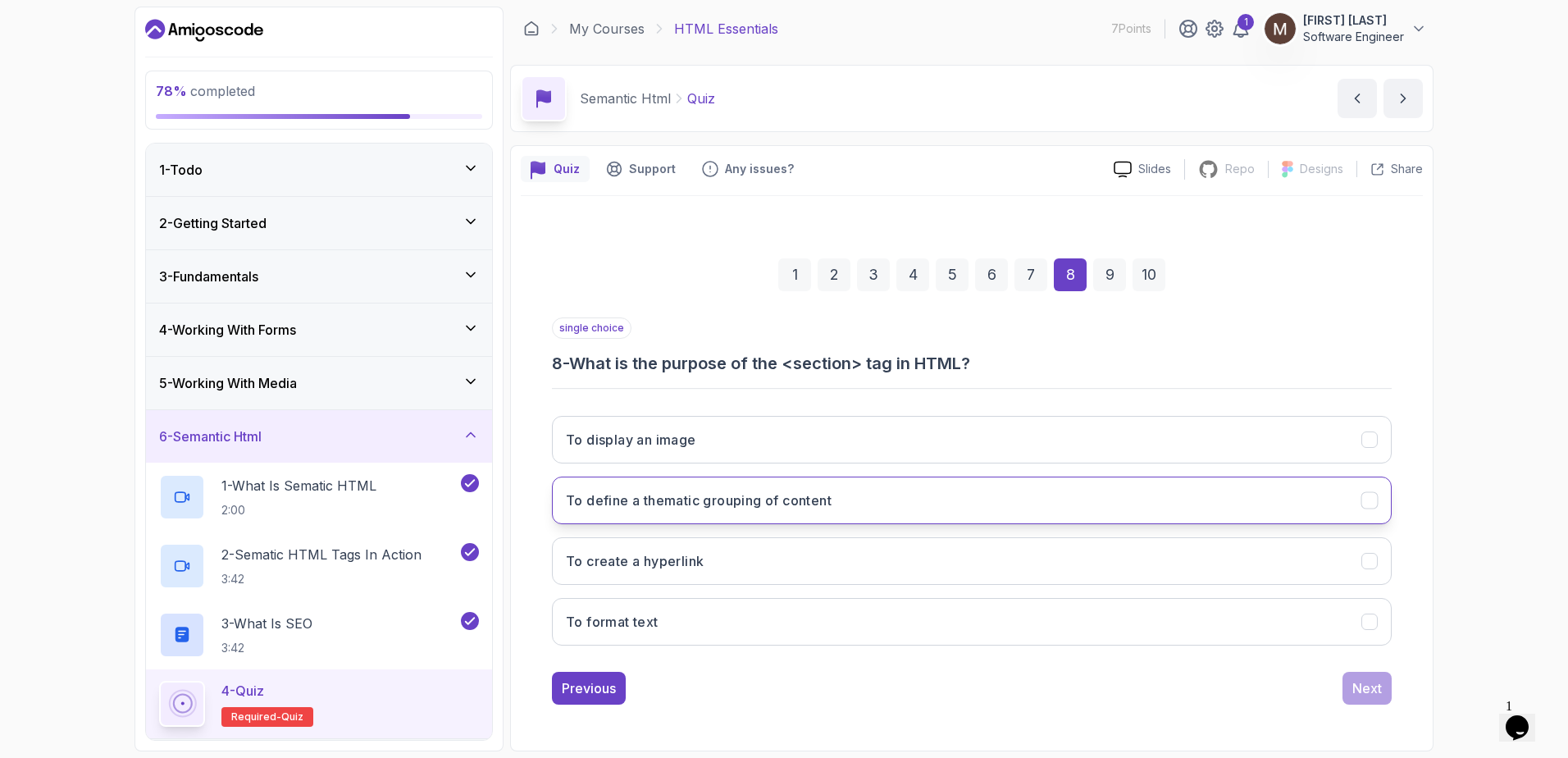 click on "To define a thematic grouping of content" at bounding box center (972, 500) 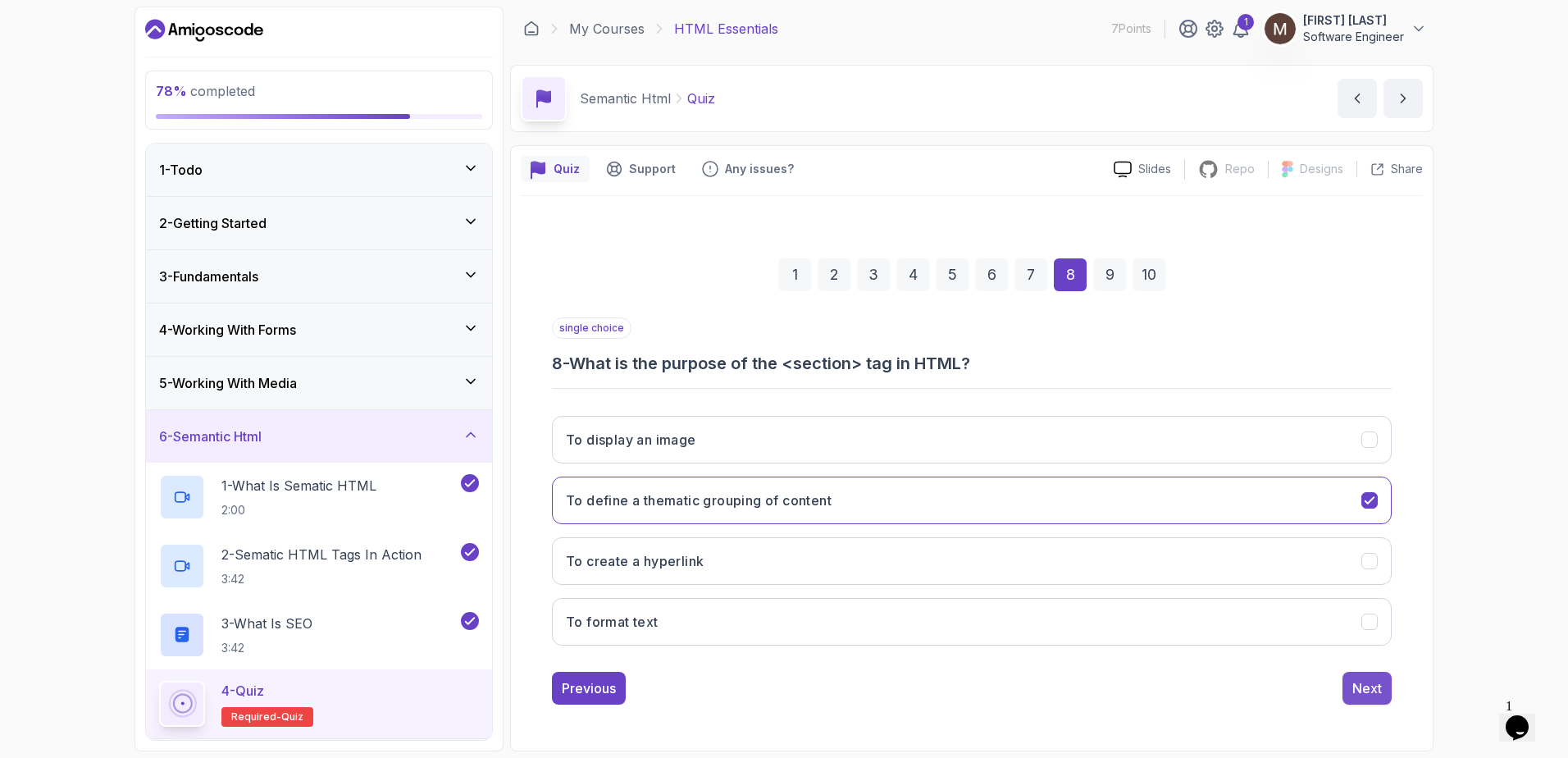 click on "Next" at bounding box center (1367, 688) 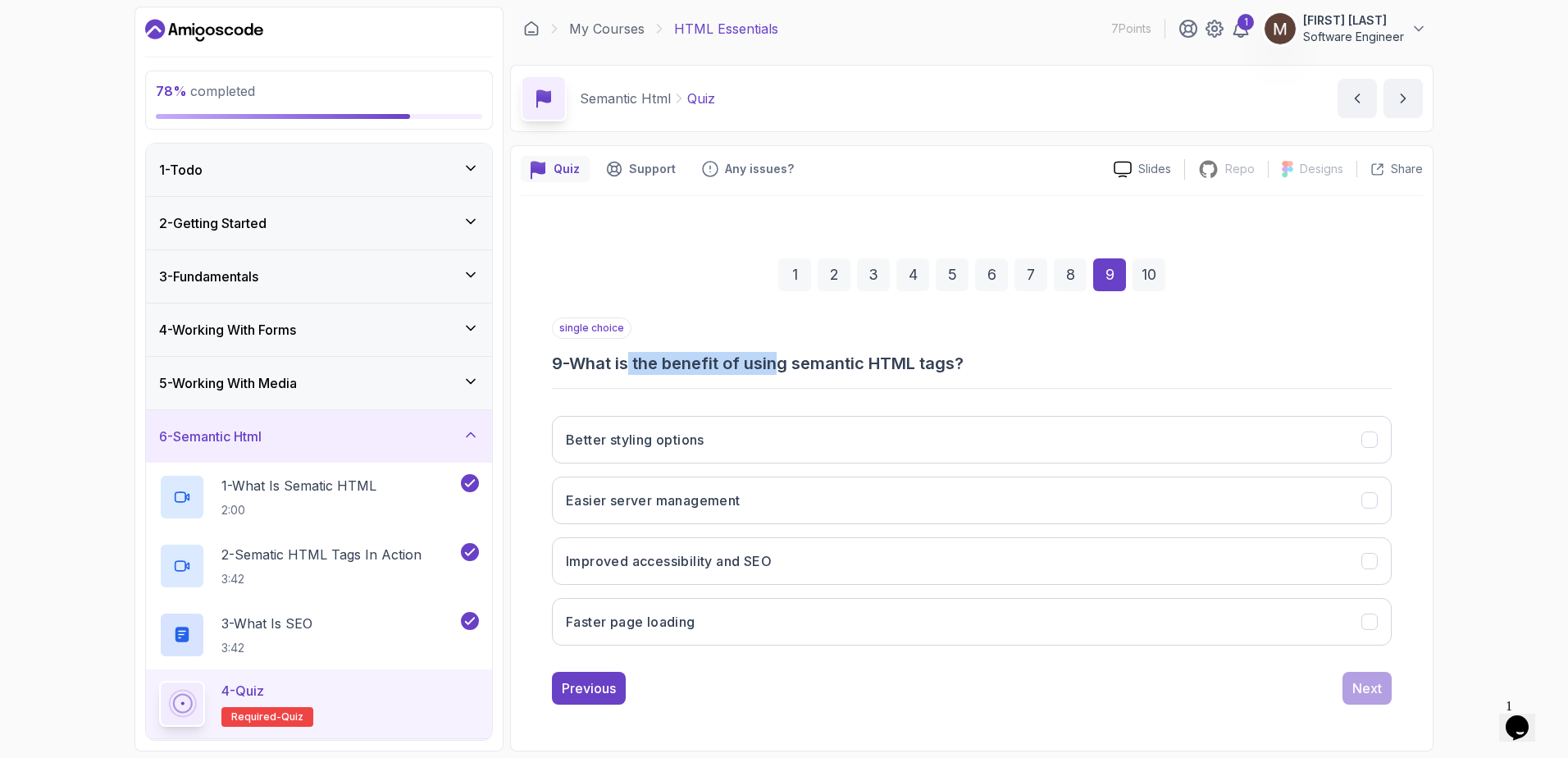 drag, startPoint x: 638, startPoint y: 358, endPoint x: 789, endPoint y: 362, distance: 151.05297 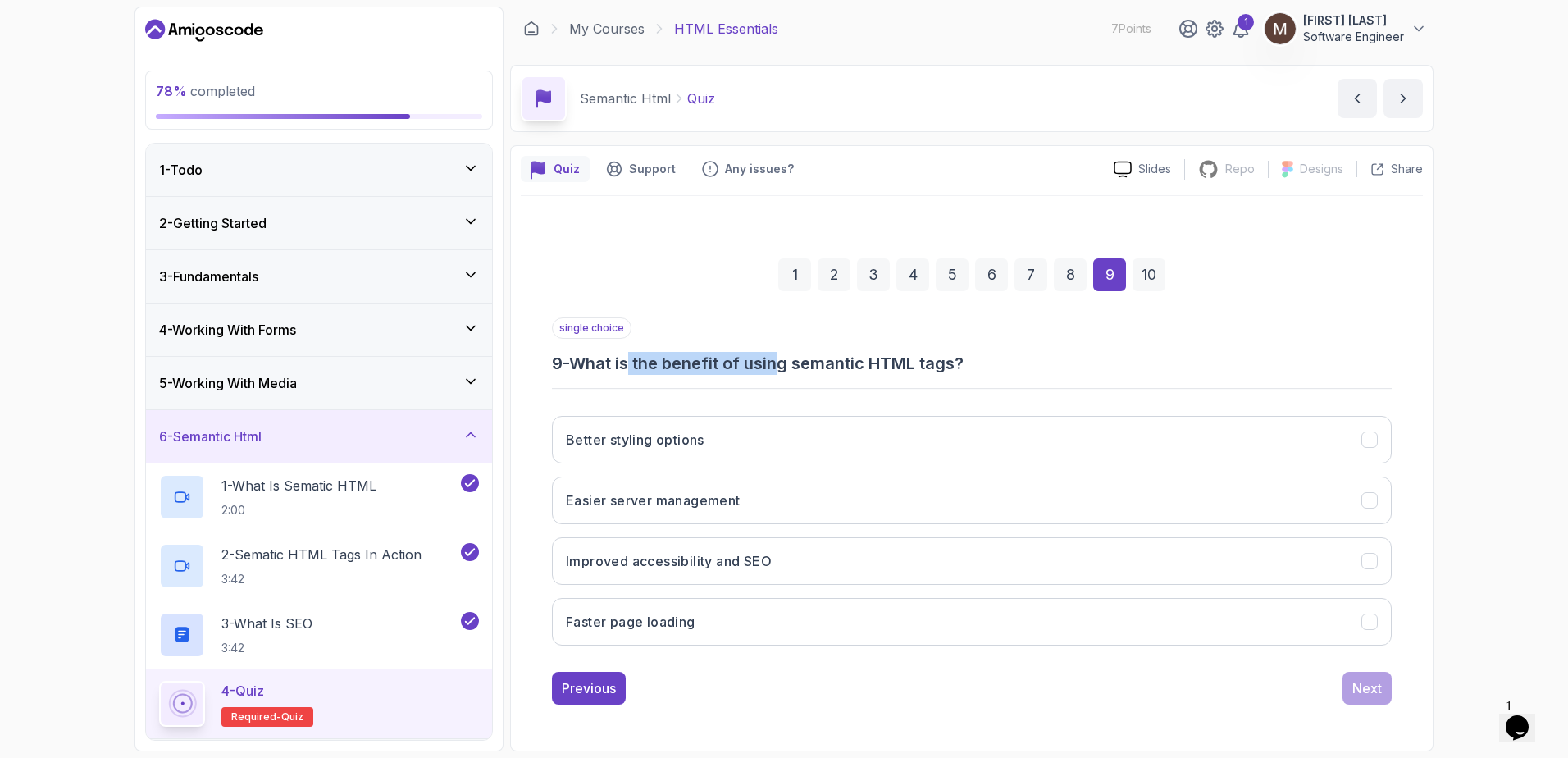 click on "9  -  What is the benefit of using semantic HTML tags?" at bounding box center [972, 363] 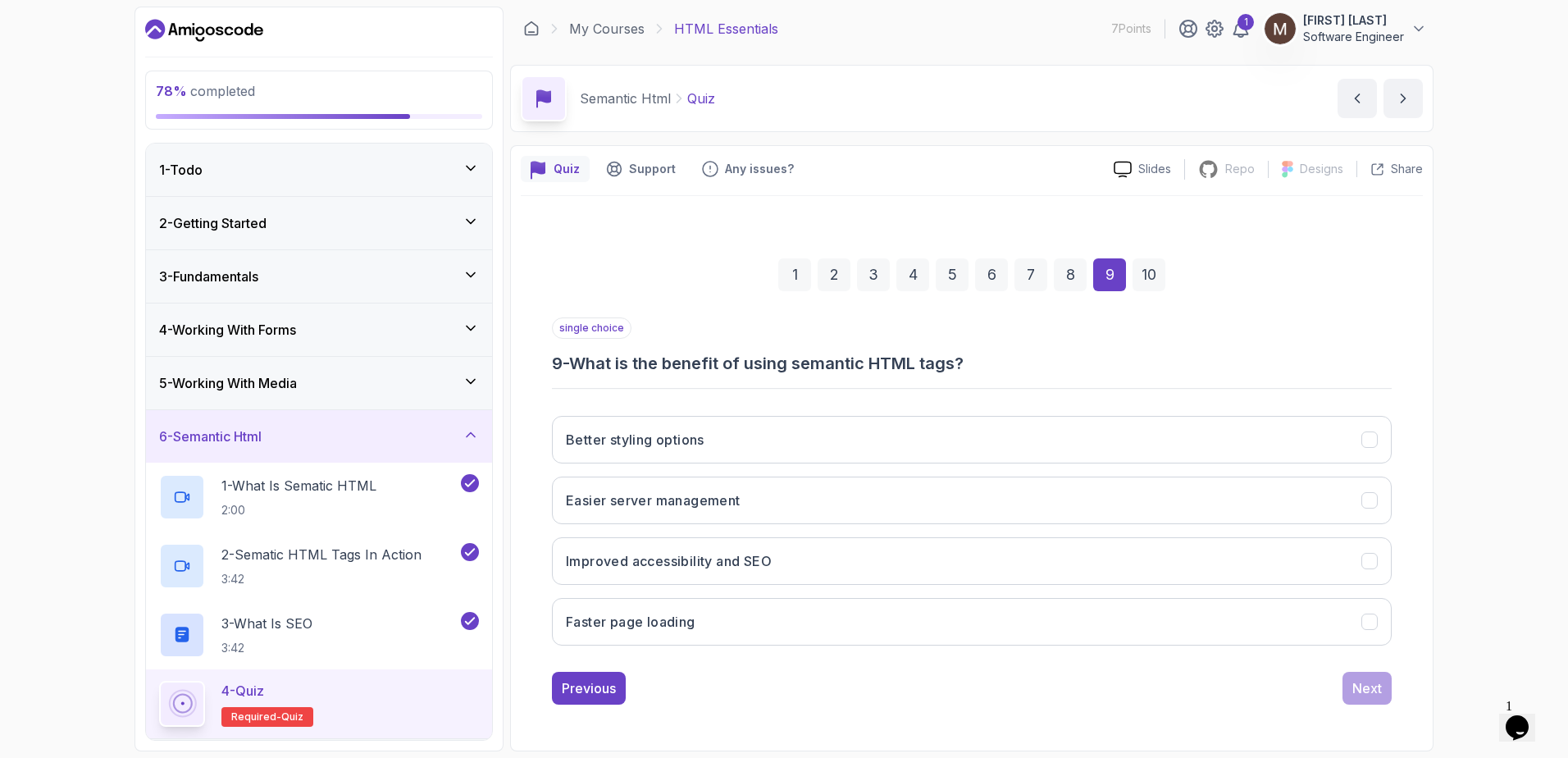 drag, startPoint x: 789, startPoint y: 362, endPoint x: 873, endPoint y: 367, distance: 84.148678 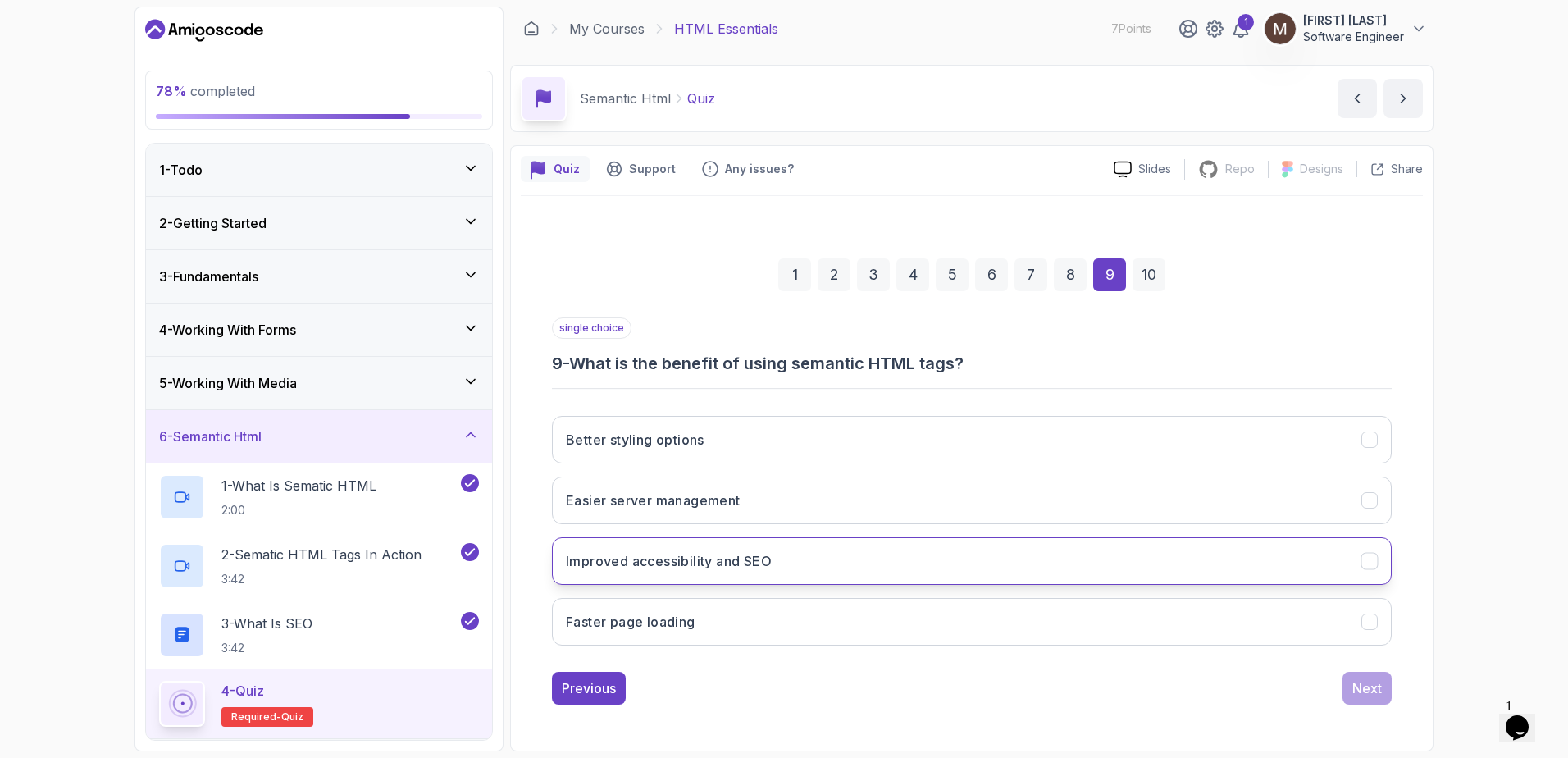 click on "Improved accessibility and SEO" at bounding box center (668, 561) 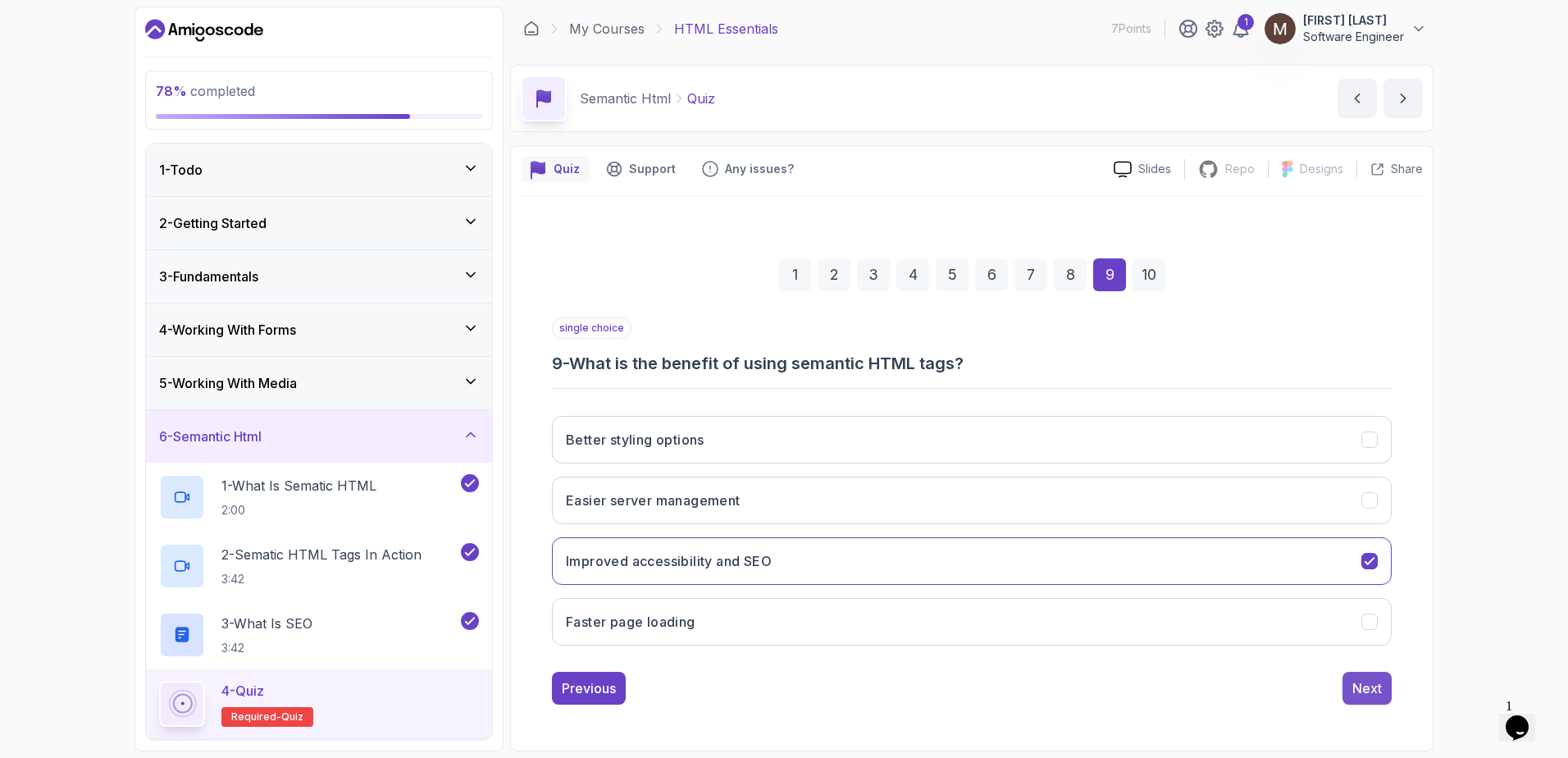 click on "Next" at bounding box center [1367, 688] 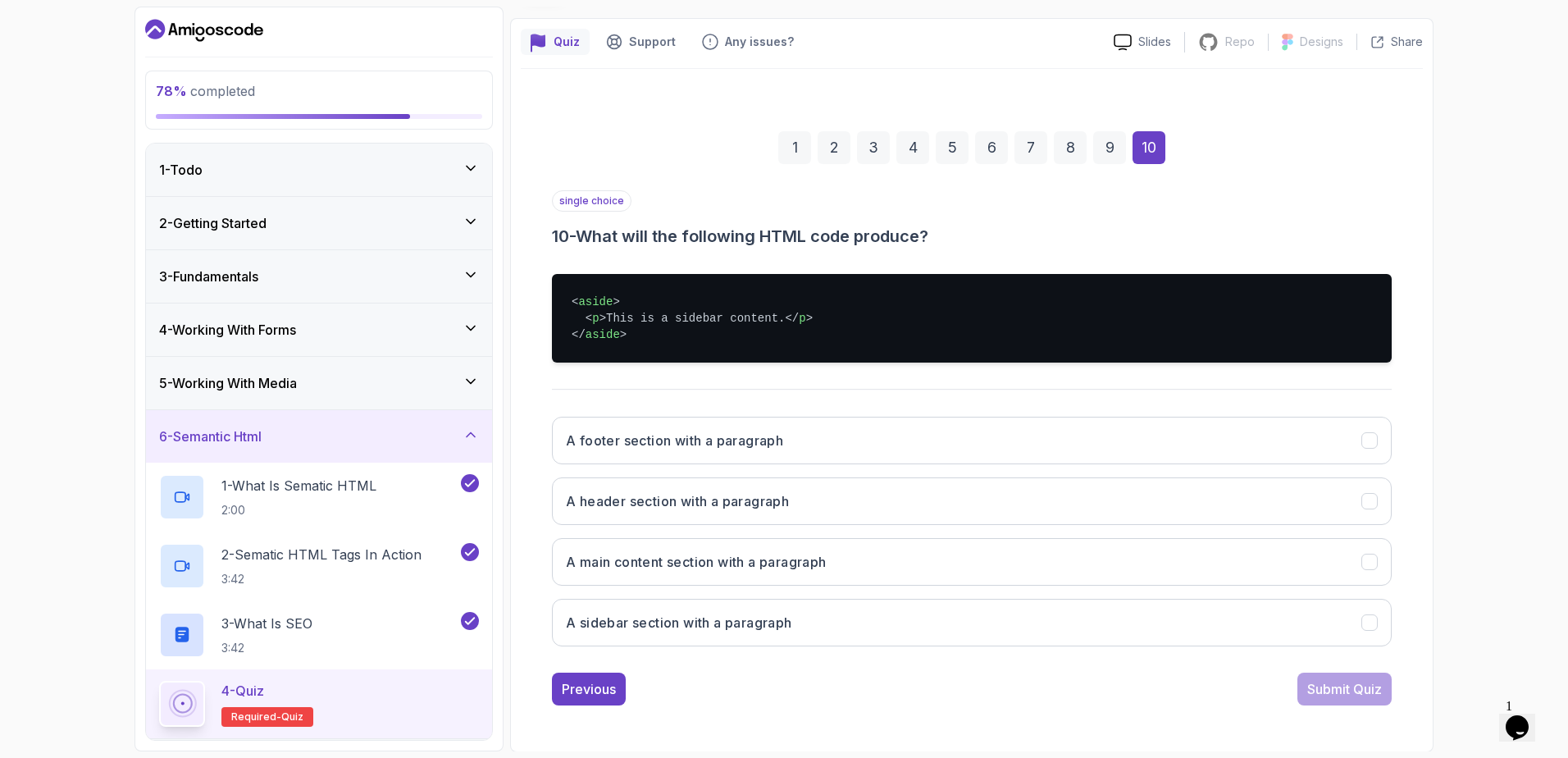 scroll, scrollTop: 129, scrollLeft: 0, axis: vertical 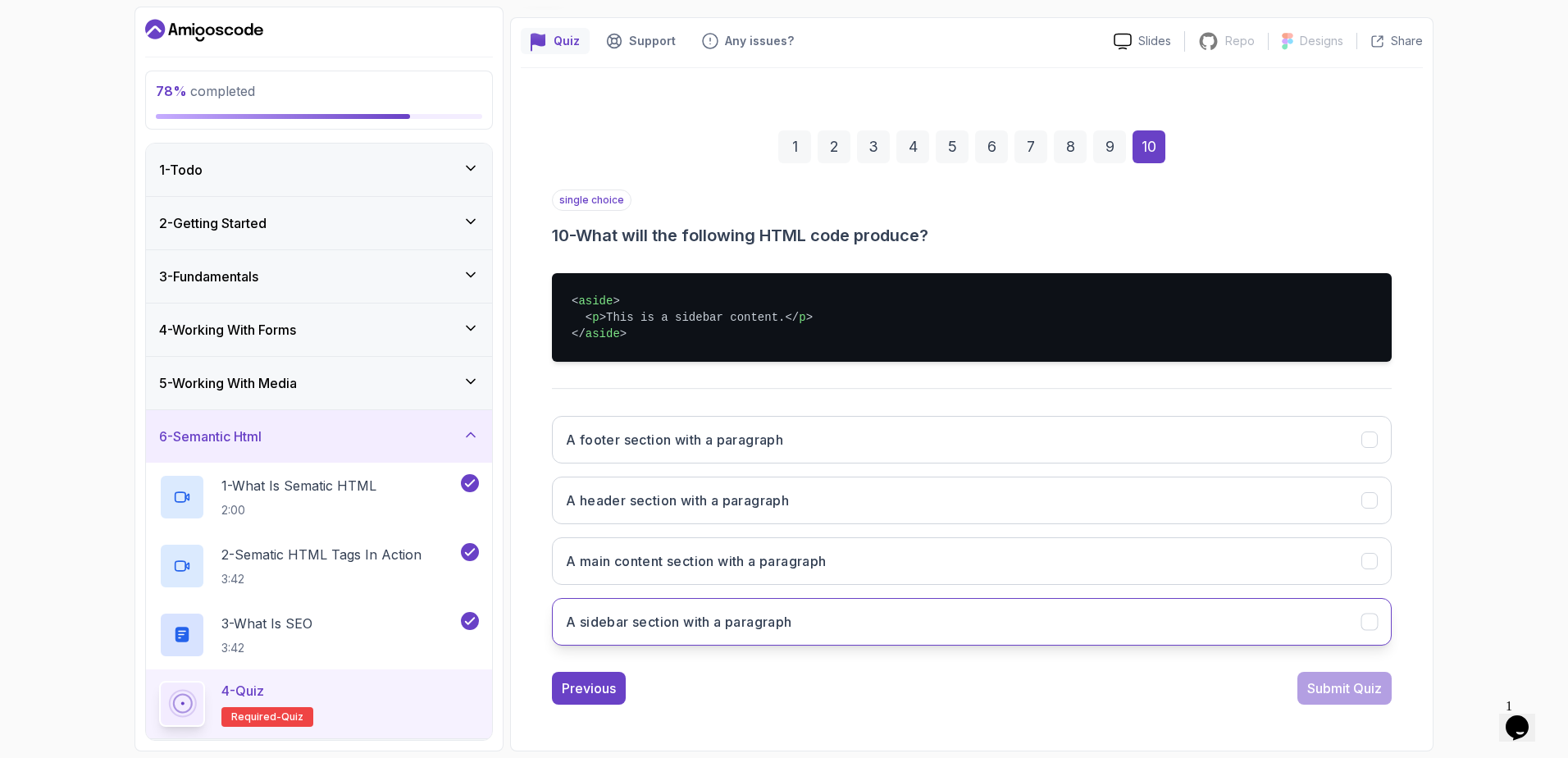 click on "A sidebar section with a paragraph" at bounding box center (679, 622) 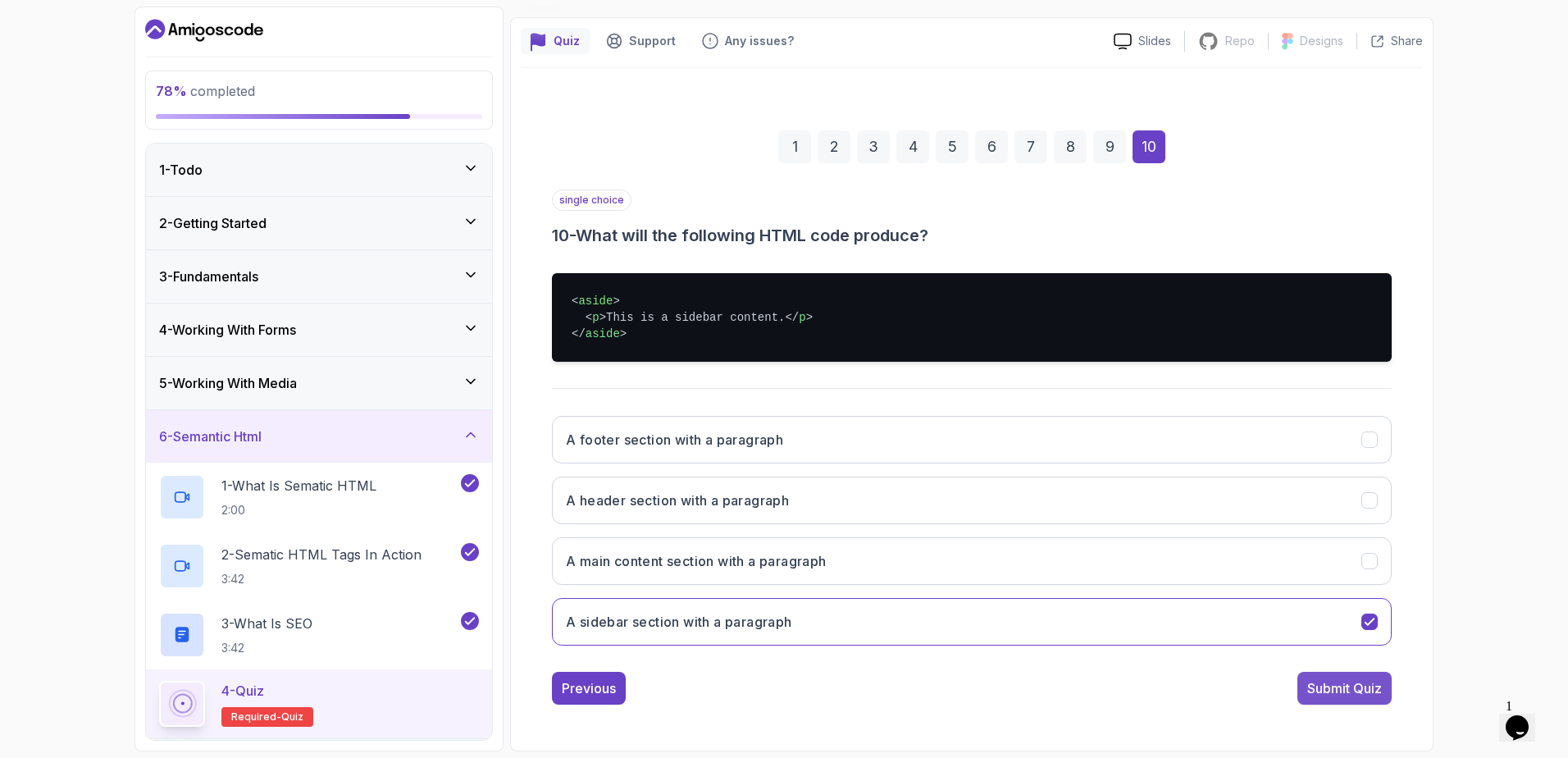 click on "Submit Quiz" at bounding box center (1344, 688) 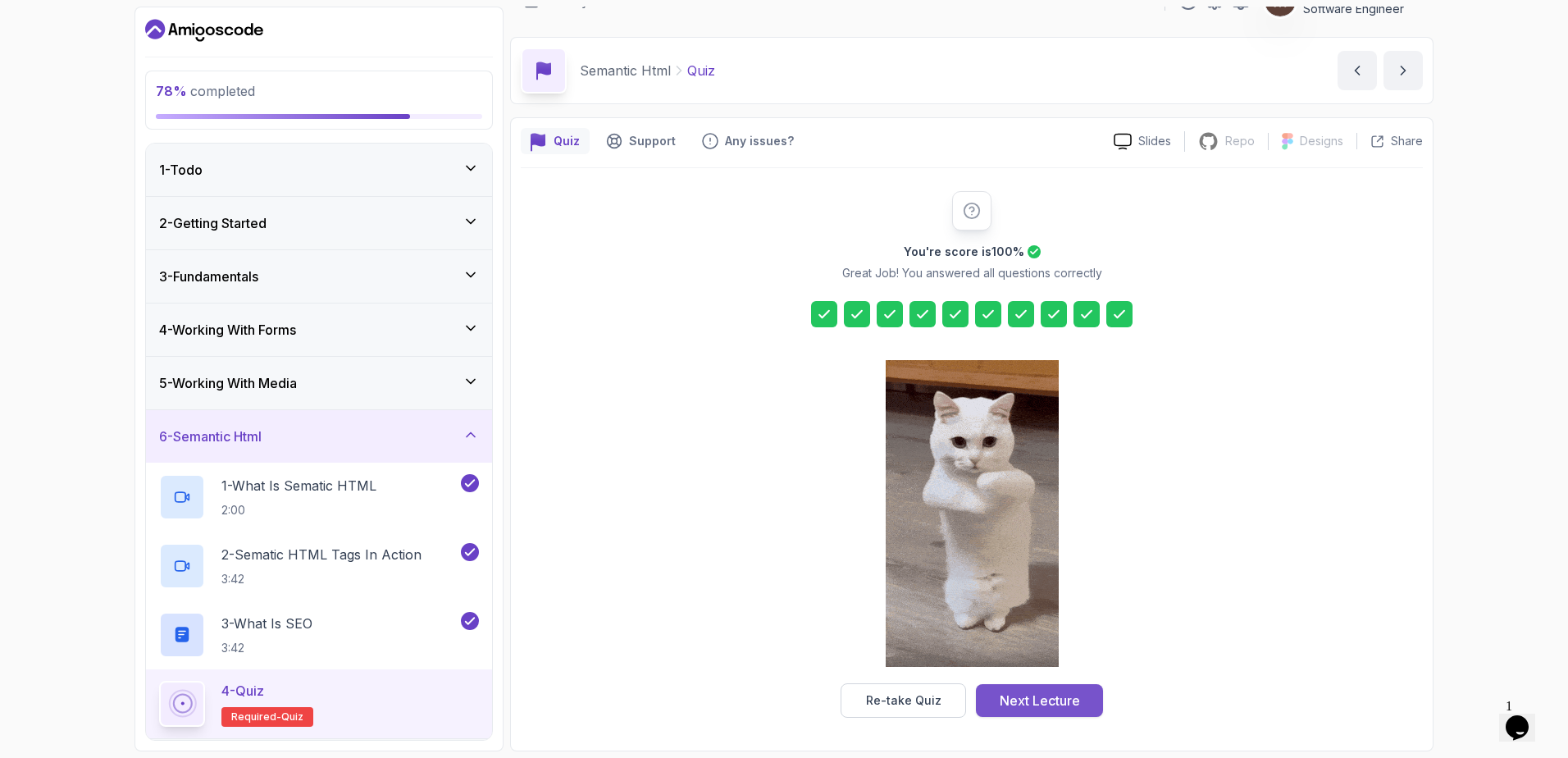 click on "Next Lecture" at bounding box center [1040, 701] 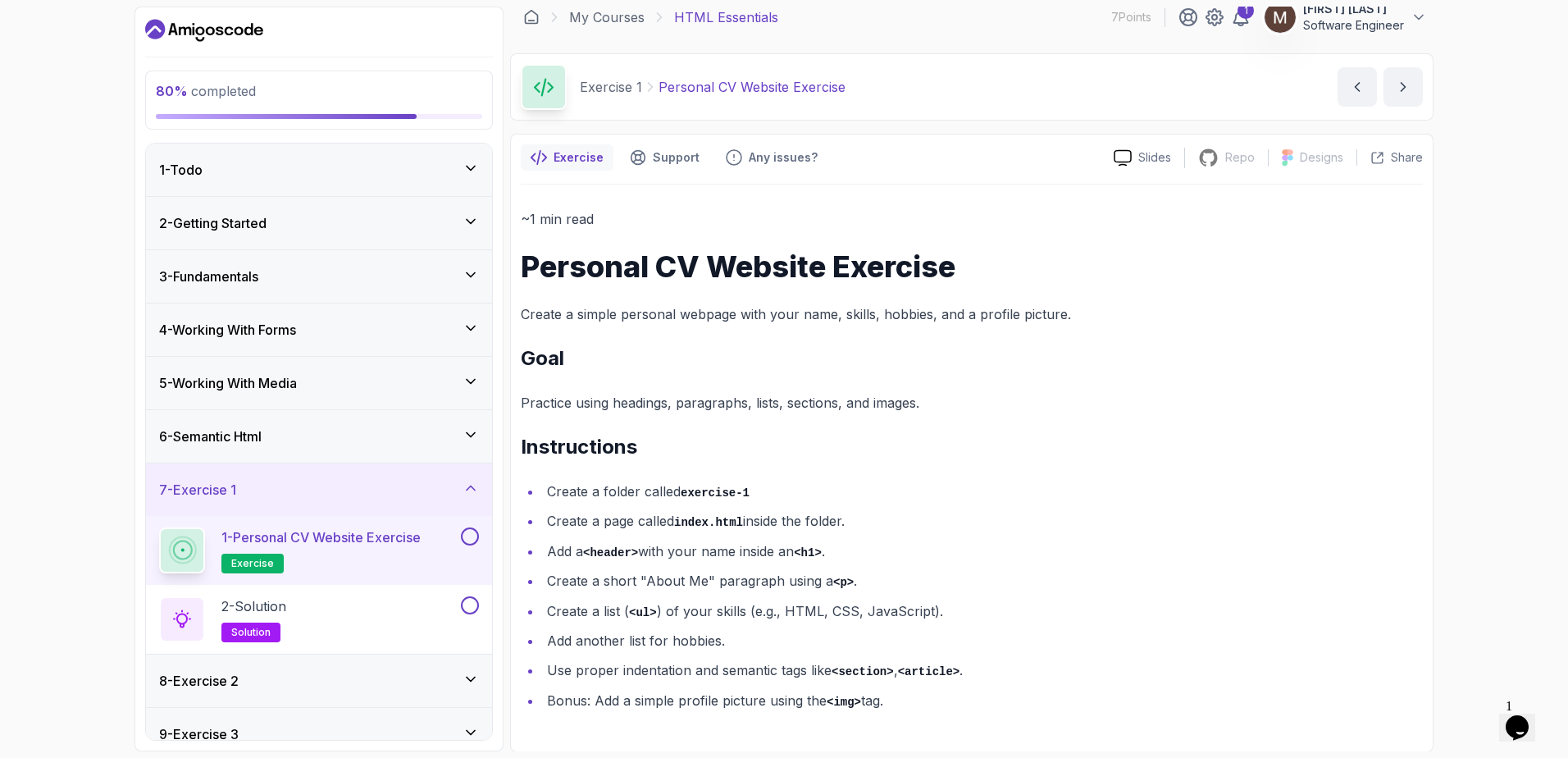 scroll, scrollTop: 13, scrollLeft: 0, axis: vertical 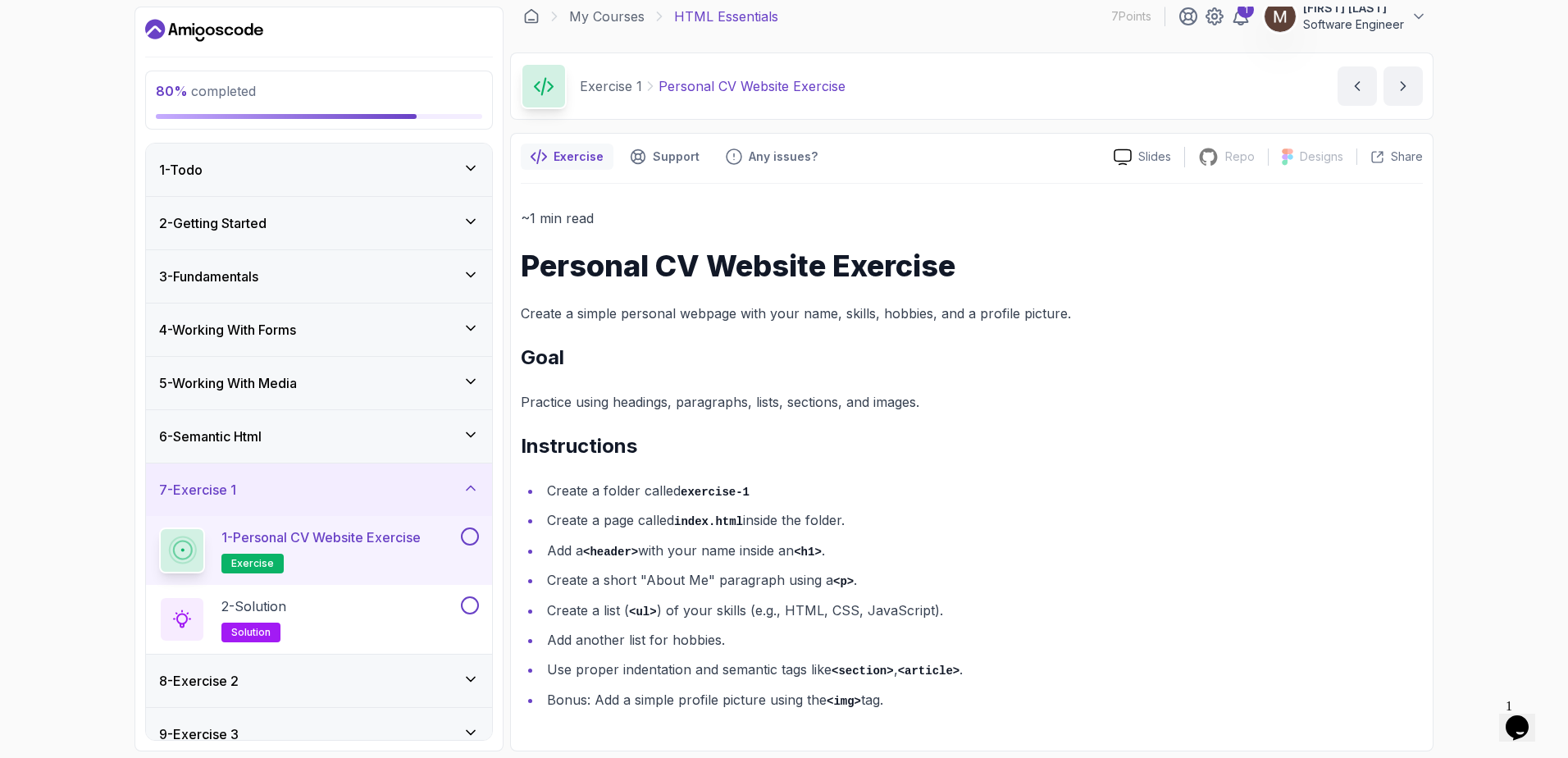 click on "8  -  Exercise 2" at bounding box center [319, 681] 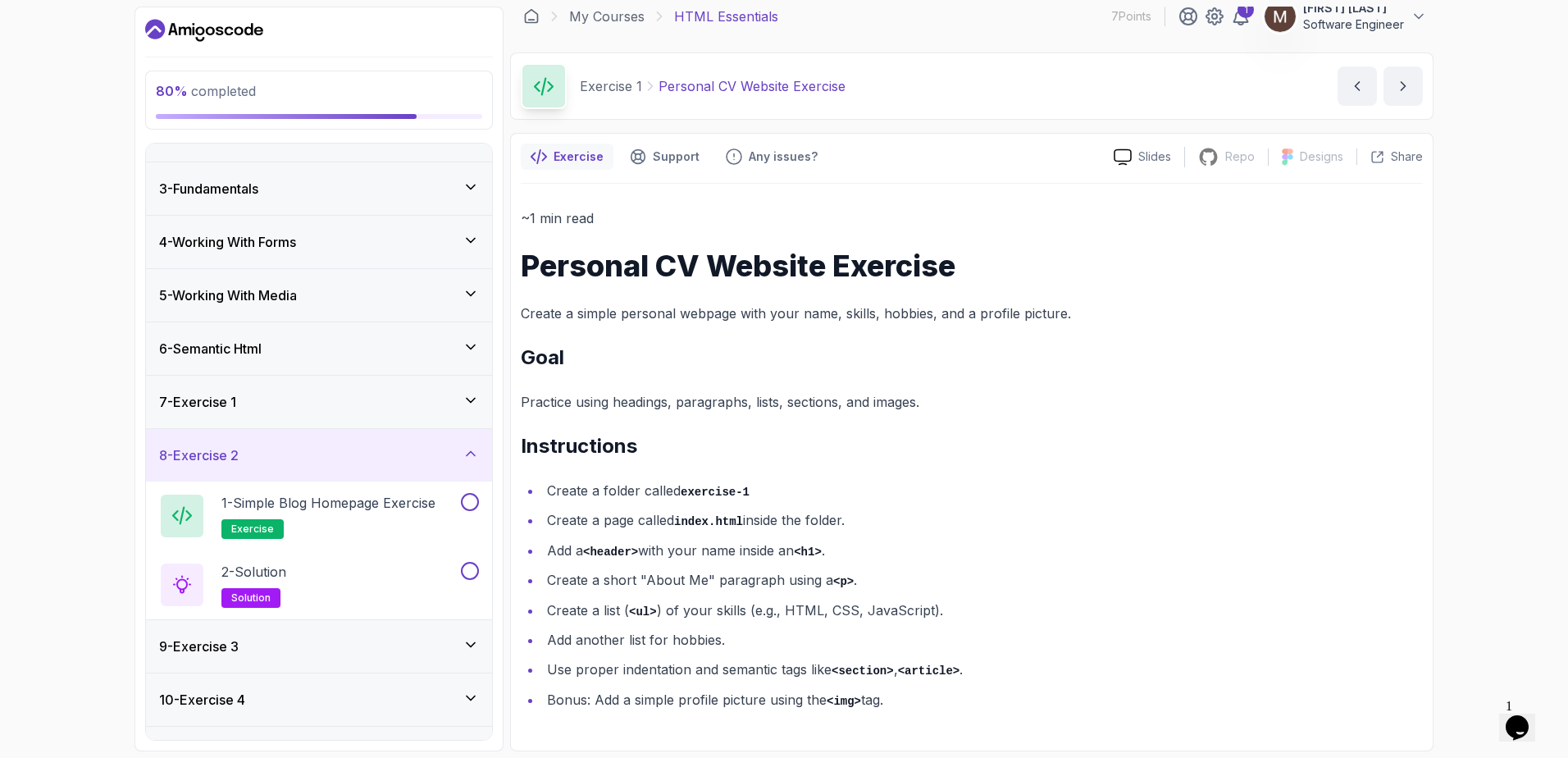 scroll, scrollTop: 127, scrollLeft: 0, axis: vertical 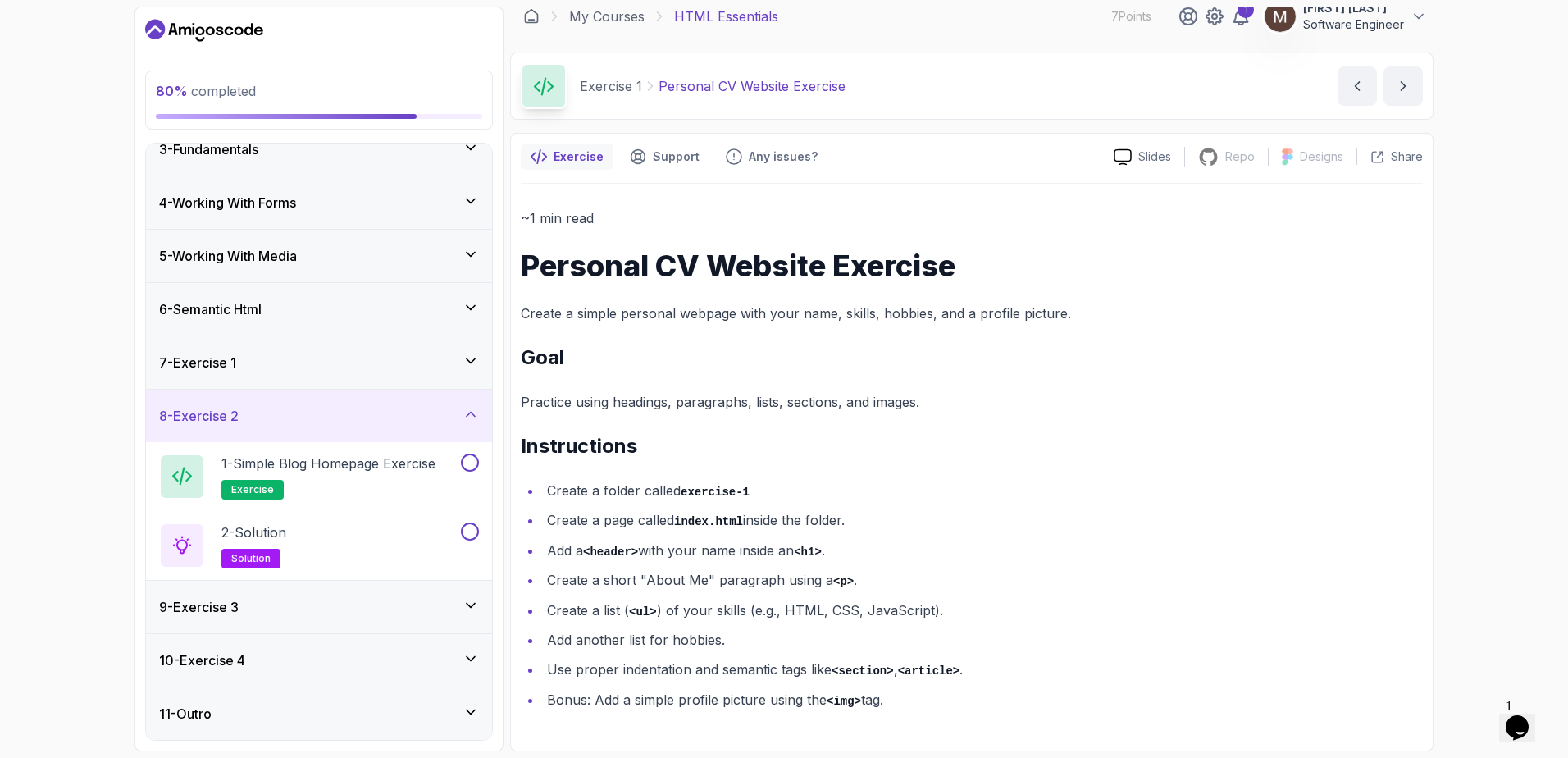 click on "9  -  Exercise 3" at bounding box center (319, 607) 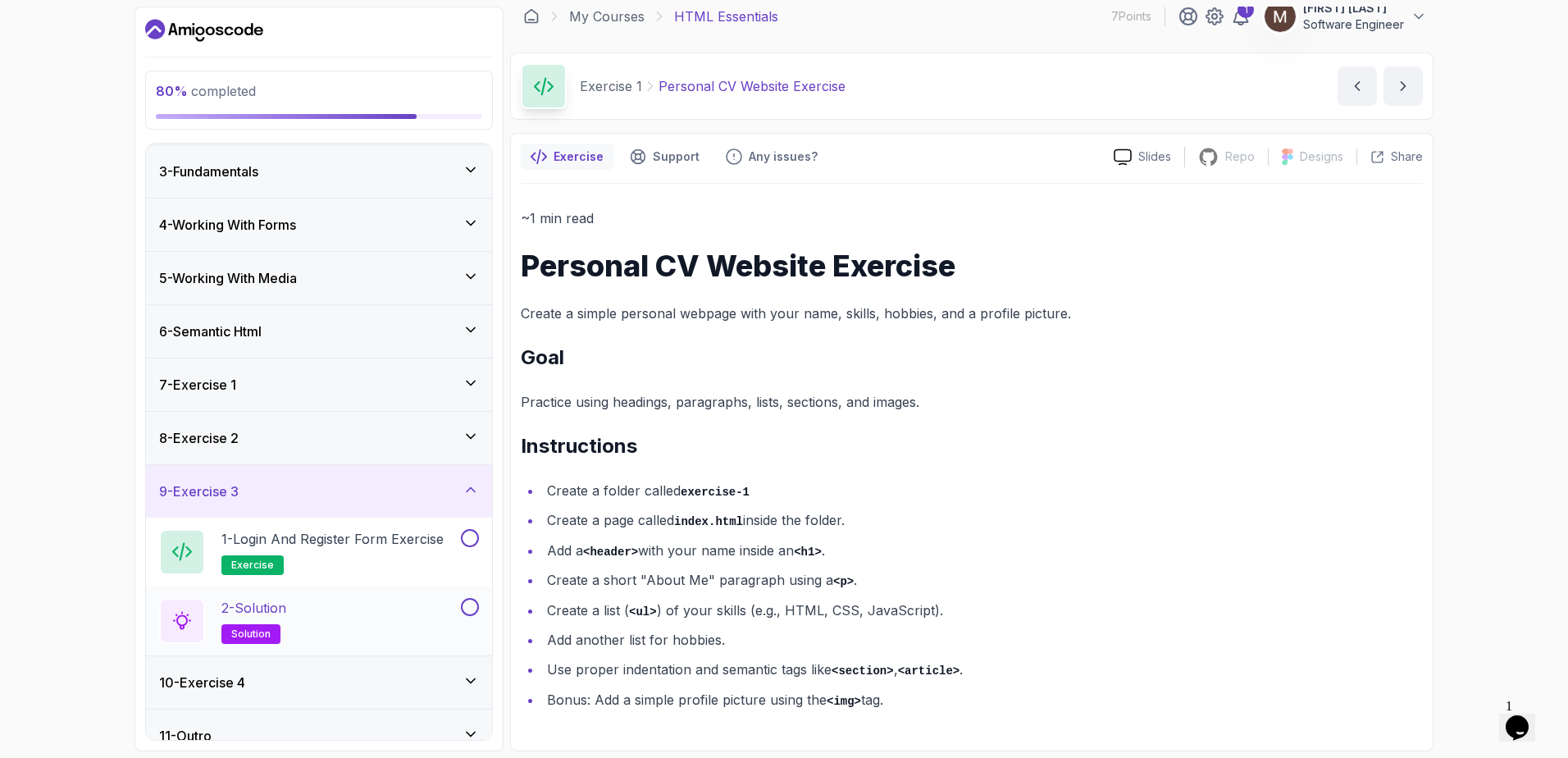 scroll, scrollTop: 127, scrollLeft: 0, axis: vertical 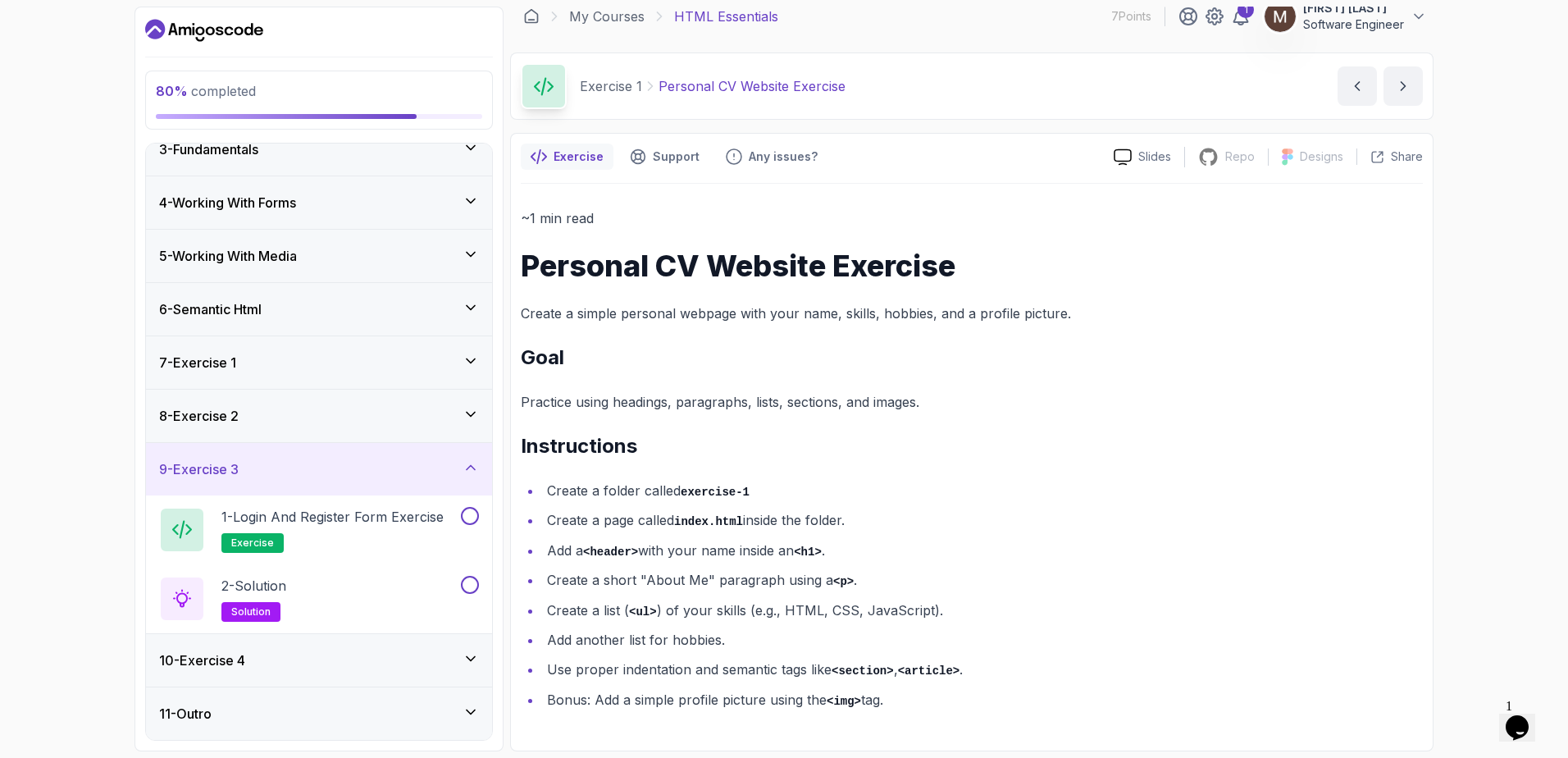 click 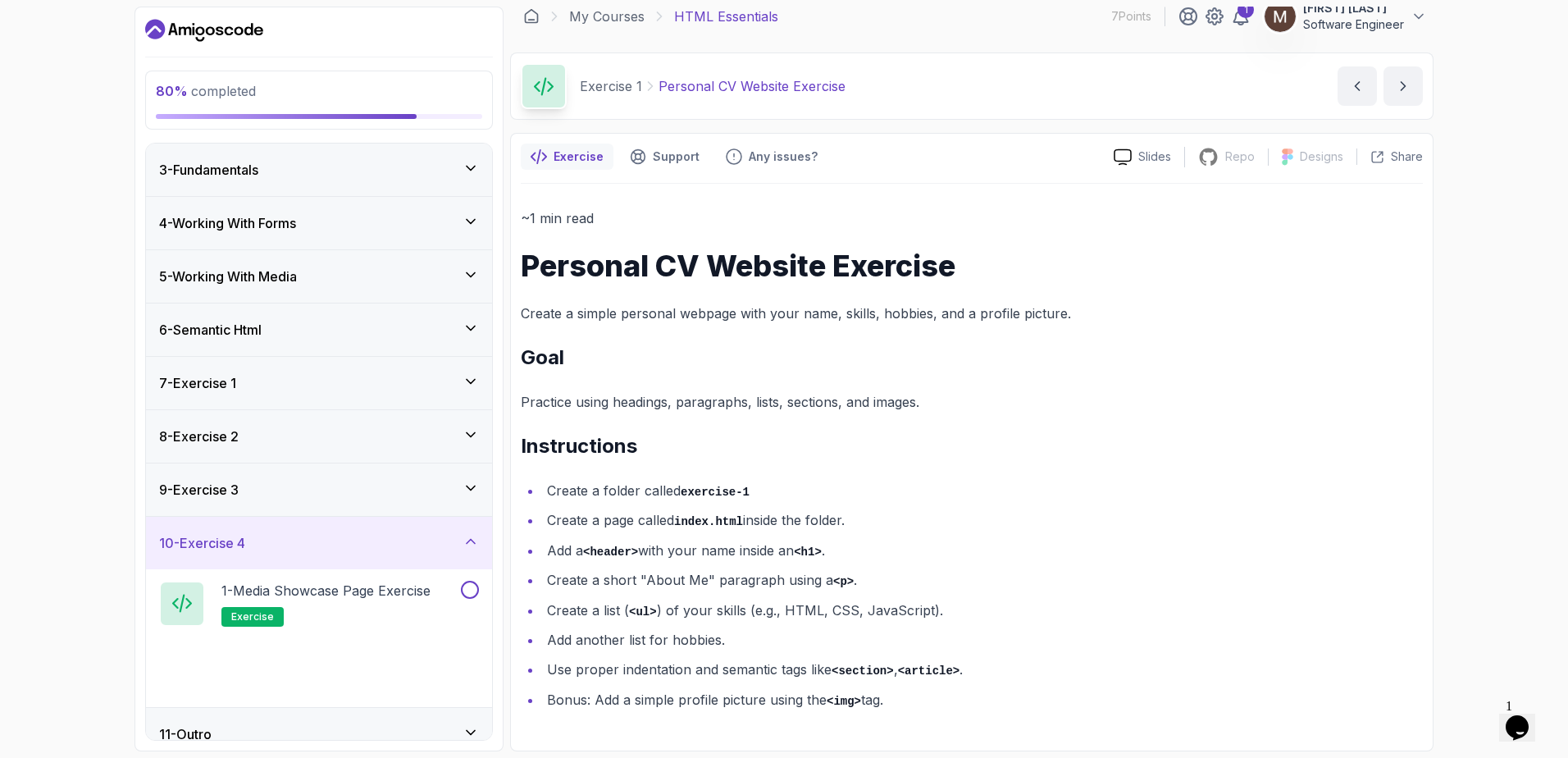 scroll, scrollTop: 127, scrollLeft: 0, axis: vertical 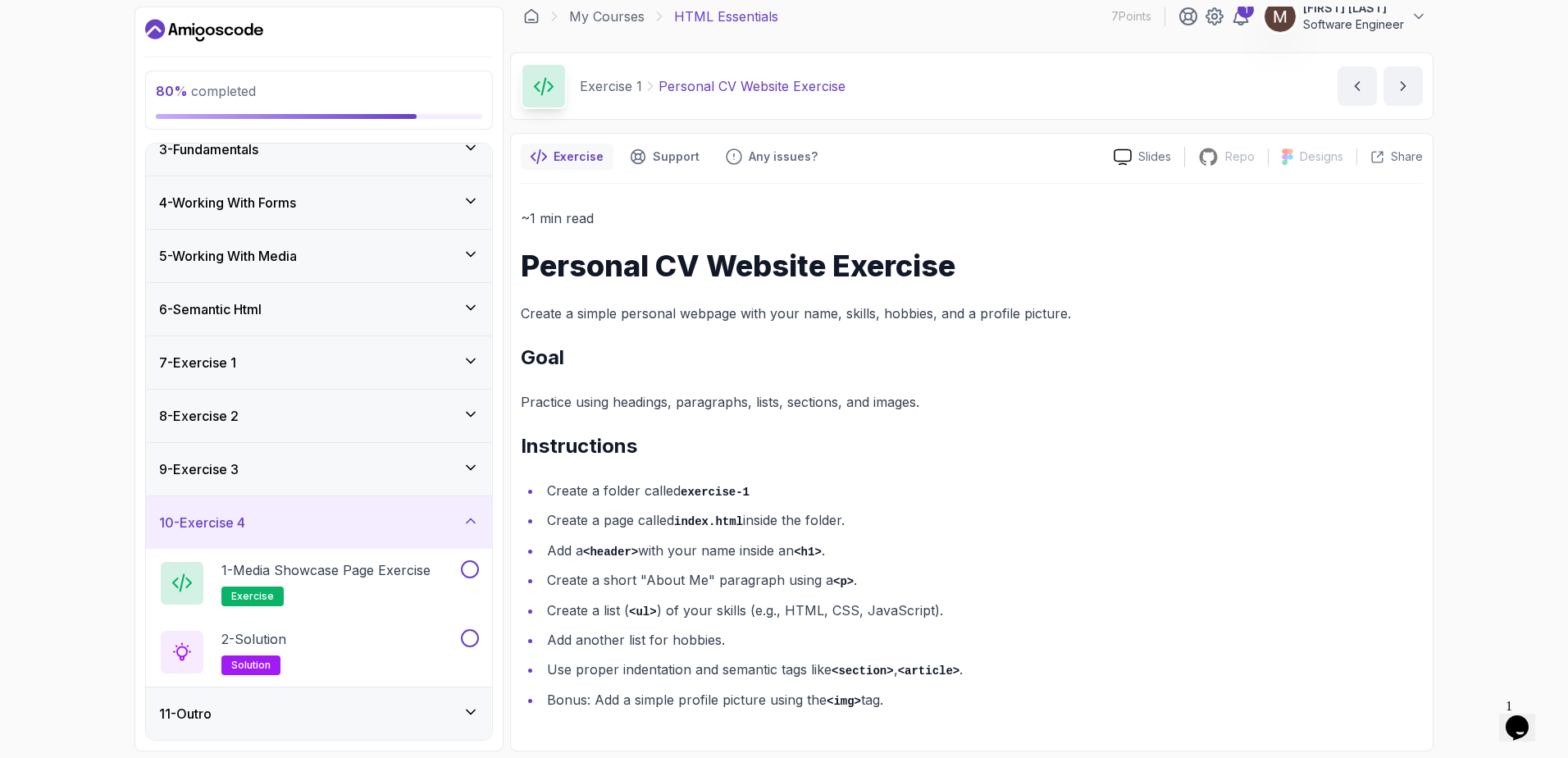 click 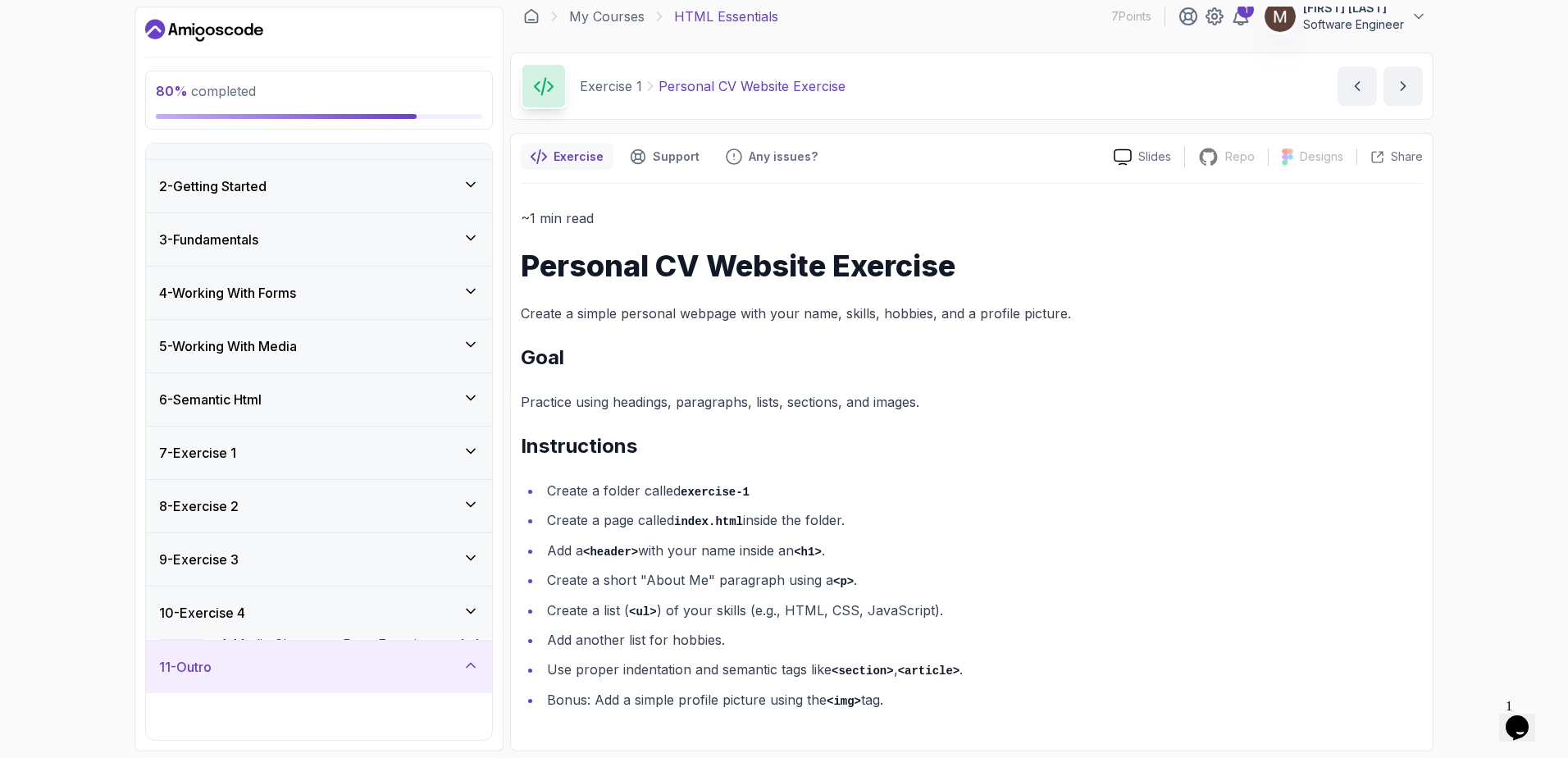 scroll, scrollTop: 127, scrollLeft: 0, axis: vertical 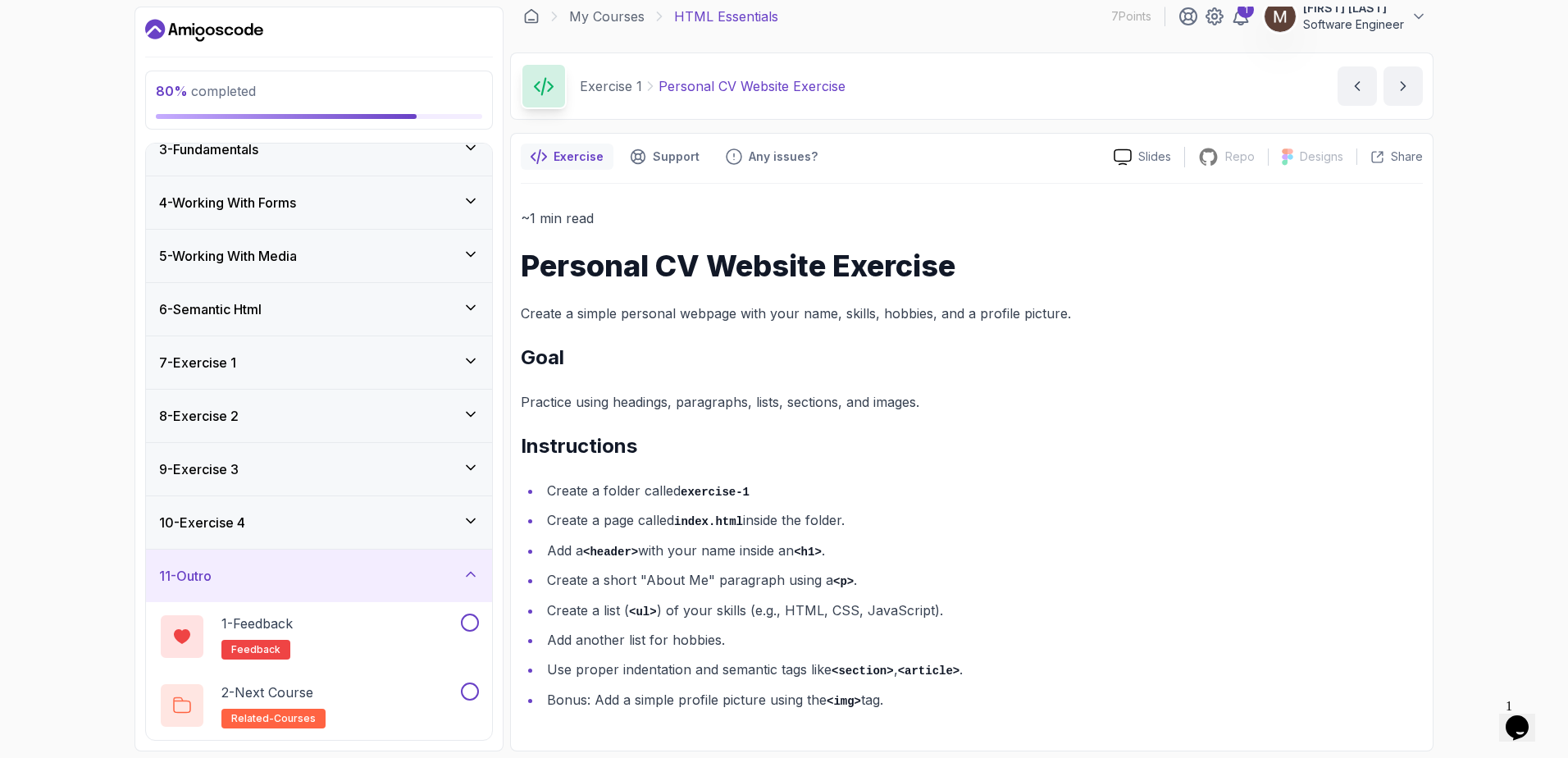 click on "7  -  Exercise 1" at bounding box center (319, 363) 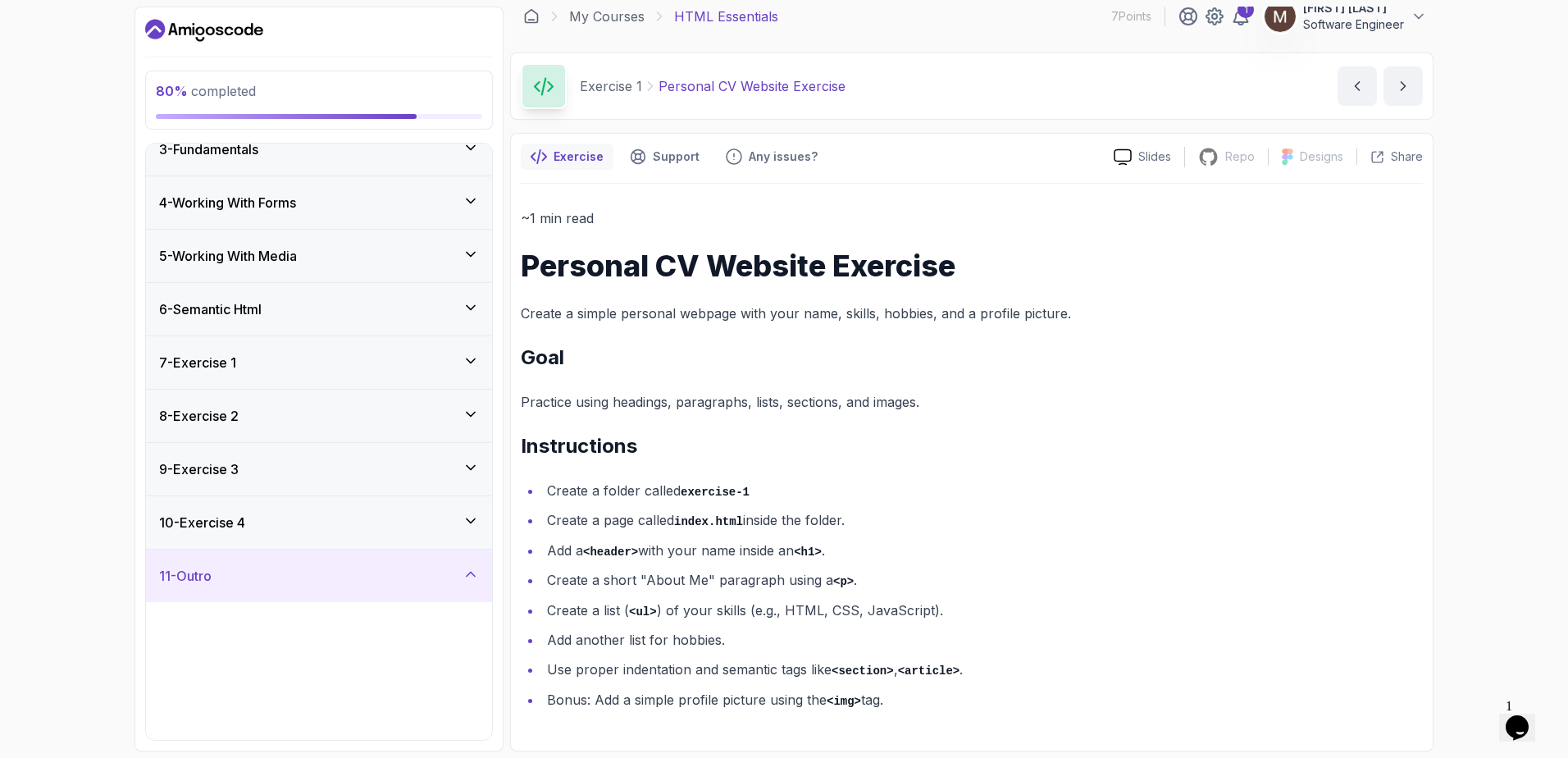 scroll, scrollTop: 0, scrollLeft: 0, axis: both 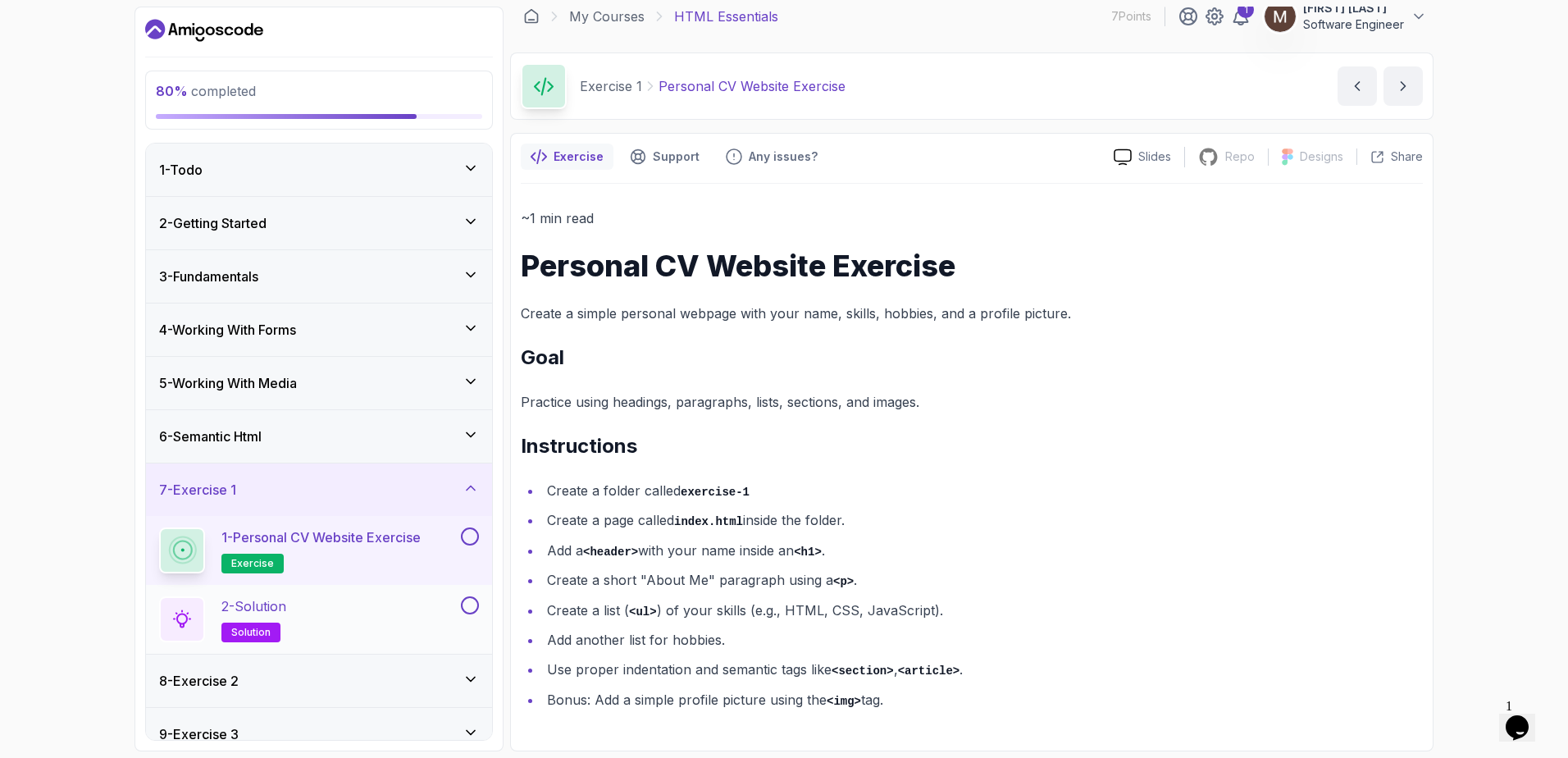 click on "2  -  Solution solution" at bounding box center (308, 619) 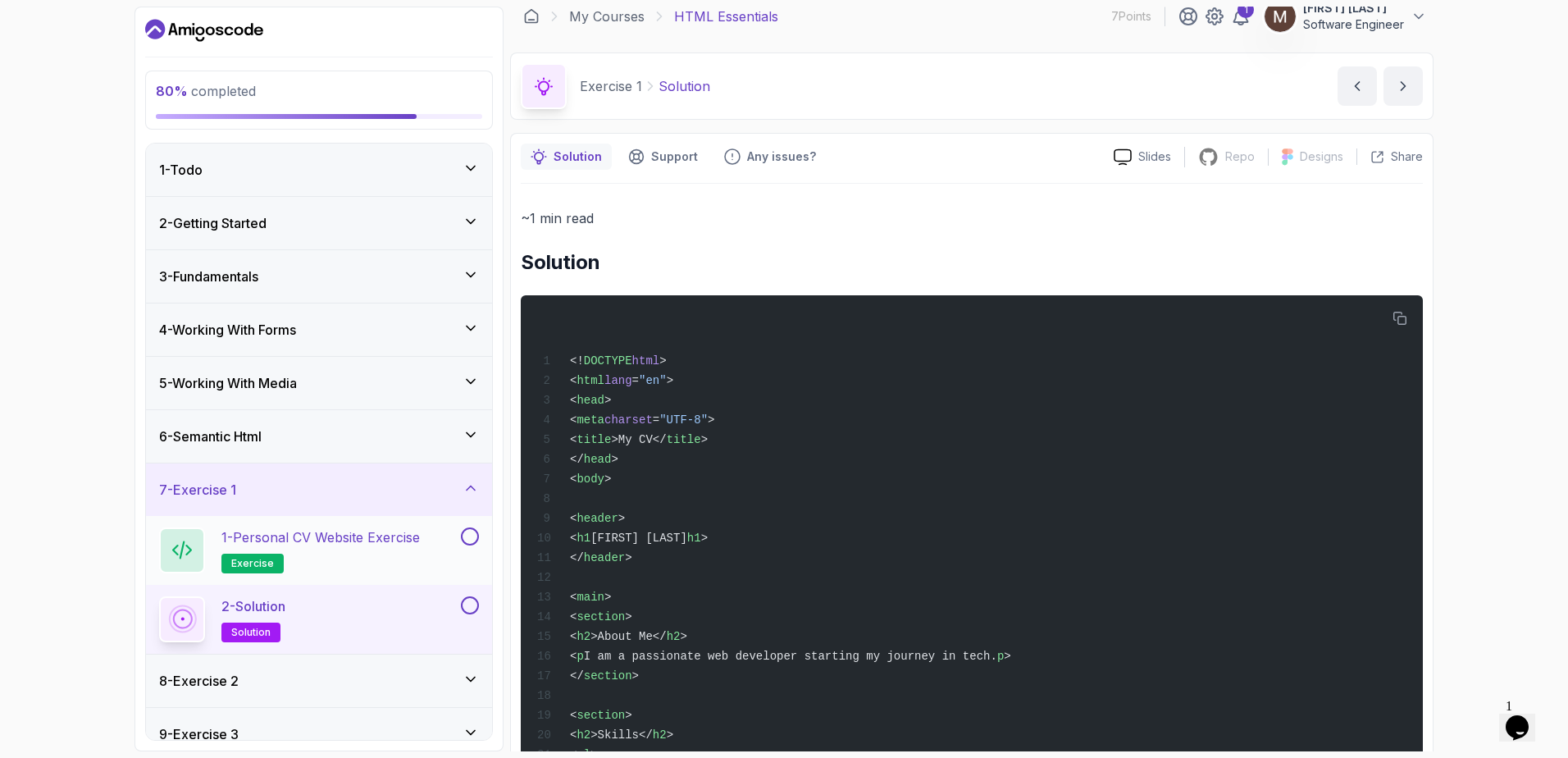 click on "1  -  Personal CV Website Exercise exercise" at bounding box center [319, 550] 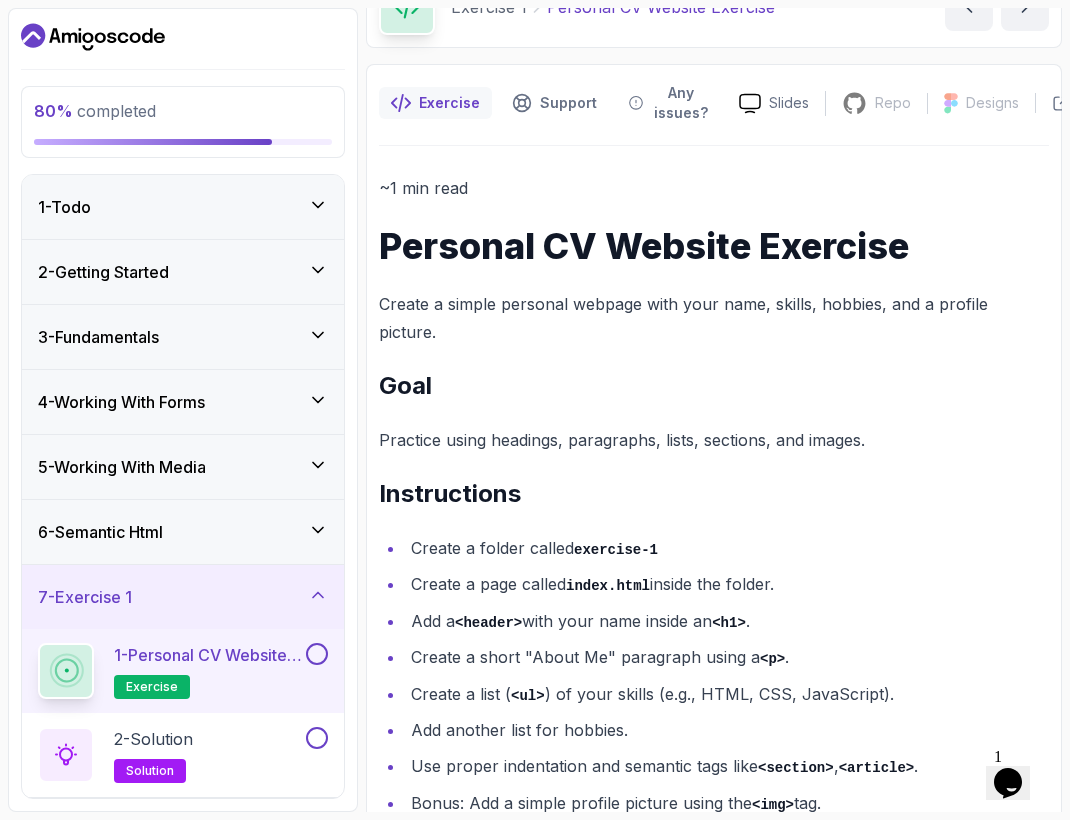 scroll, scrollTop: 140, scrollLeft: 0, axis: vertical 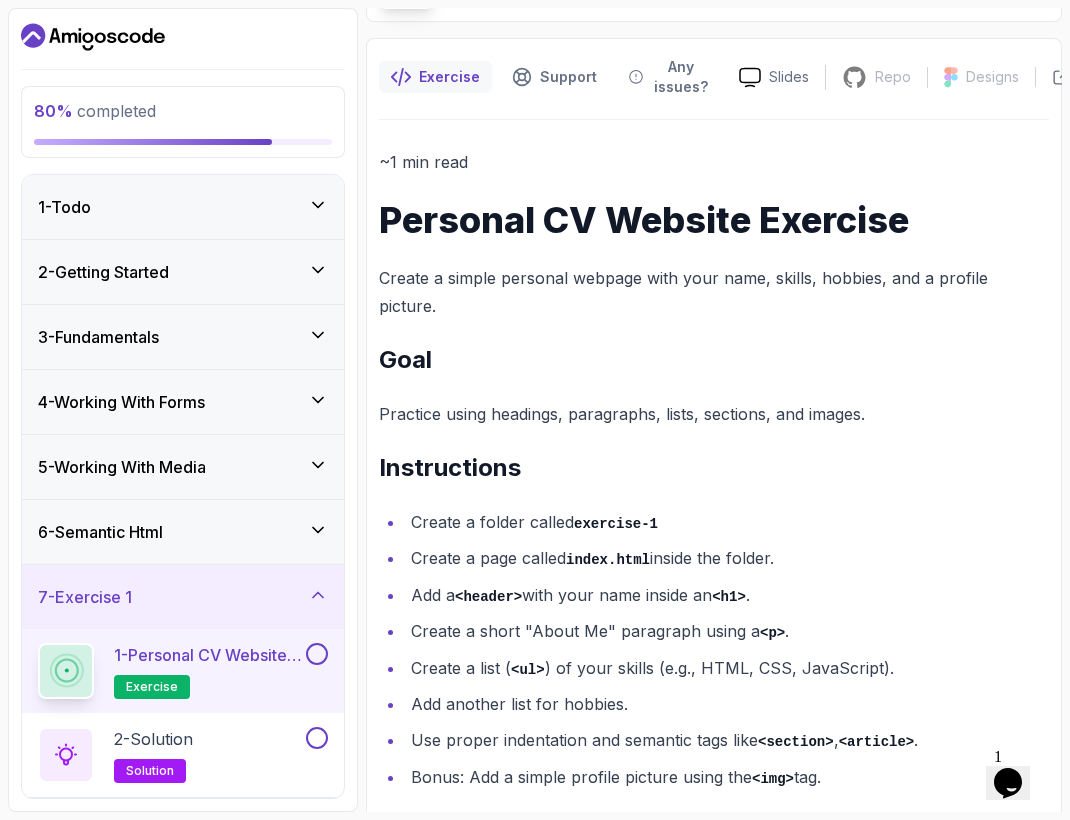 click at bounding box center (317, 654) 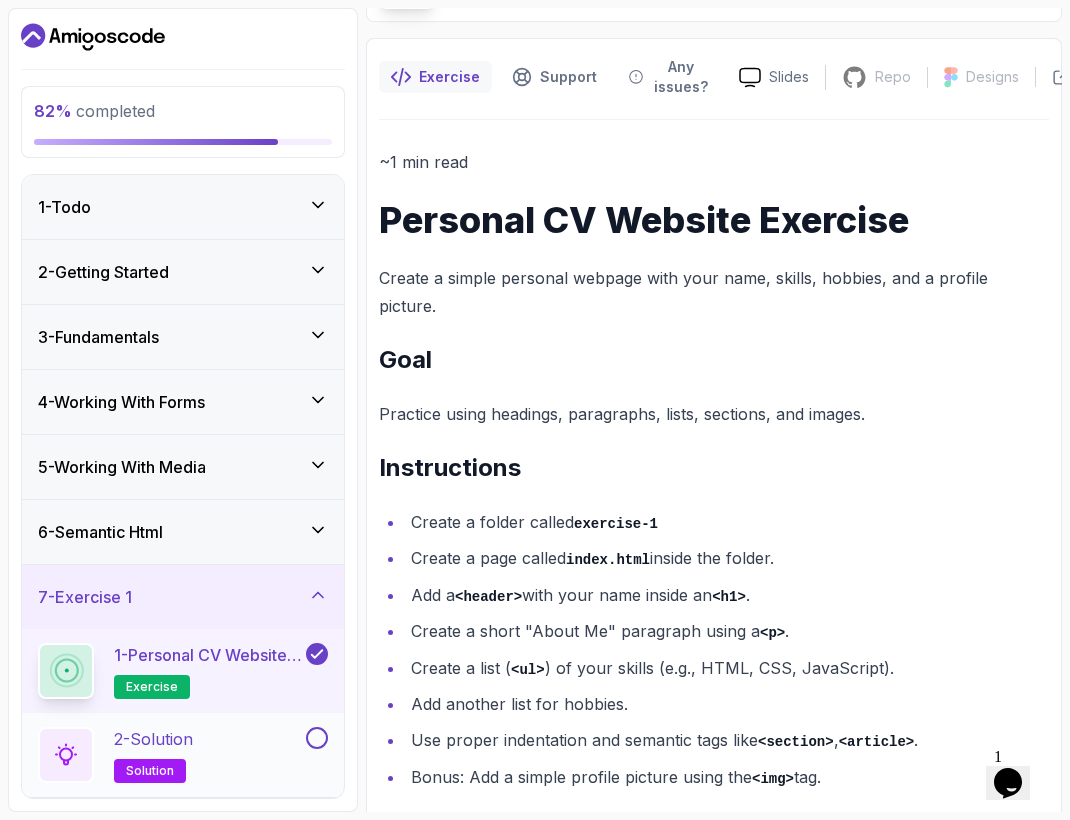 click on "2  -  Solution solution" at bounding box center (170, 755) 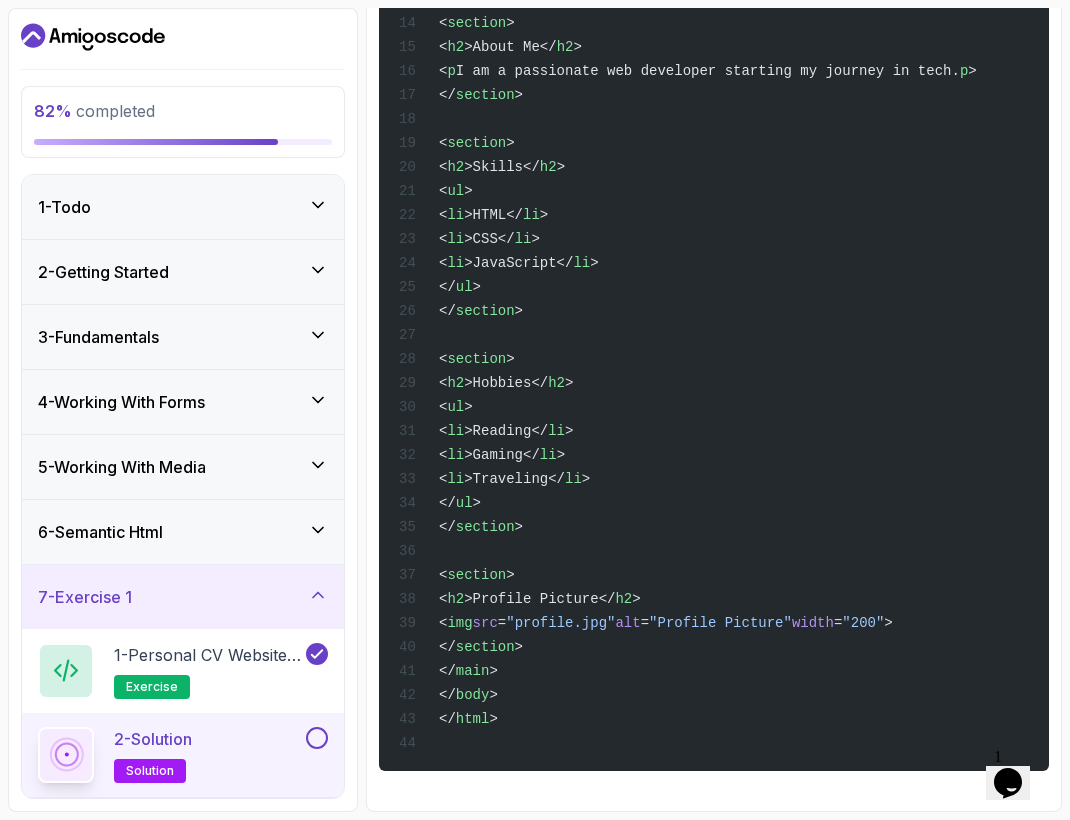 scroll, scrollTop: 809, scrollLeft: 0, axis: vertical 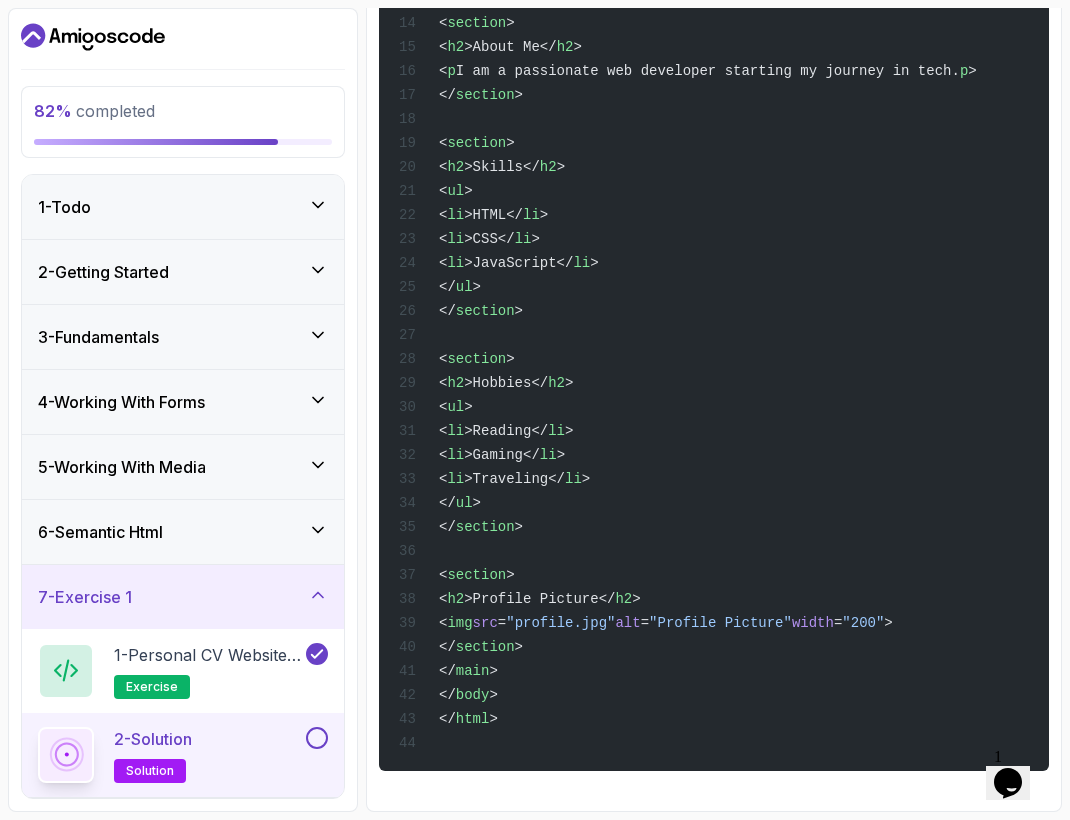 click at bounding box center (317, 738) 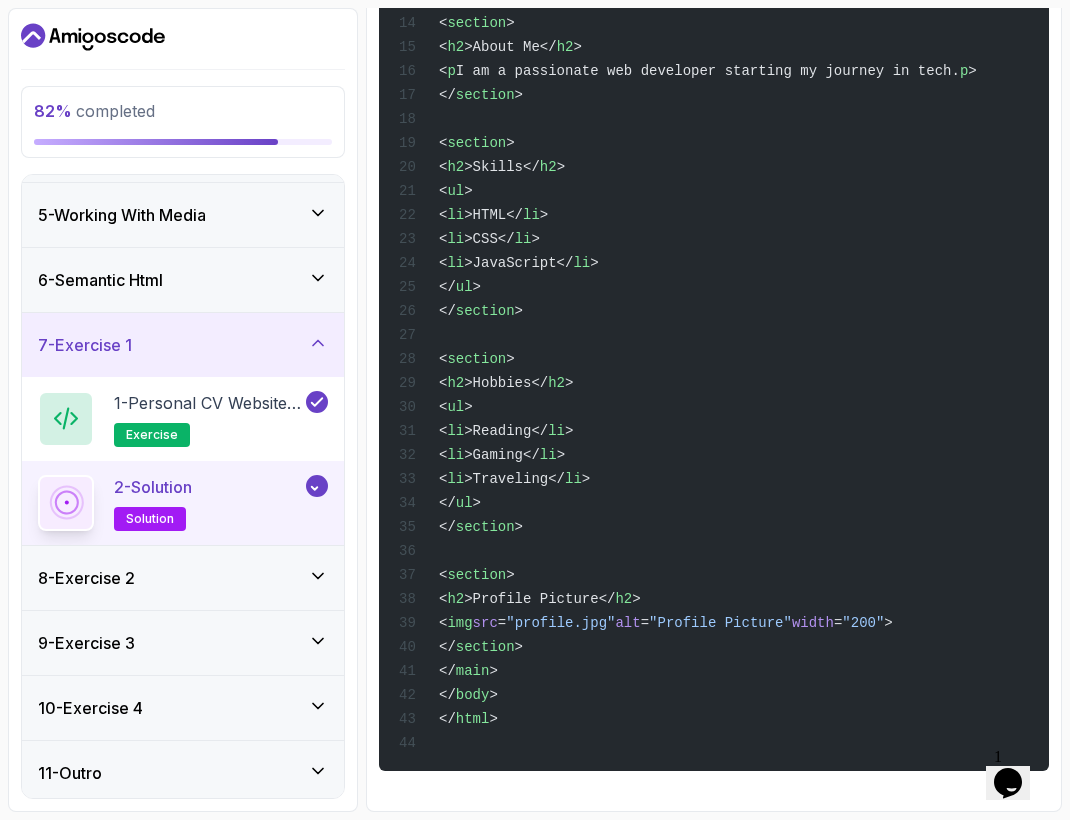 scroll, scrollTop: 259, scrollLeft: 0, axis: vertical 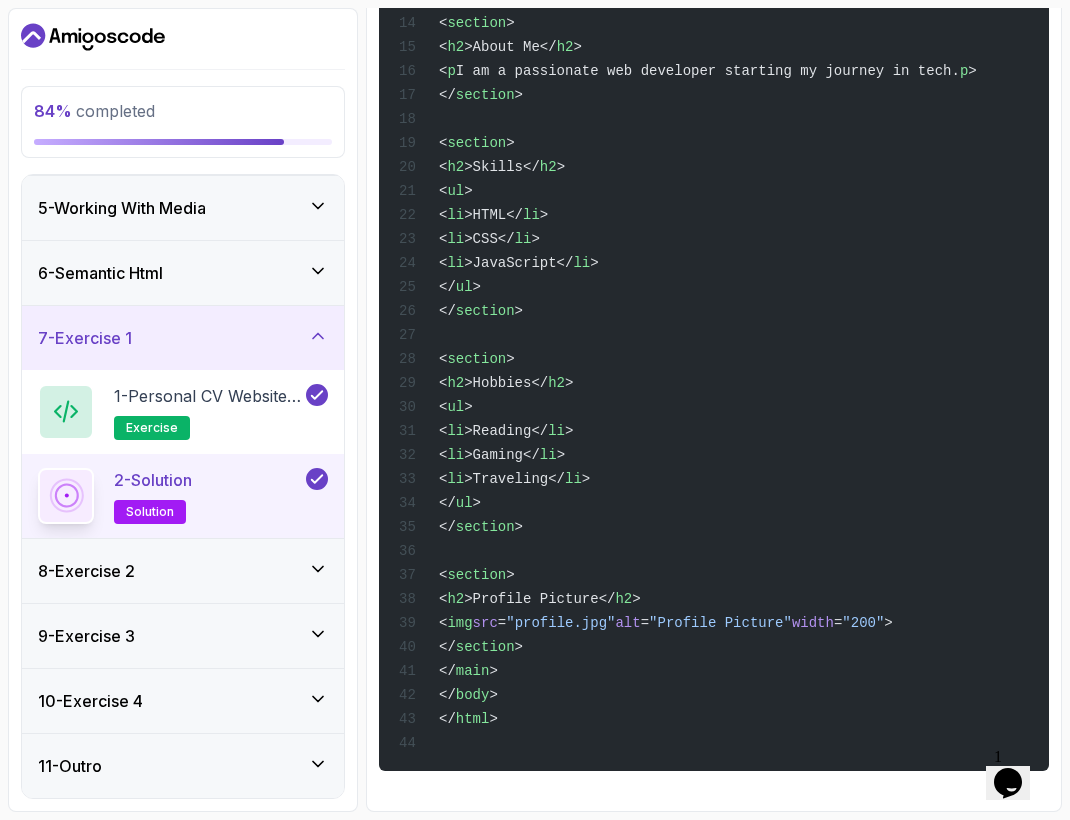 click on "8  -  Exercise 2" at bounding box center [183, 571] 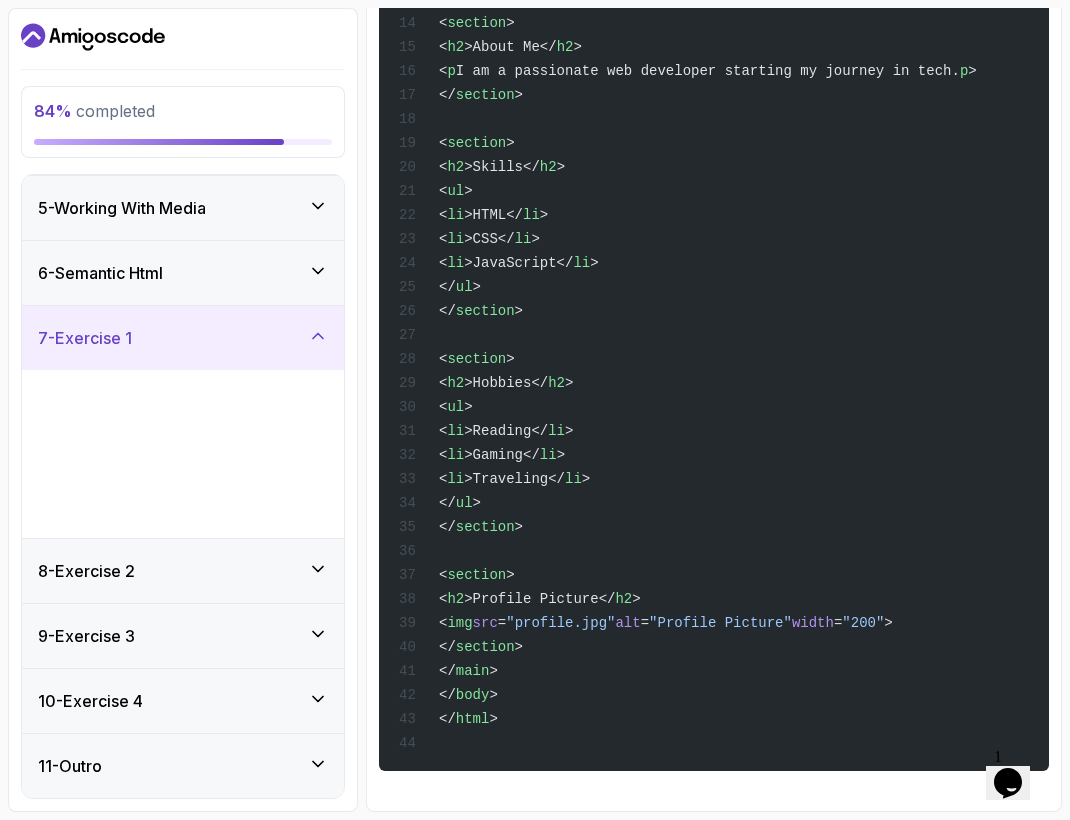 scroll, scrollTop: 259, scrollLeft: 0, axis: vertical 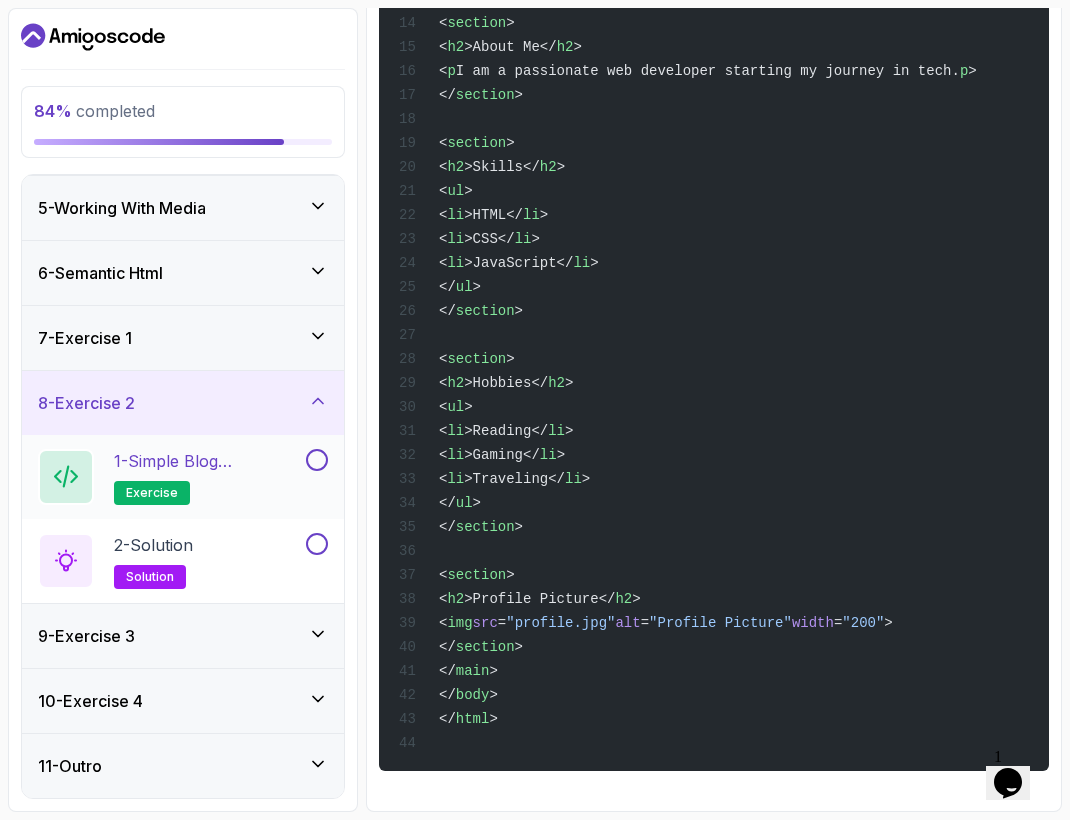 click on "1  -  Simple Blog Homepage Exercise" at bounding box center (208, 461) 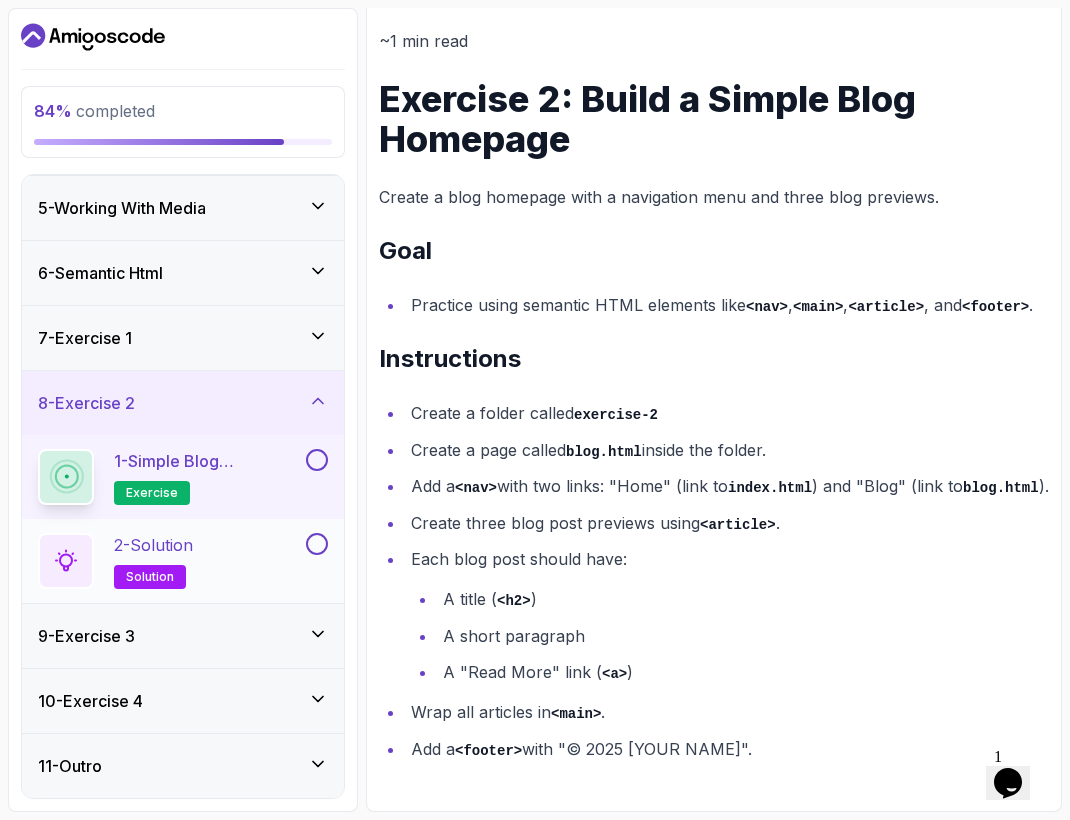 click on "2  -  Solution solution" at bounding box center [170, 561] 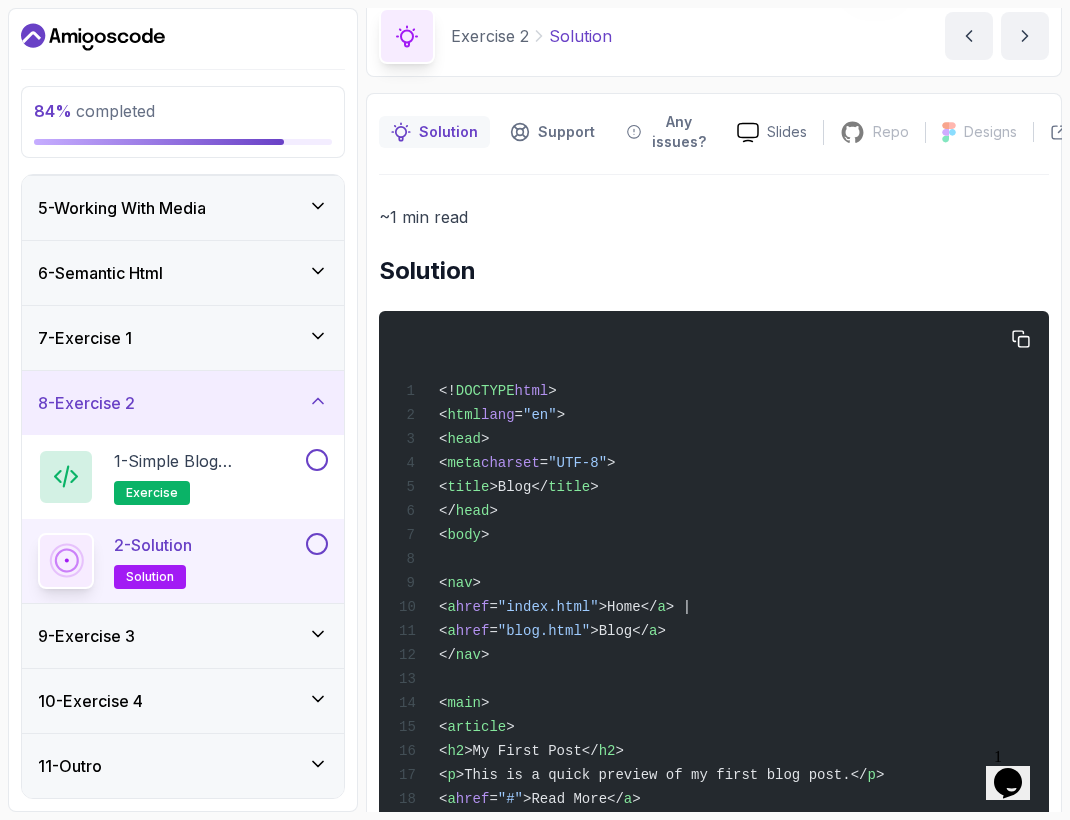 scroll, scrollTop: 100, scrollLeft: 0, axis: vertical 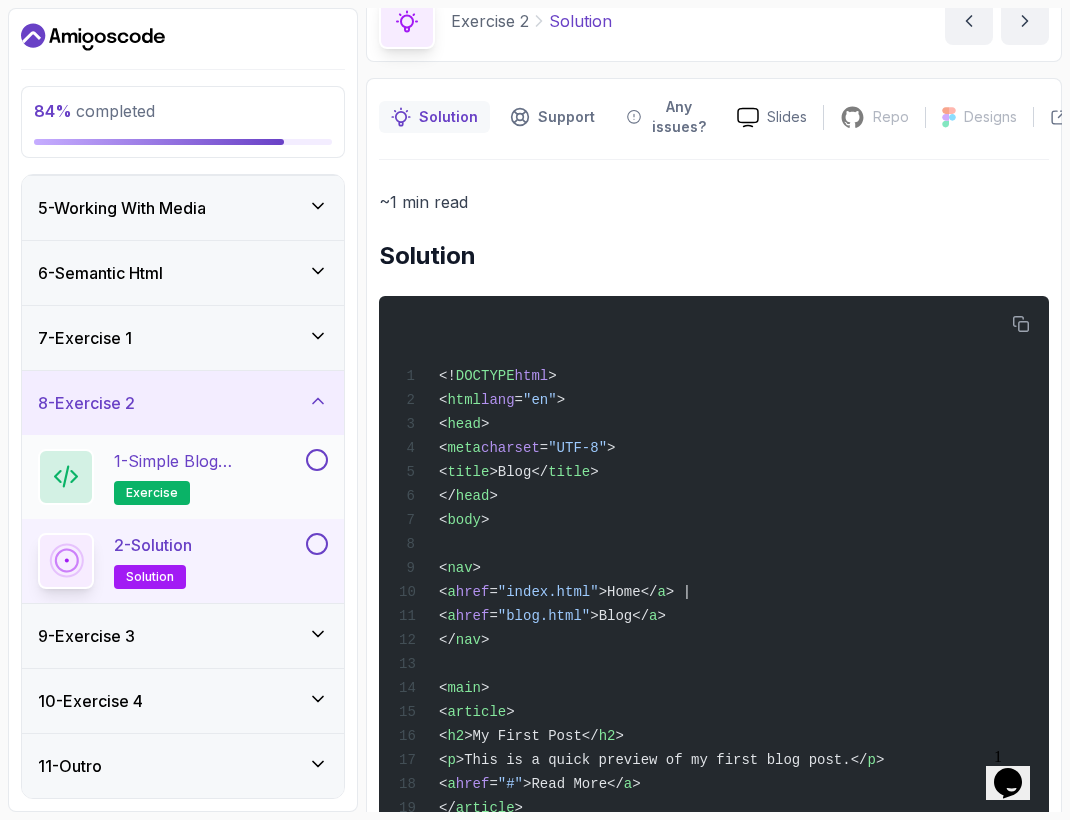 click on "1  -  Simple Blog Homepage Exercise exercise" at bounding box center [208, 477] 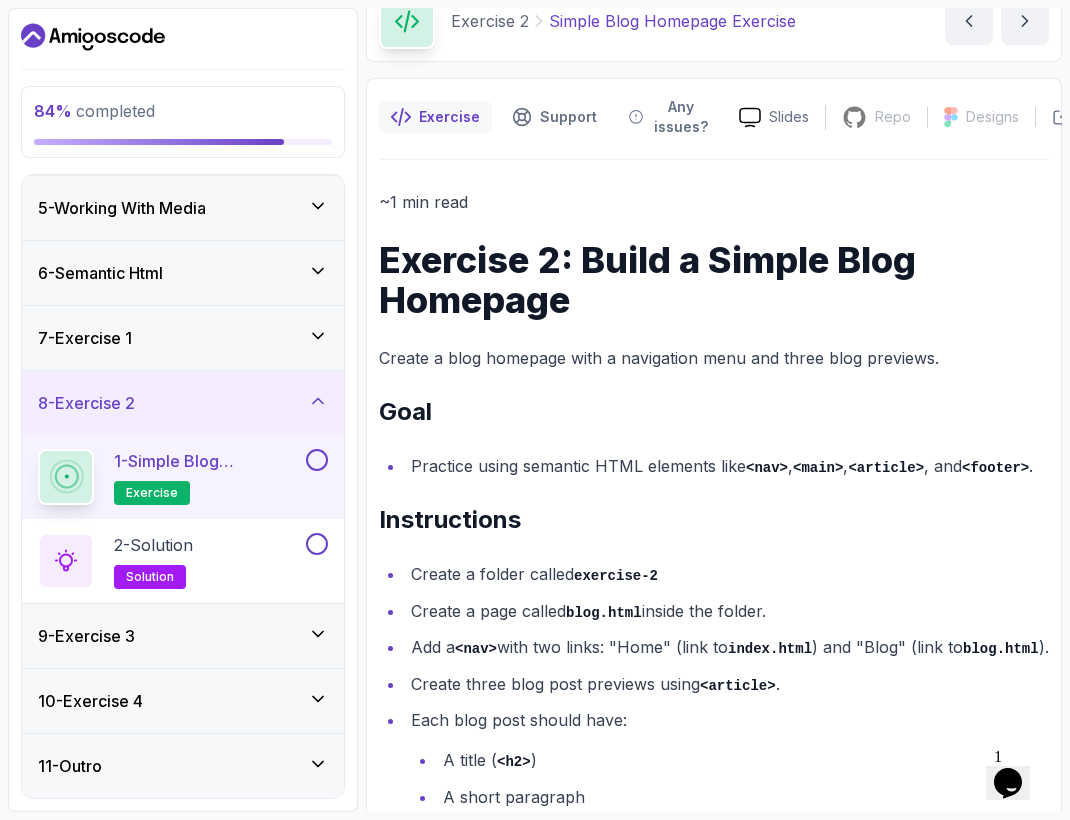 click on "9  -  Exercise 3" at bounding box center [183, 636] 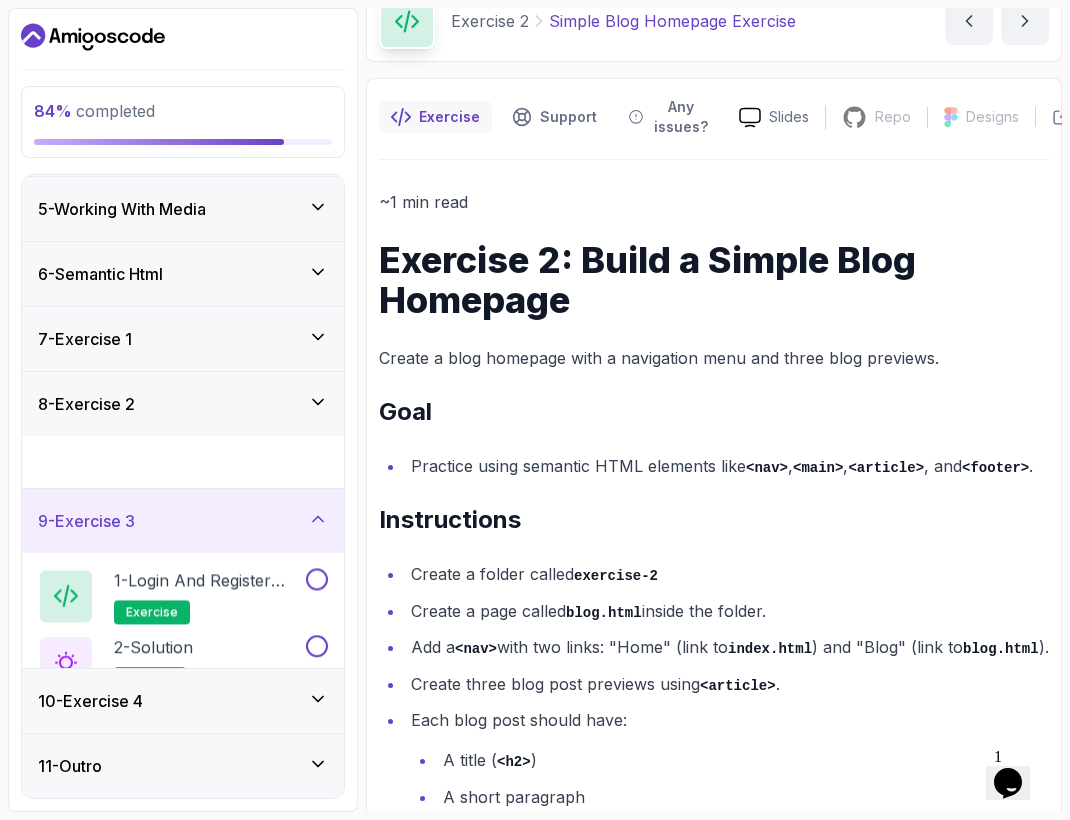 scroll, scrollTop: 259, scrollLeft: 0, axis: vertical 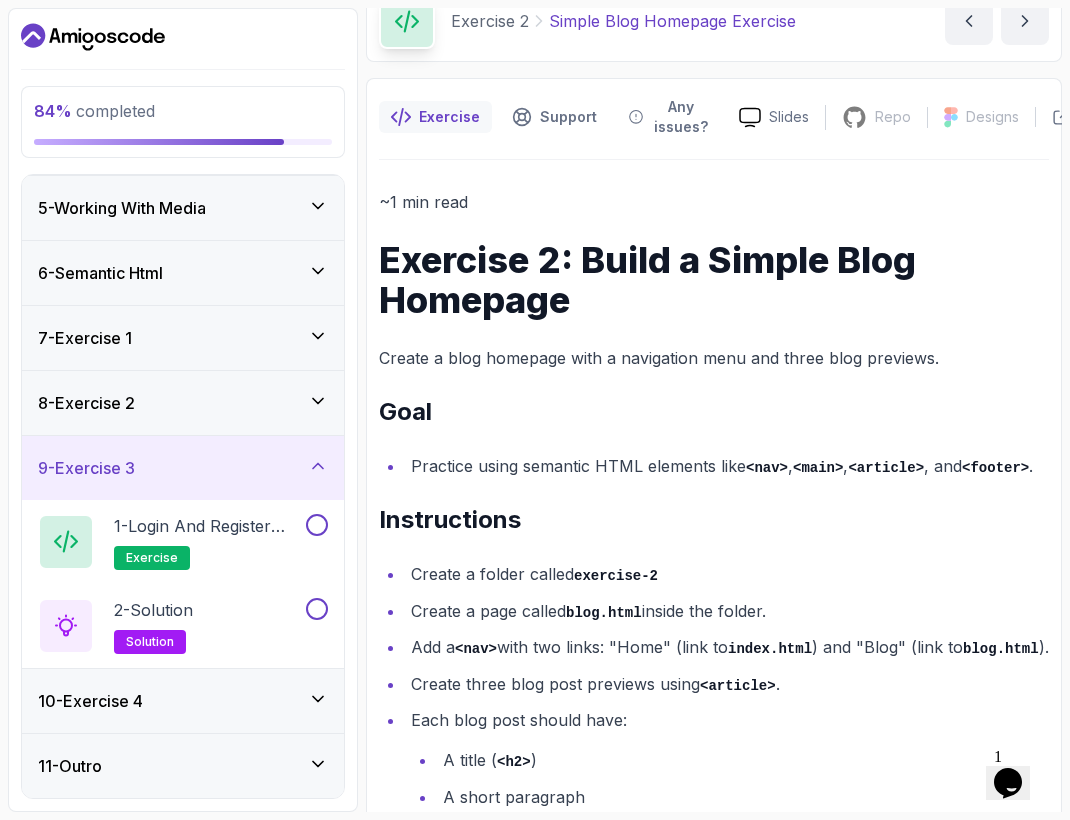 click on "8  -  Exercise 2" at bounding box center [183, 403] 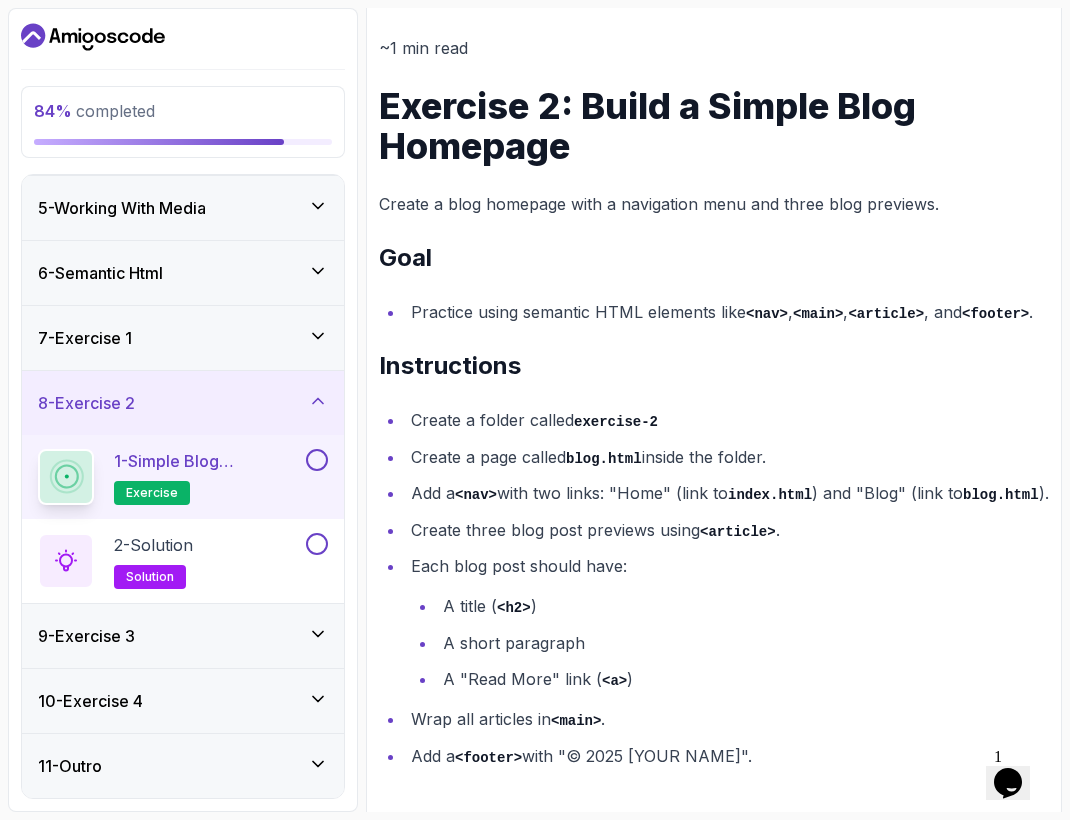 scroll, scrollTop: 261, scrollLeft: 0, axis: vertical 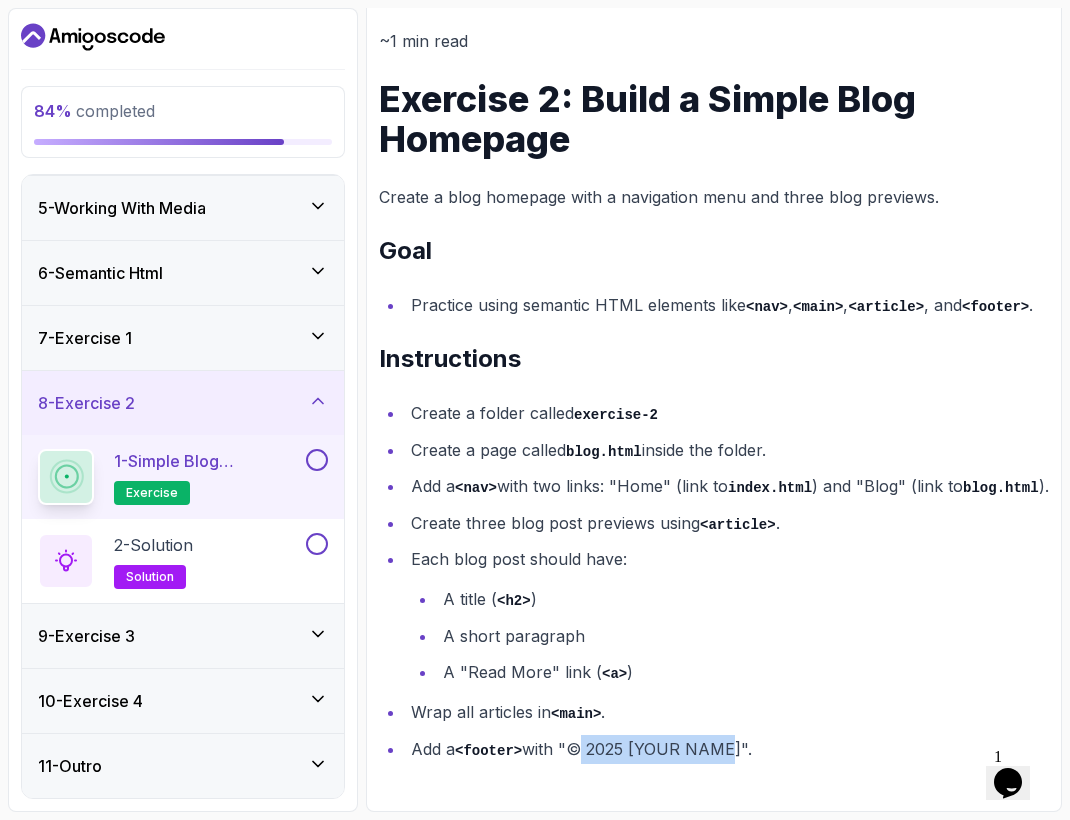 drag, startPoint x: 566, startPoint y: 745, endPoint x: 713, endPoint y: 751, distance: 147.12239 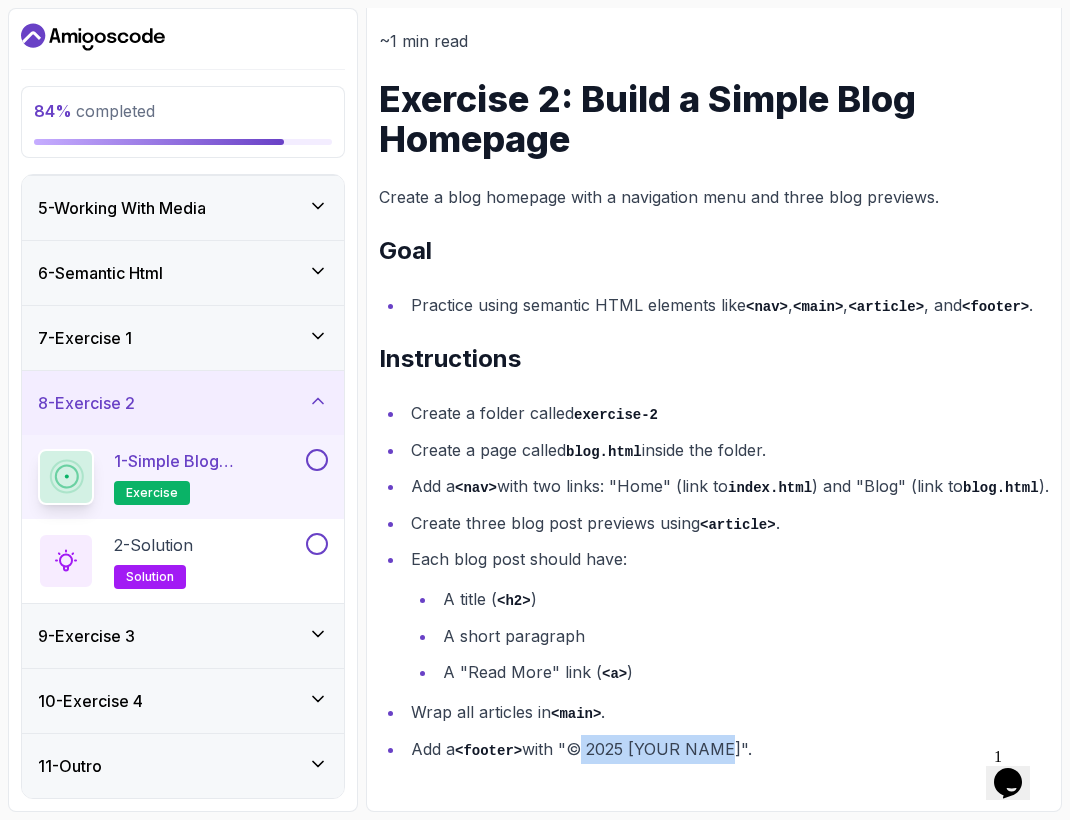 click on "Add a  <footer>  with "© 2025 Your Name"." at bounding box center [727, 749] 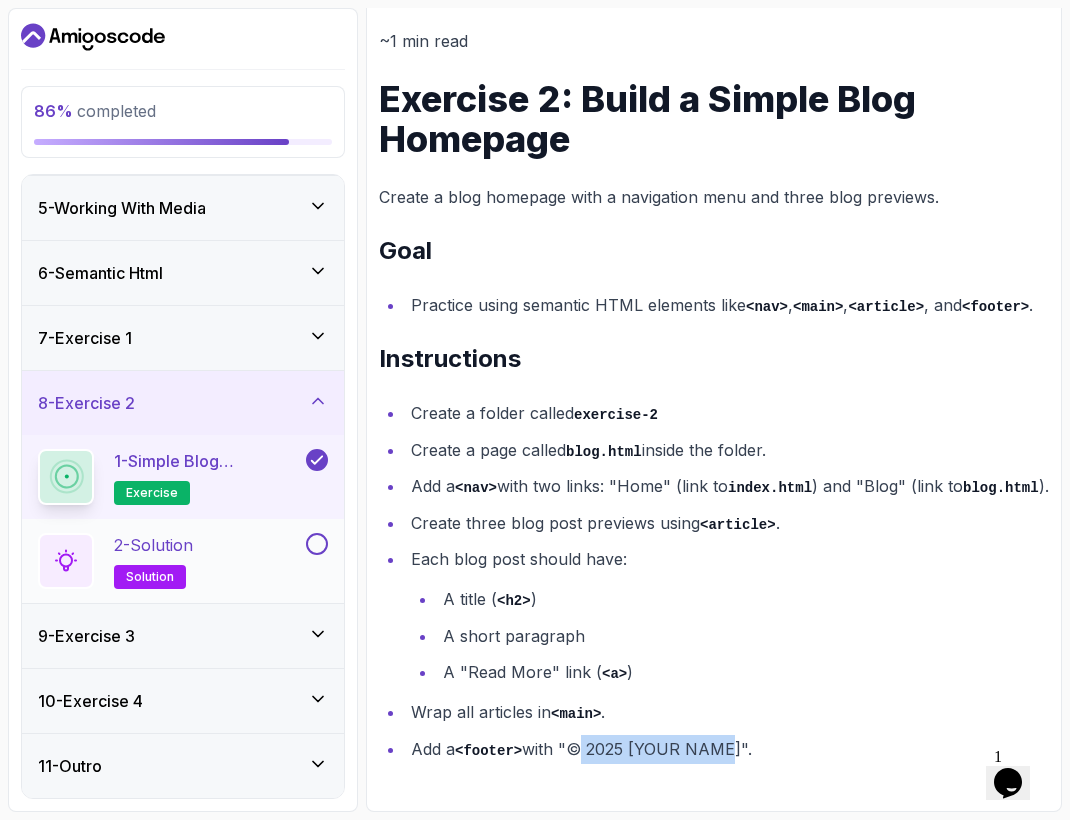 click on "2  -  Solution solution" at bounding box center (170, 561) 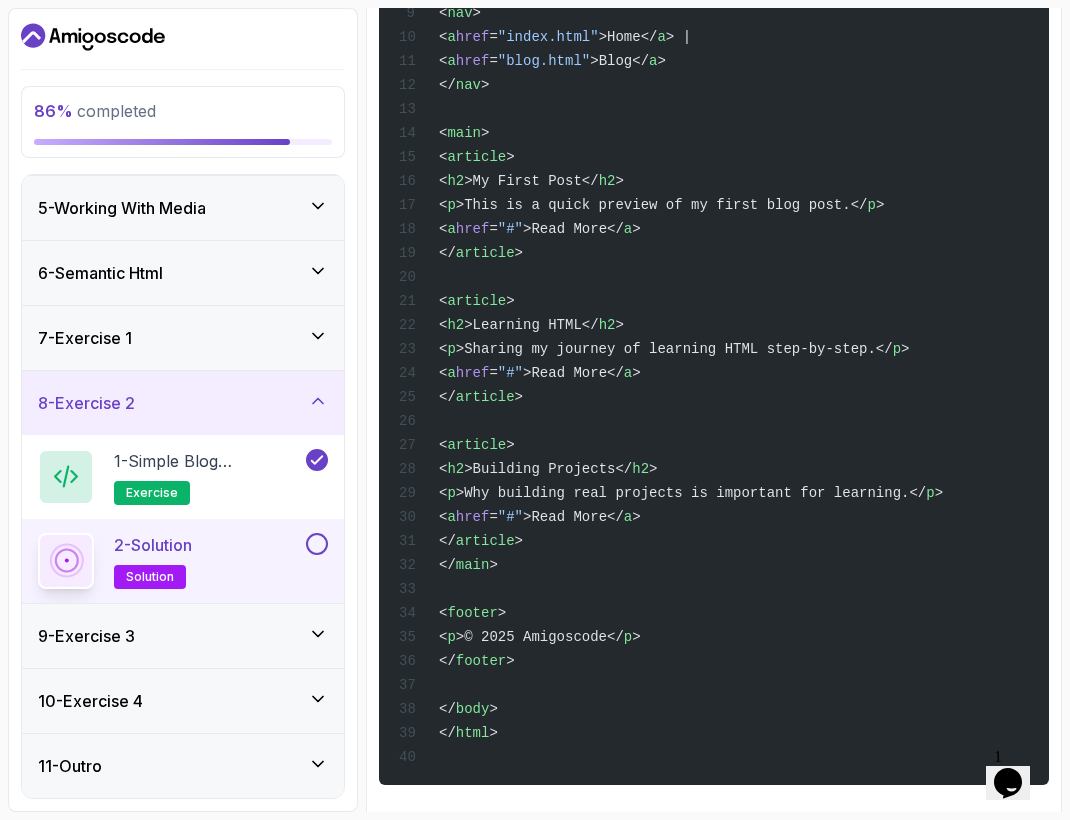 scroll, scrollTop: 709, scrollLeft: 0, axis: vertical 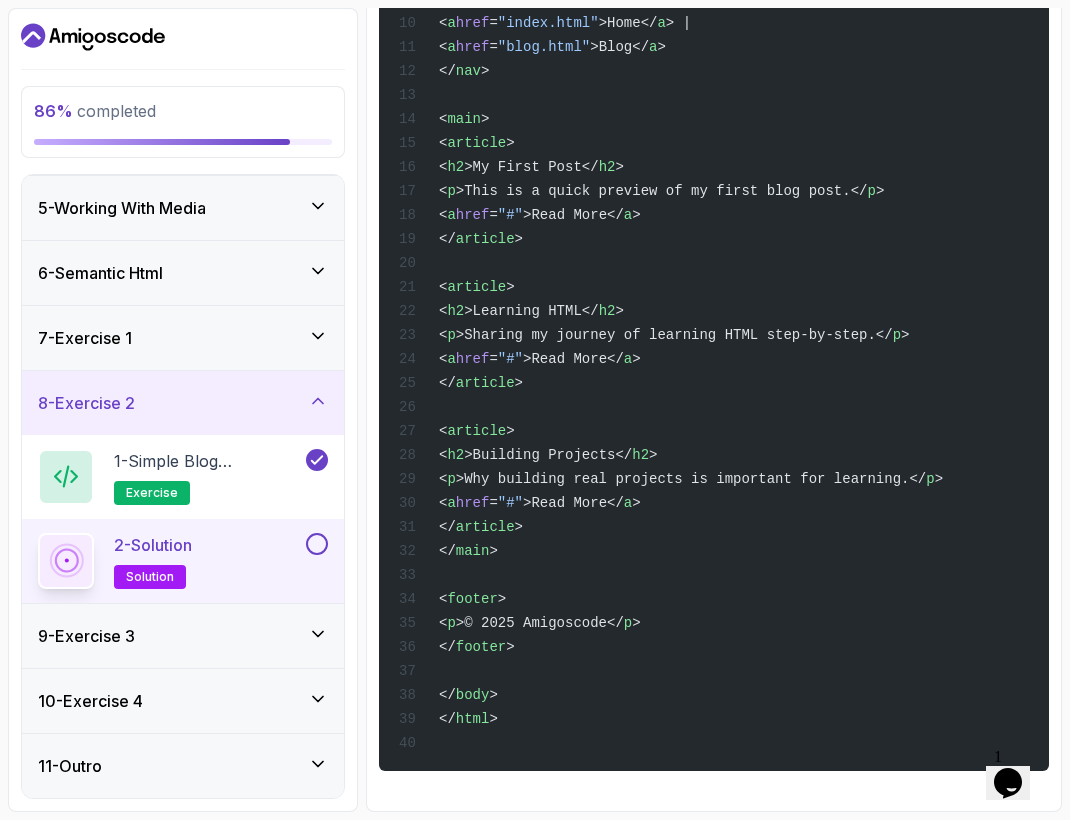 click at bounding box center [317, 544] 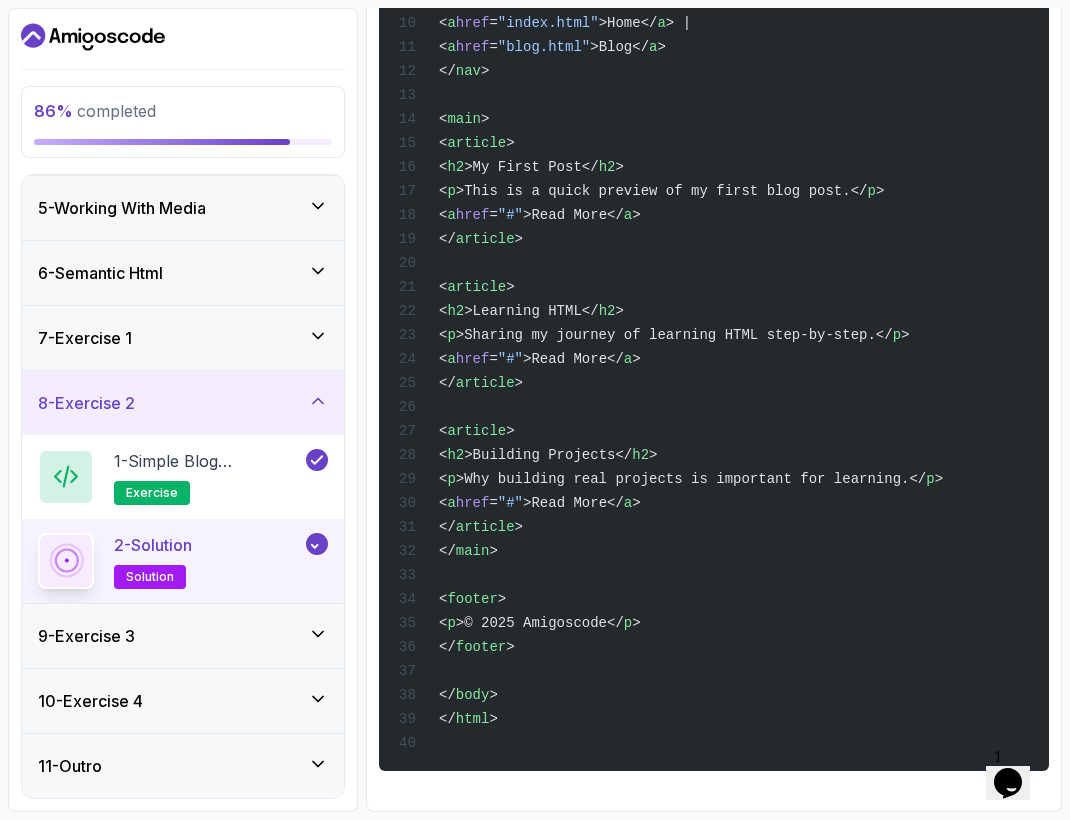 click 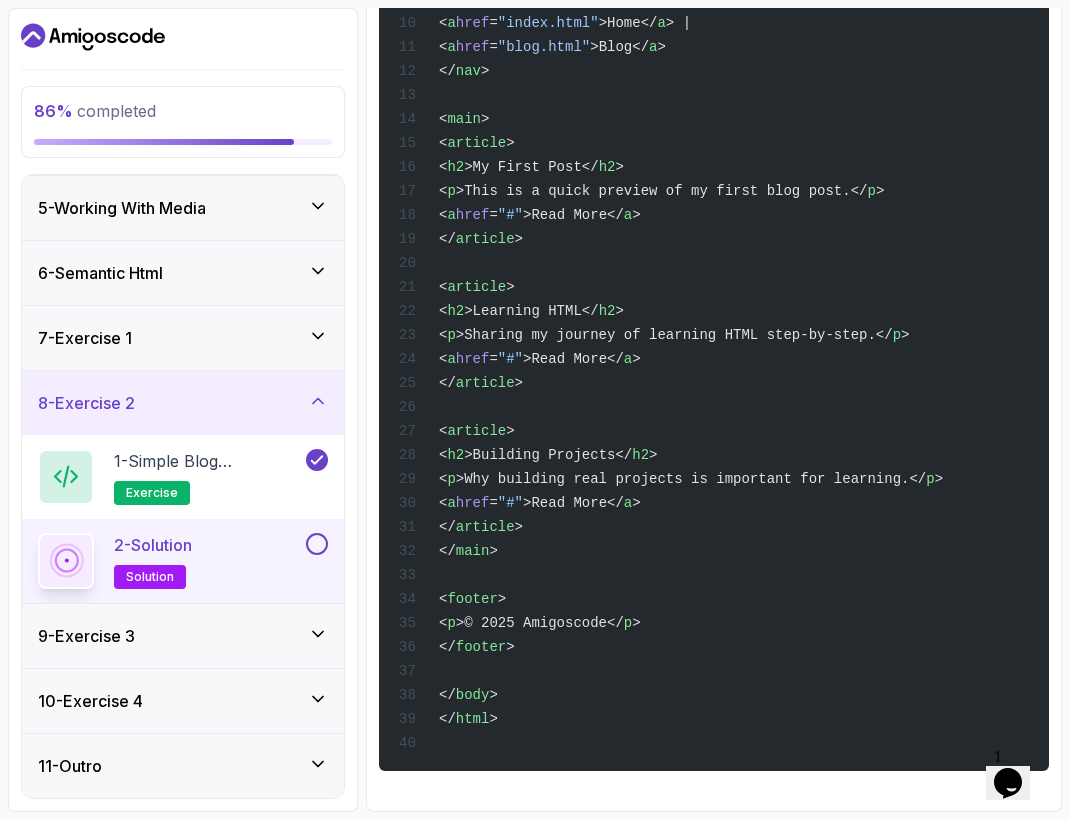 click at bounding box center [317, 544] 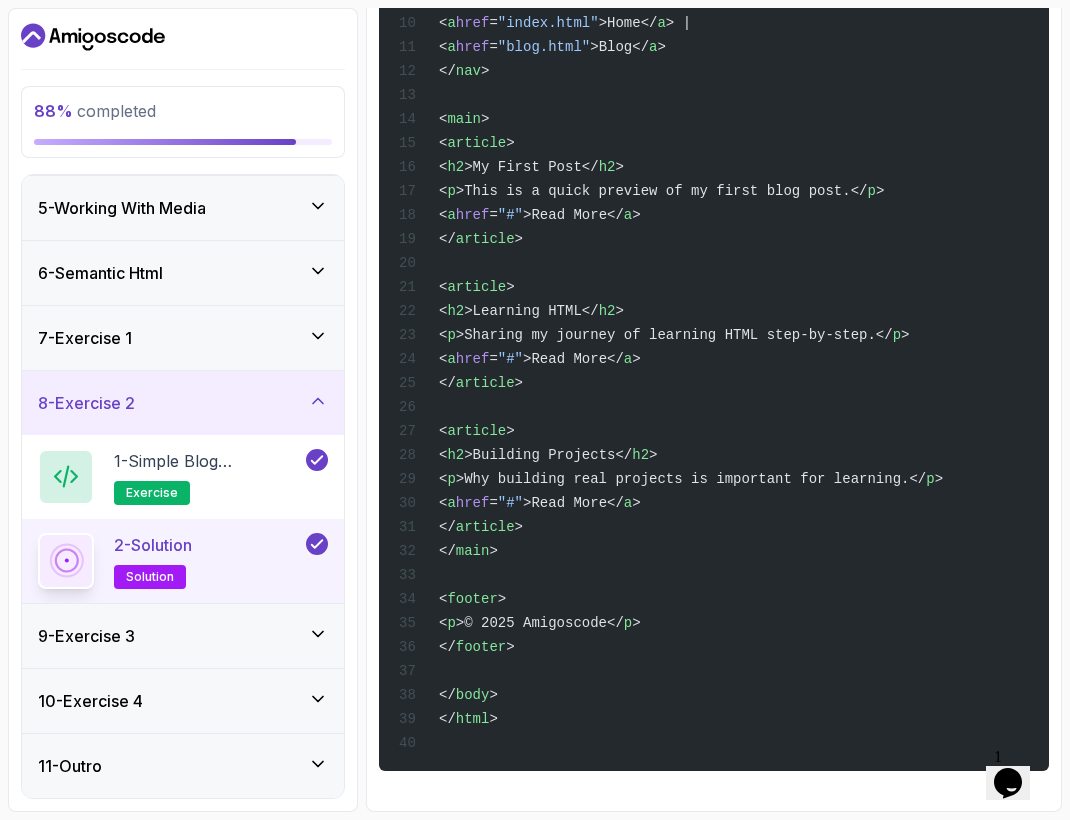 click 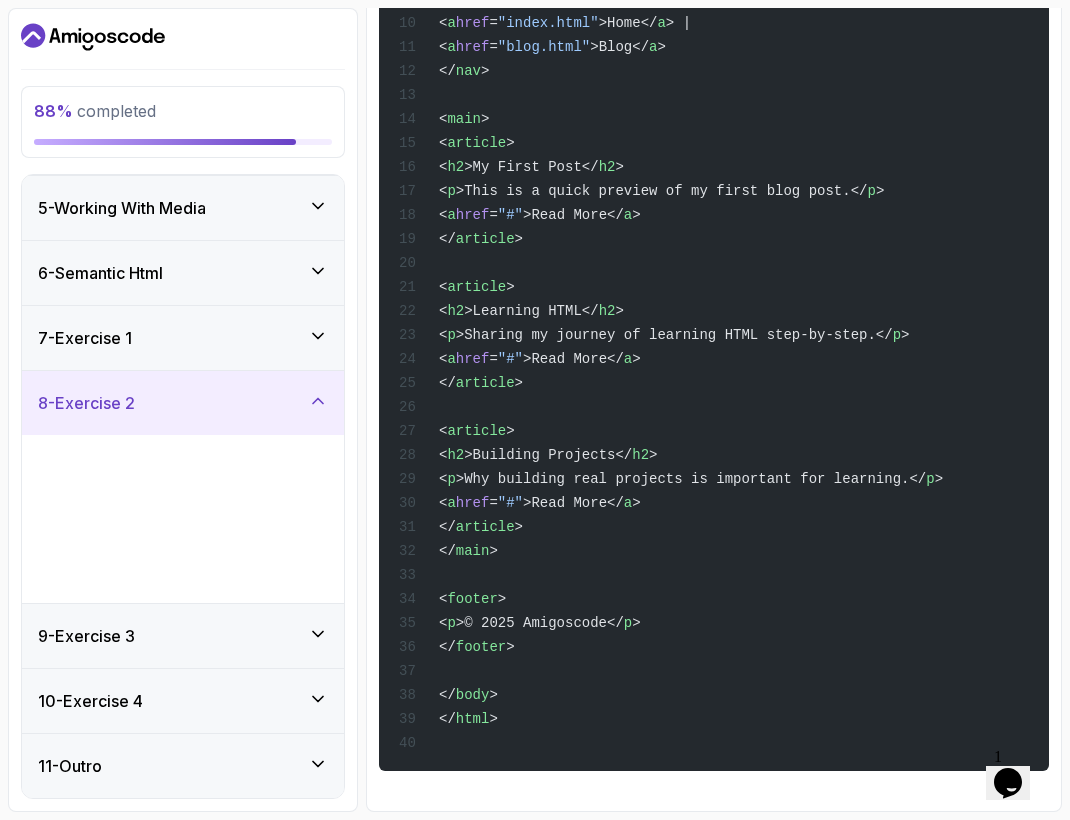scroll, scrollTop: 259, scrollLeft: 0, axis: vertical 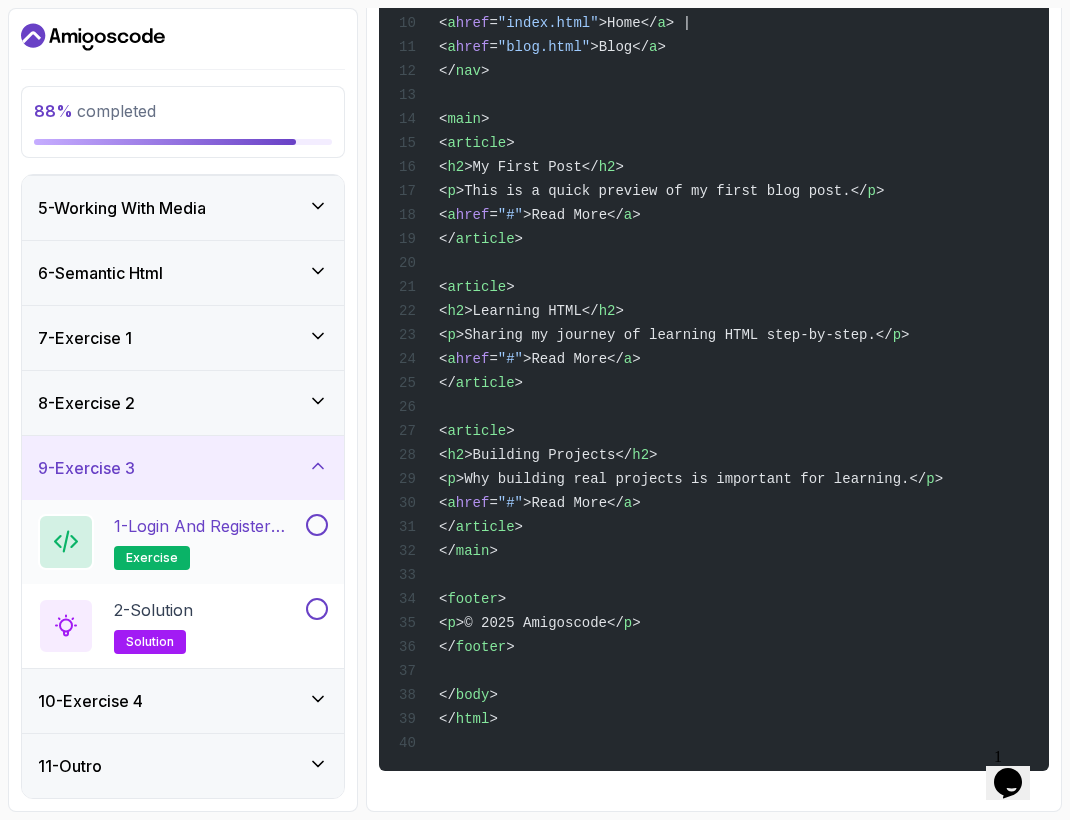 click on "1  -  Login and Register Form Exercise exercise" at bounding box center (208, 542) 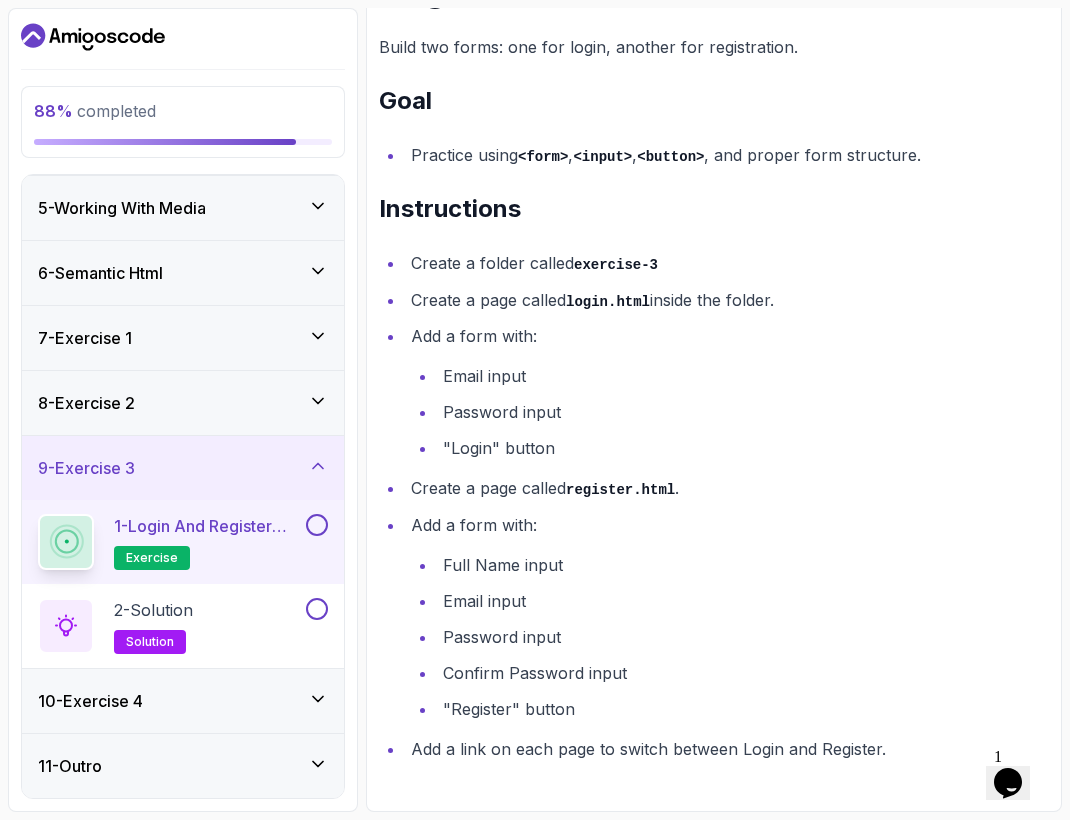 scroll, scrollTop: 411, scrollLeft: 0, axis: vertical 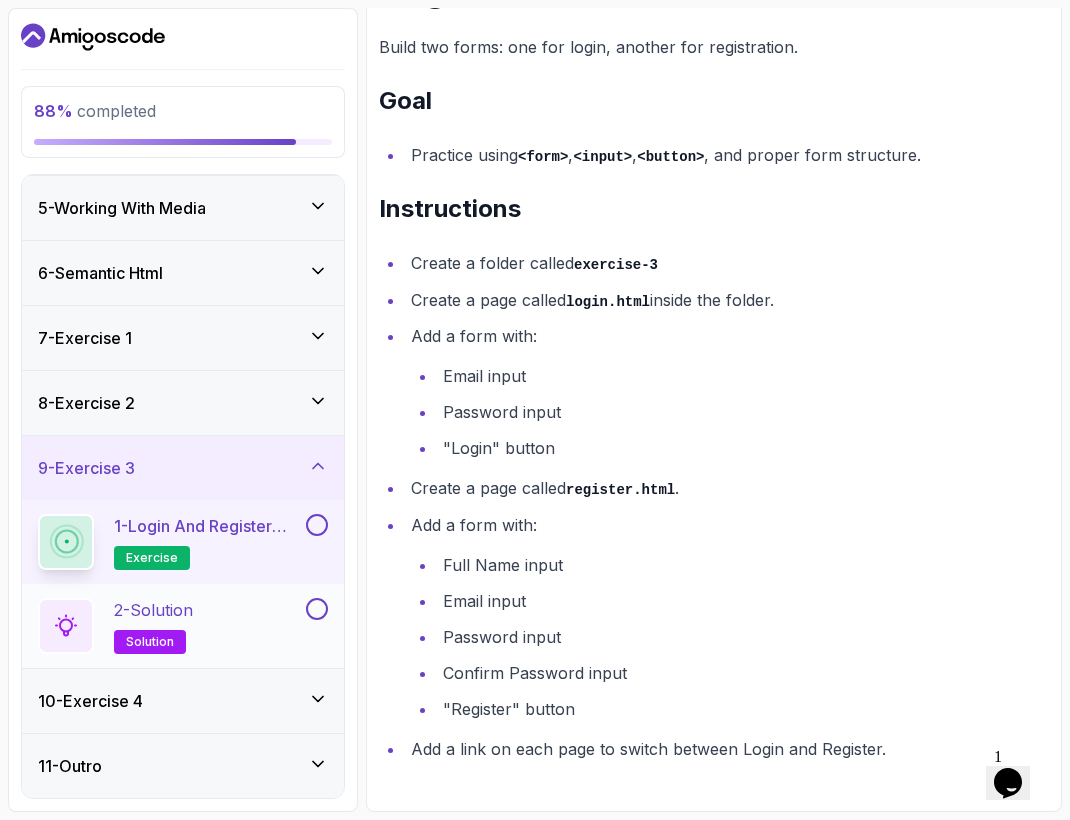 click on "2  -  Solution solution" at bounding box center (170, 626) 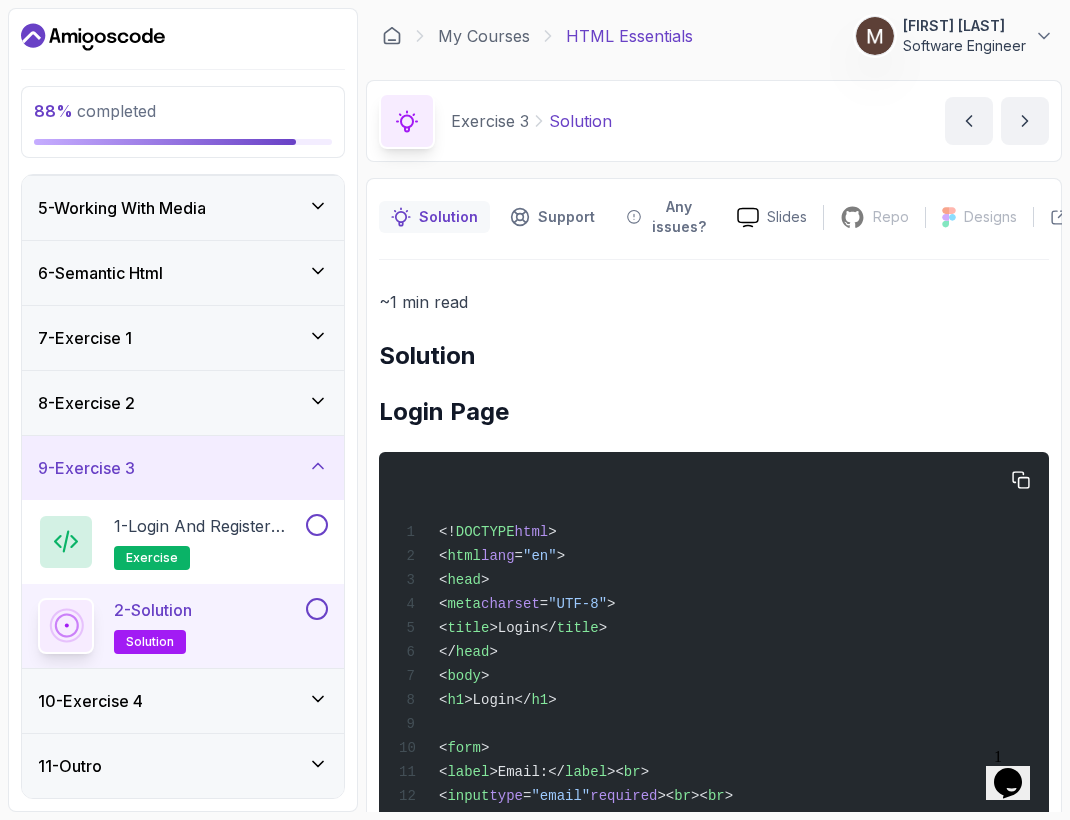 scroll, scrollTop: 200, scrollLeft: 0, axis: vertical 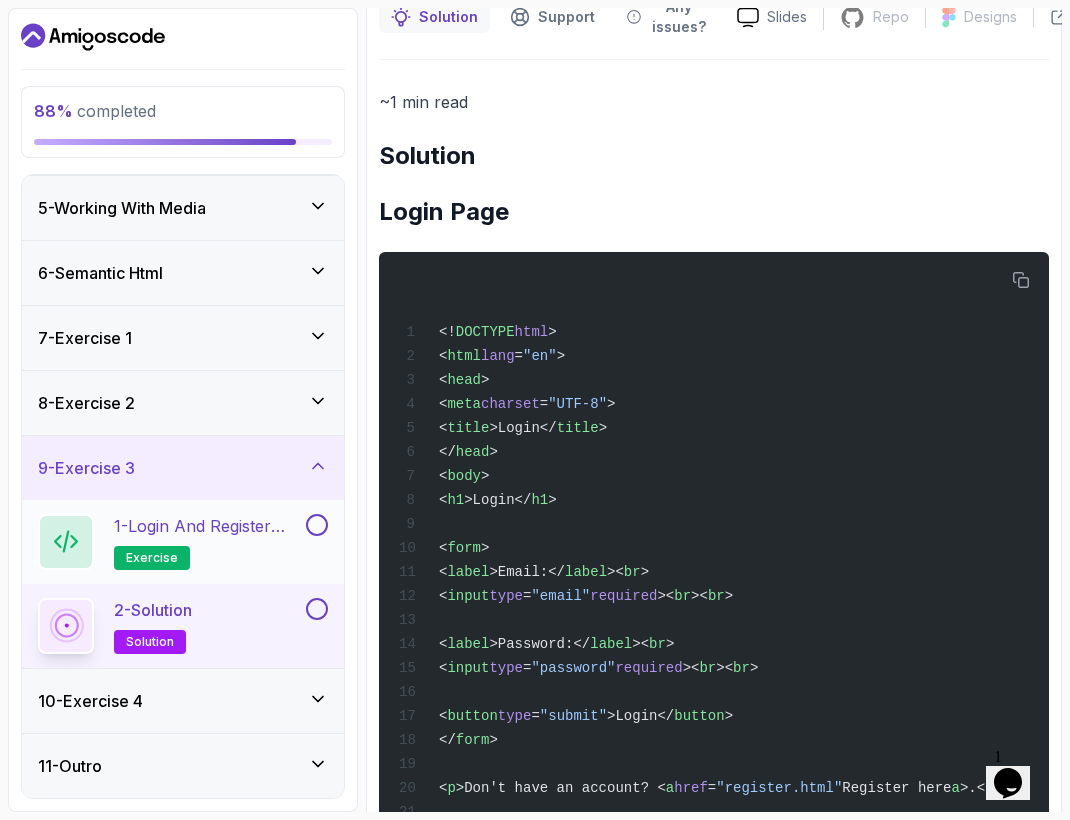 click on "1  -  Login and Register Form Exercise" at bounding box center [208, 526] 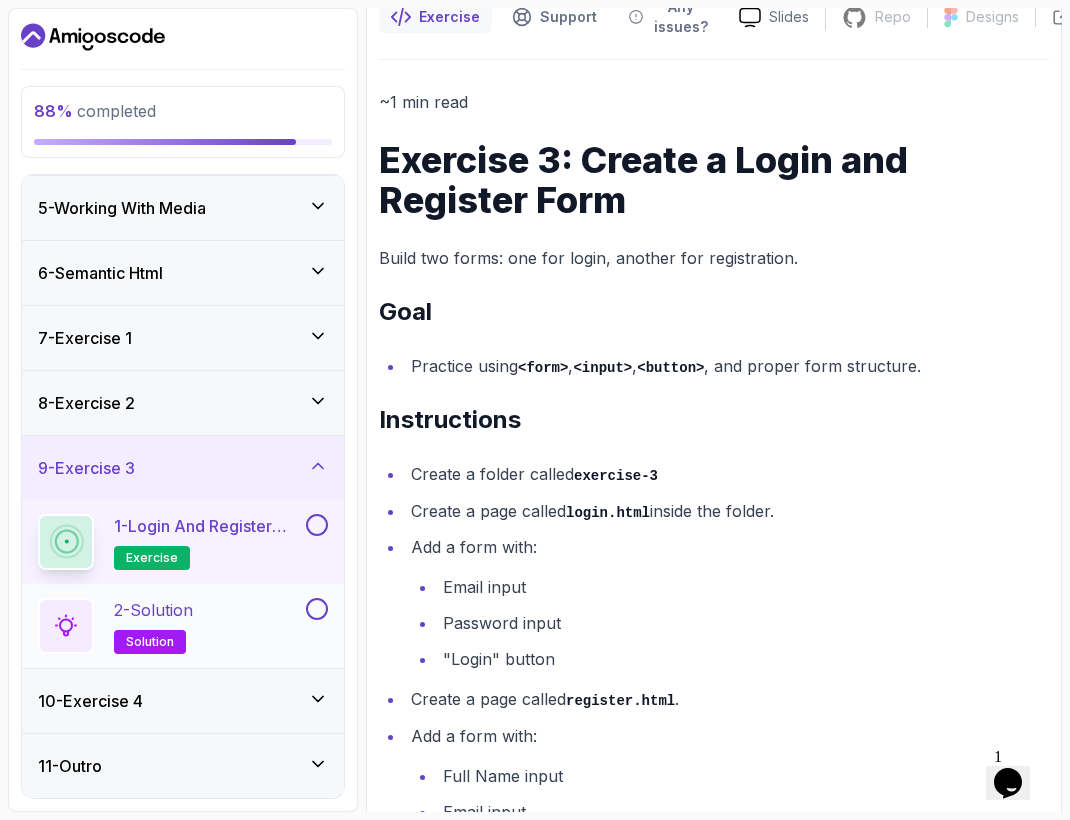 click on "2  -  Solution" at bounding box center [153, 610] 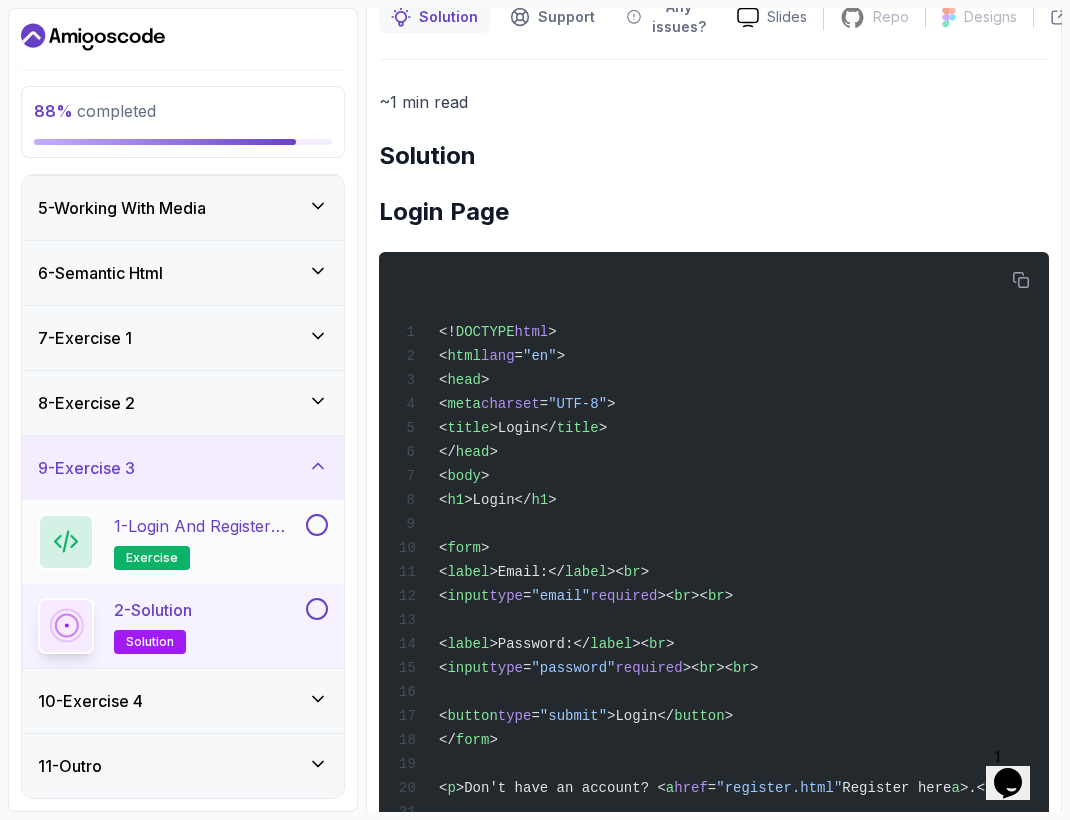 click on "1  -  Login and Register Form Exercise" at bounding box center (208, 526) 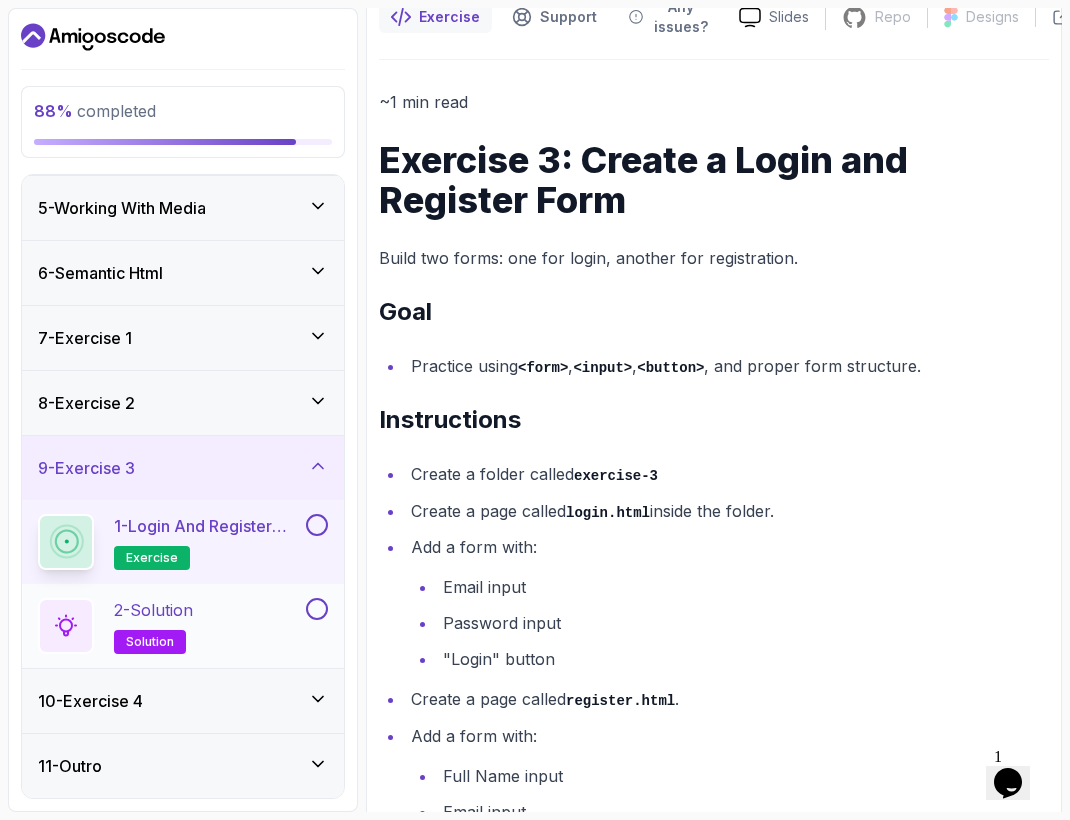 click on "2  -  Solution solution" at bounding box center [183, 626] 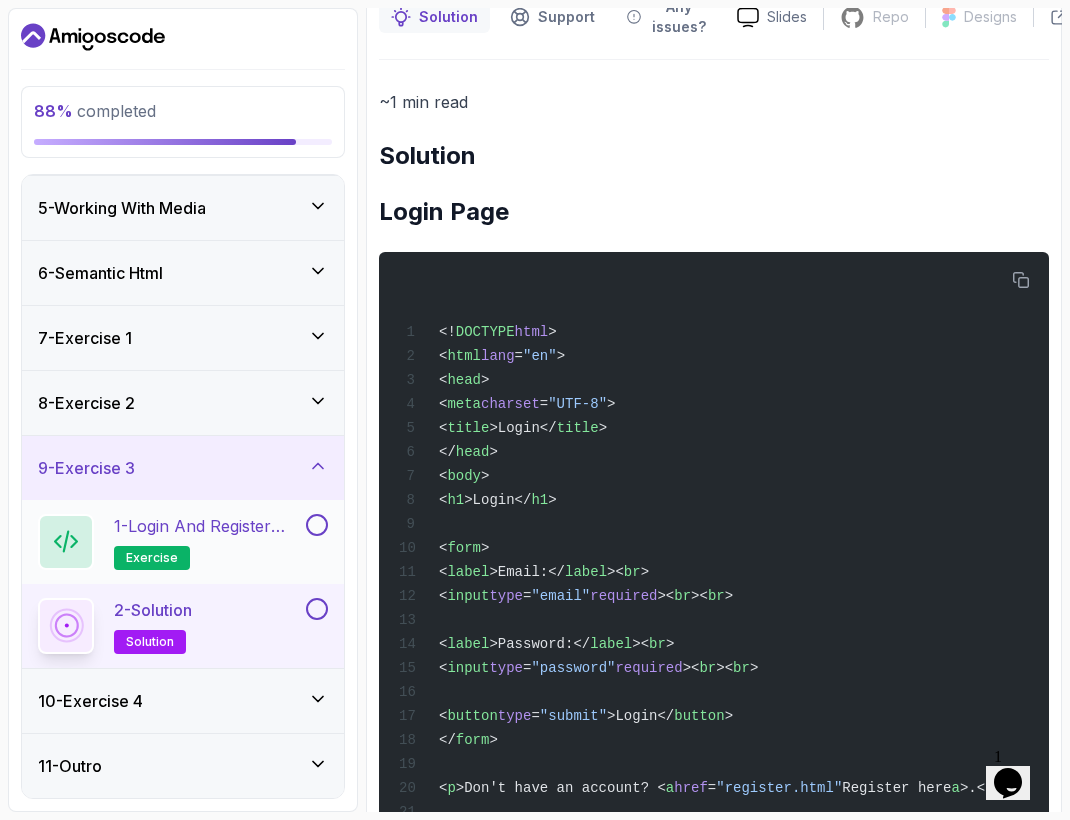 click on "1  -  Login and Register Form Exercise" at bounding box center (208, 526) 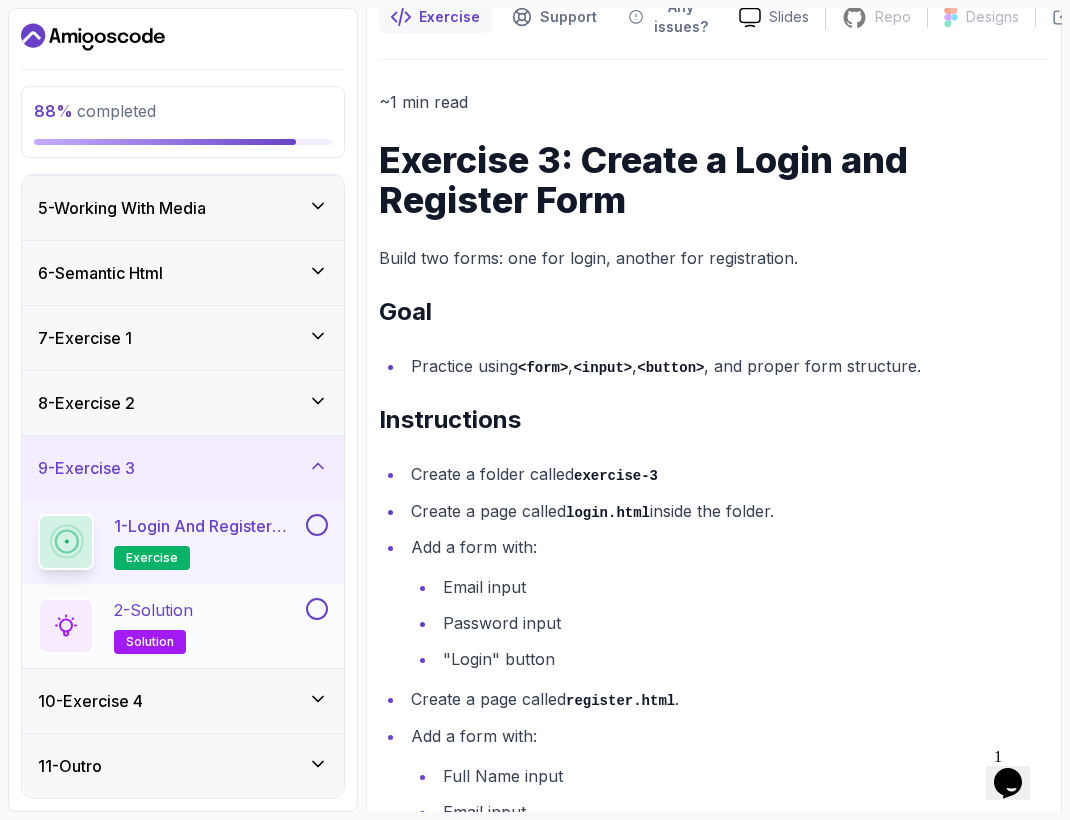 click on "2  -  Solution solution" at bounding box center [170, 626] 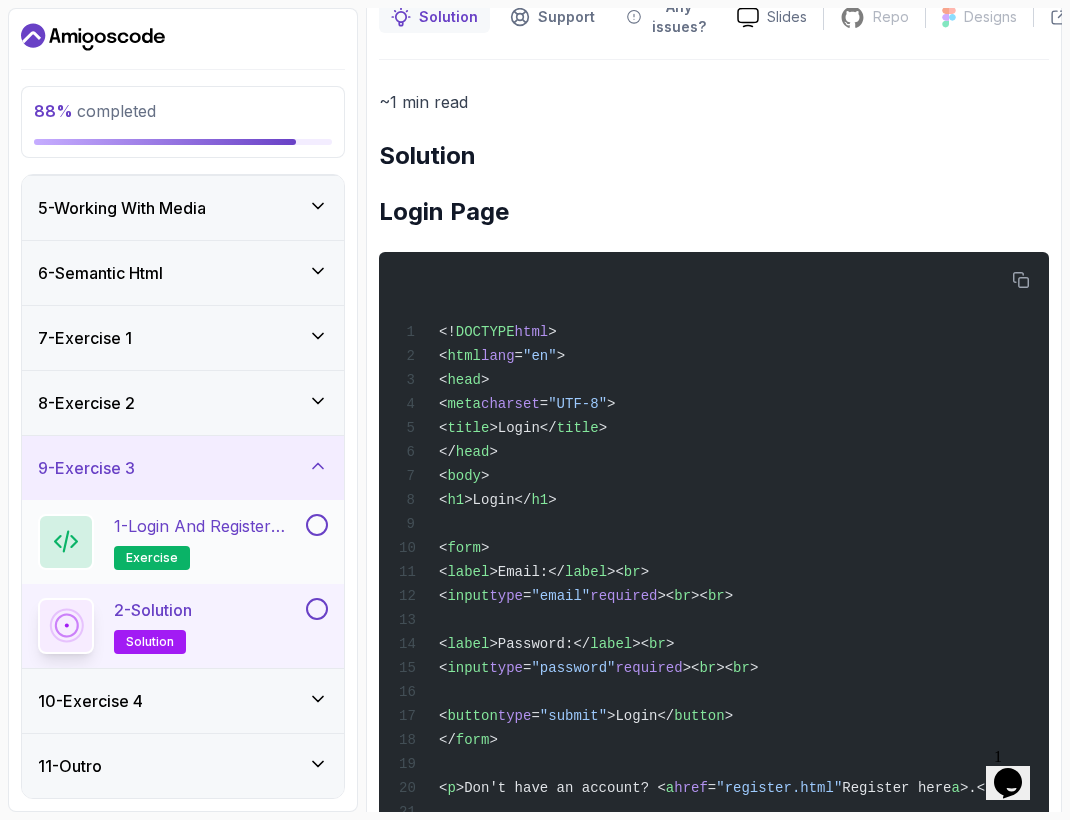 click on "1  -  Login and Register Form Exercise" at bounding box center (208, 526) 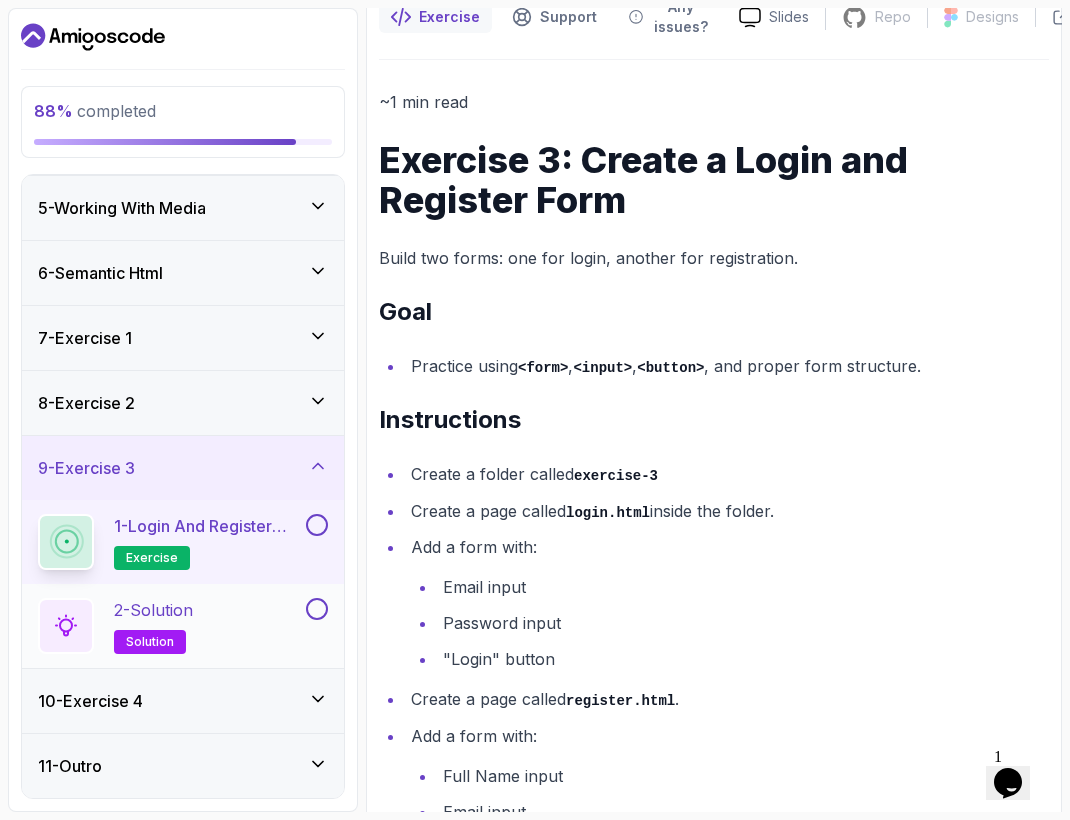 click on "2  -  Solution solution" at bounding box center (170, 626) 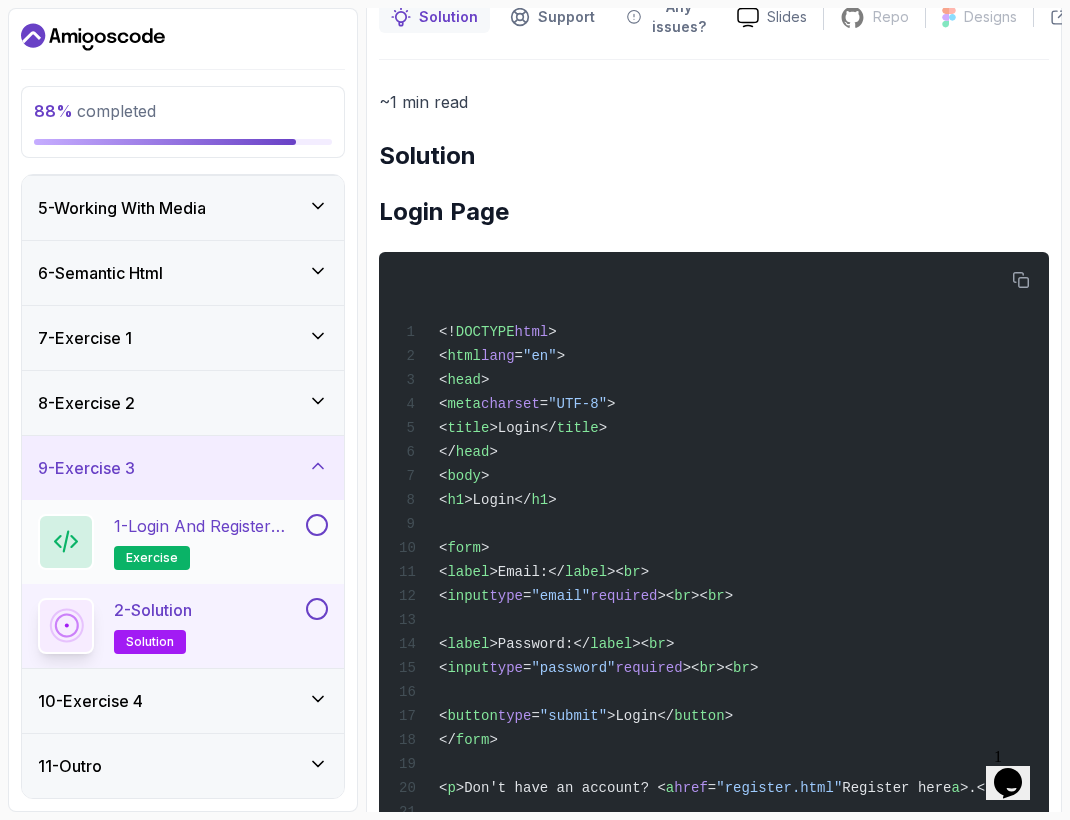 click on "1  -  Login and Register Form Exercise" at bounding box center [208, 526] 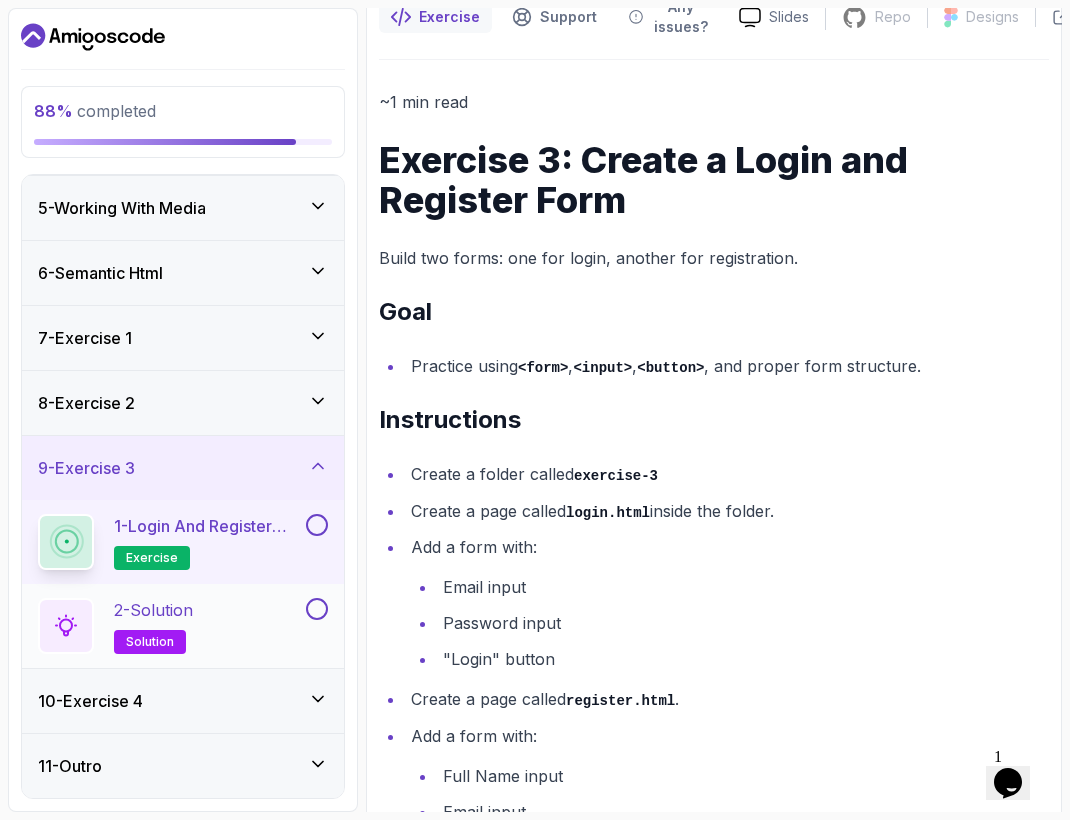 click on "2  -  Solution" at bounding box center (153, 610) 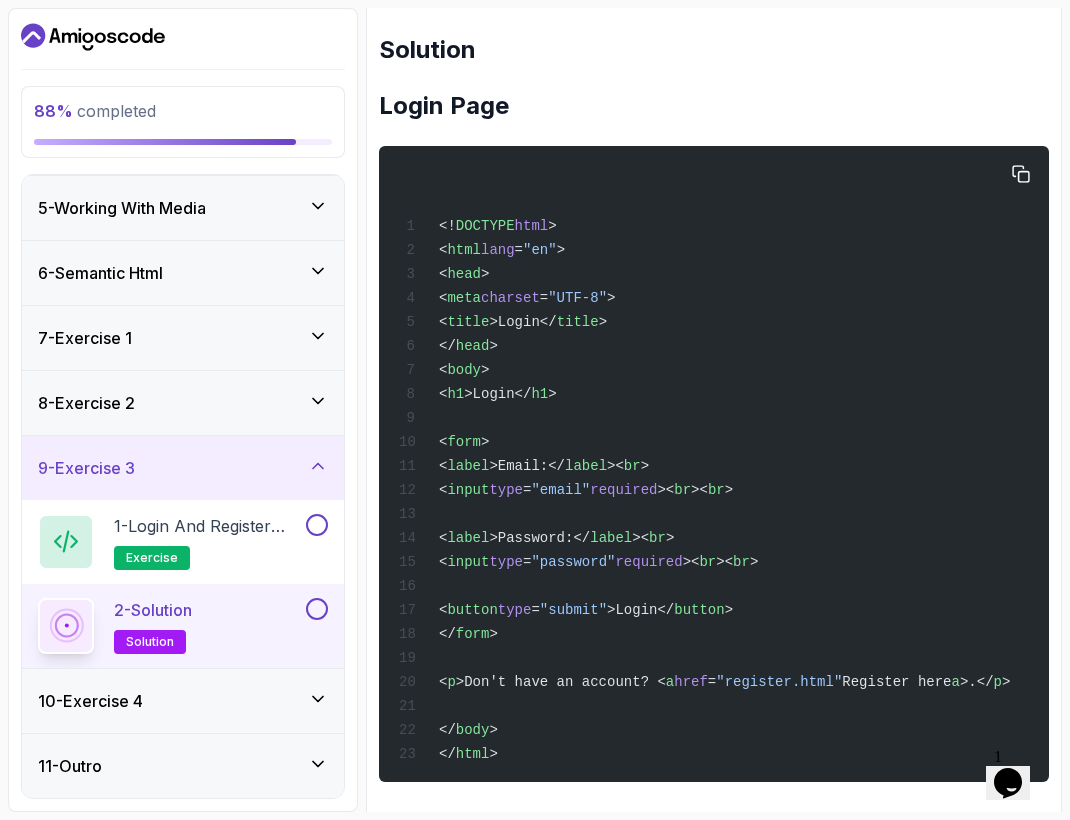 scroll, scrollTop: 300, scrollLeft: 0, axis: vertical 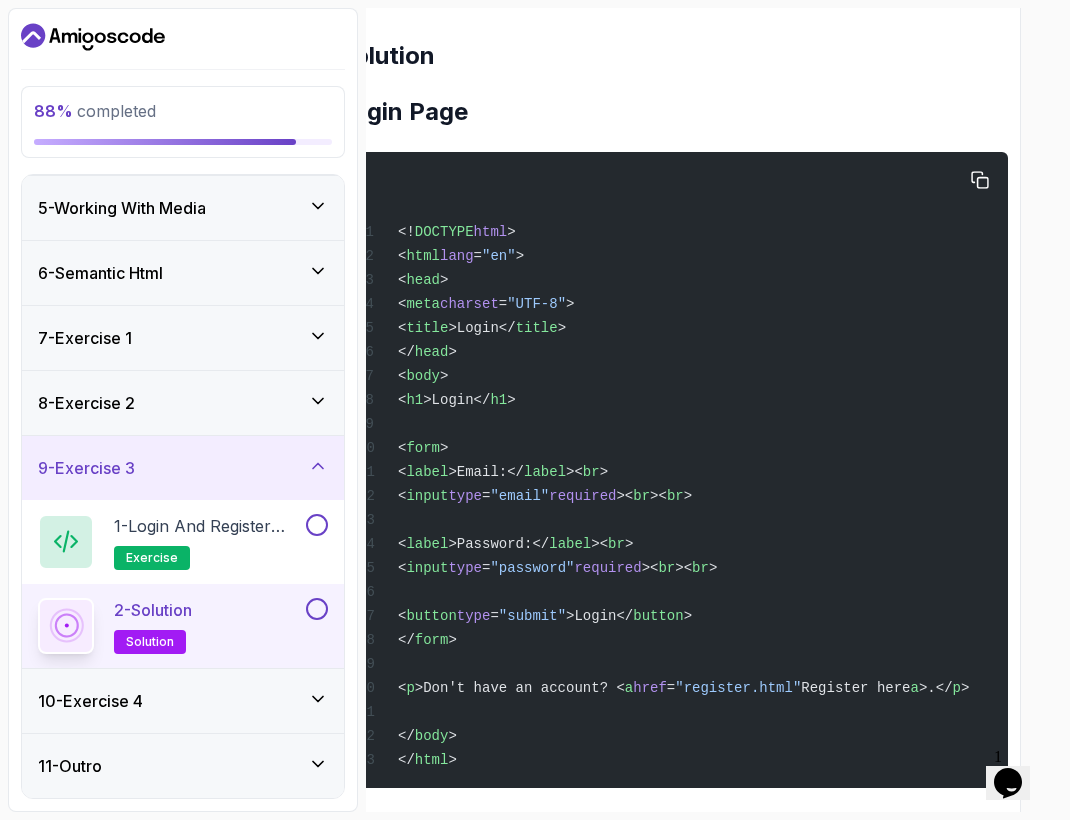 drag, startPoint x: 470, startPoint y: 704, endPoint x: 982, endPoint y: 712, distance: 512.0625 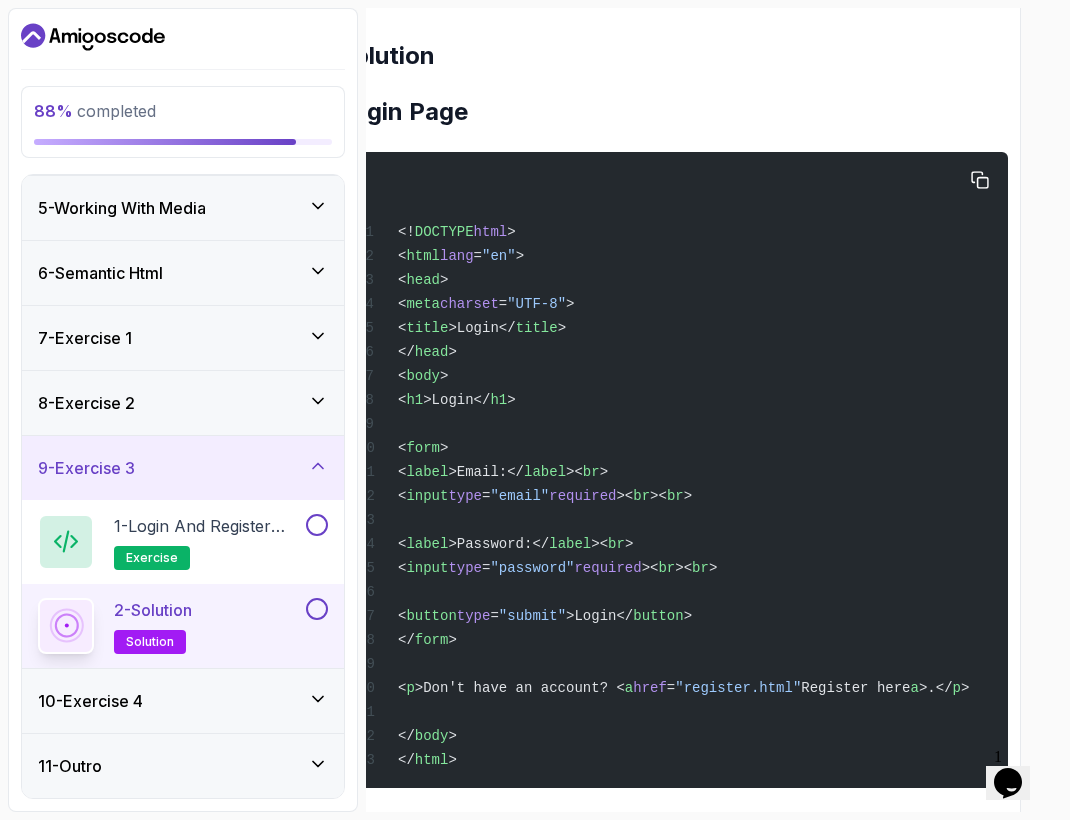 click on "< p >Don't have an account? < a  href = "register.html" >Register here</ a >.</ p >" at bounding box center [663, 688] 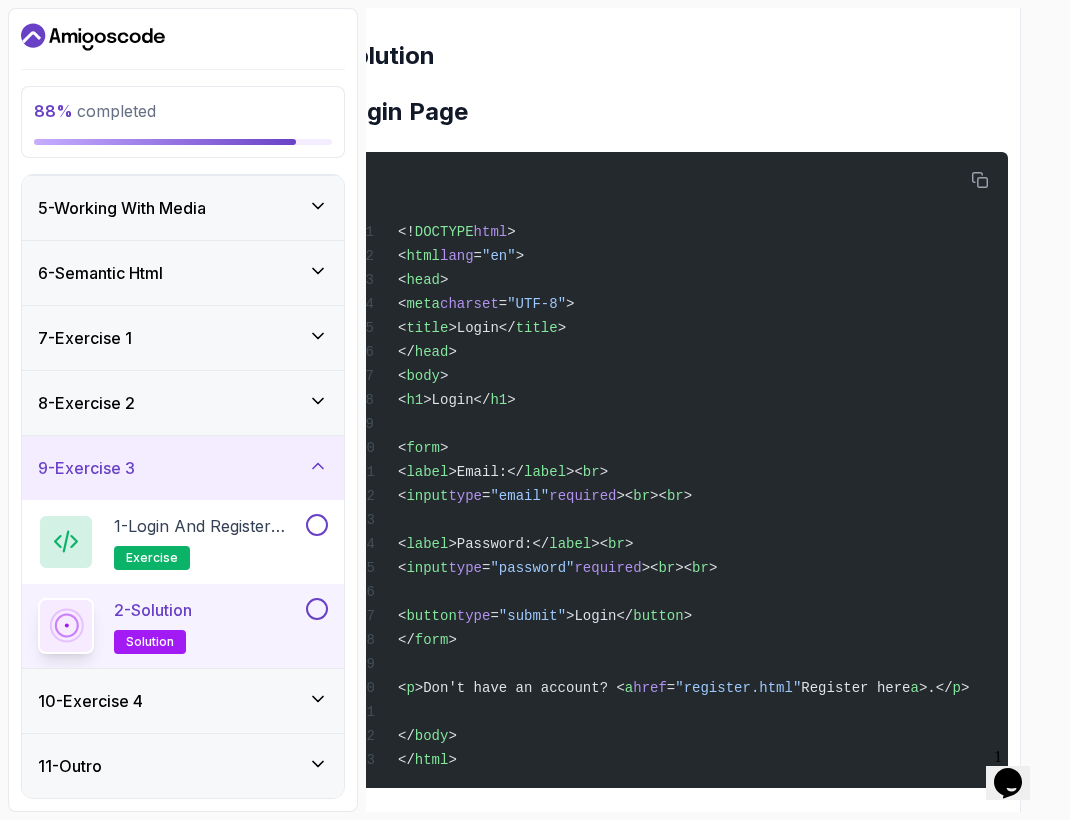 copy on "< p >Don't have an account? < a  href = "register.html" >Register here</ a >.</ p >" 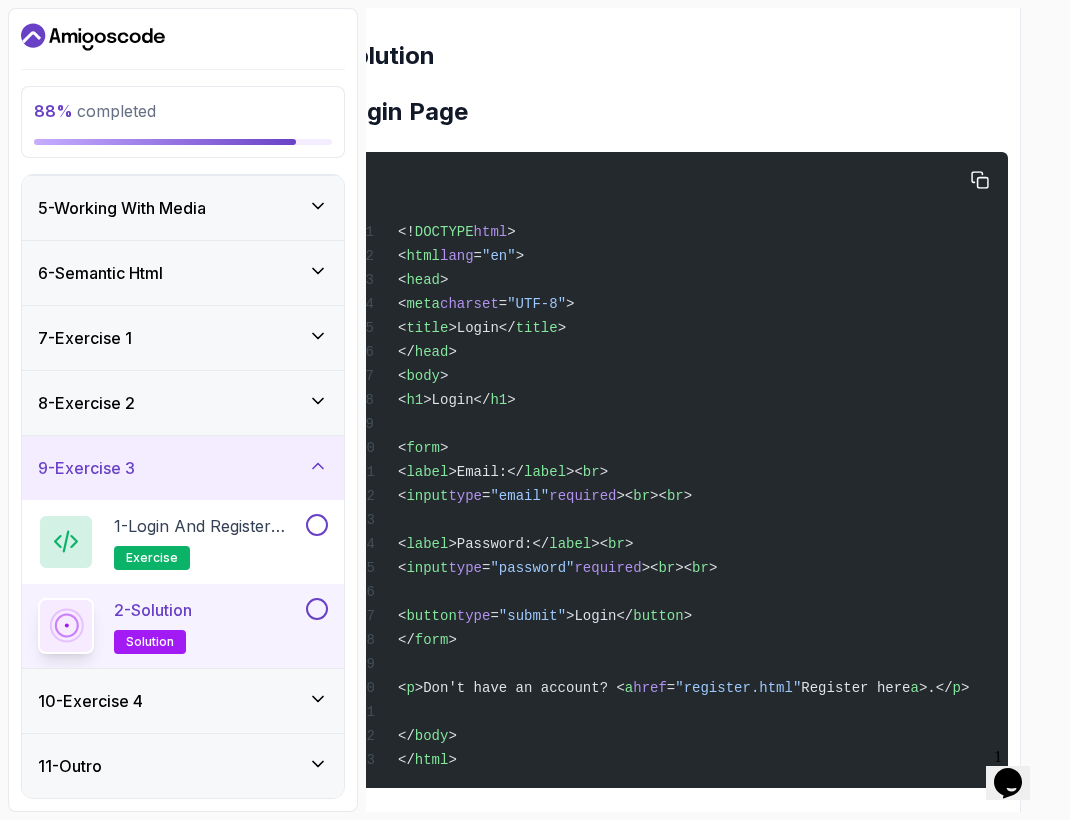 click on "<! DOCTYPE  html >
< html  lang = "en" >
< head >
< meta  charset = "UTF-8" >
< title >Login</ title >
</ head >
< body >
< h1 >Login</ h1 >
< form >
< label >Email:</ label >< br >
< input  type = "email"  required >< br >< br >
< label >Password:</ label >< br >
< input  type = "password"  required >< br >< br >
< button  type = "submit" >Login</ button >
</ form >
< p >Don't have an account? < a  href = "register.html" >Register here</ a >.</ p >
</ body >
</ html >" at bounding box center [673, 470] 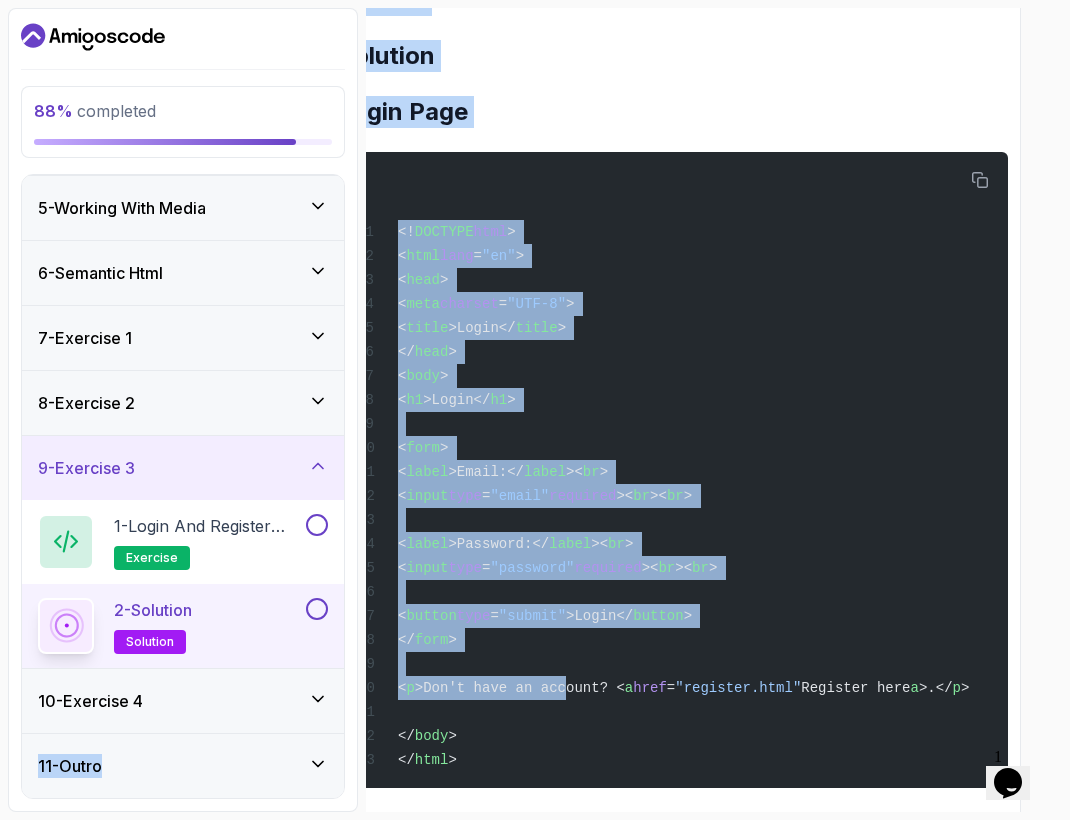 scroll, scrollTop: 300, scrollLeft: 0, axis: vertical 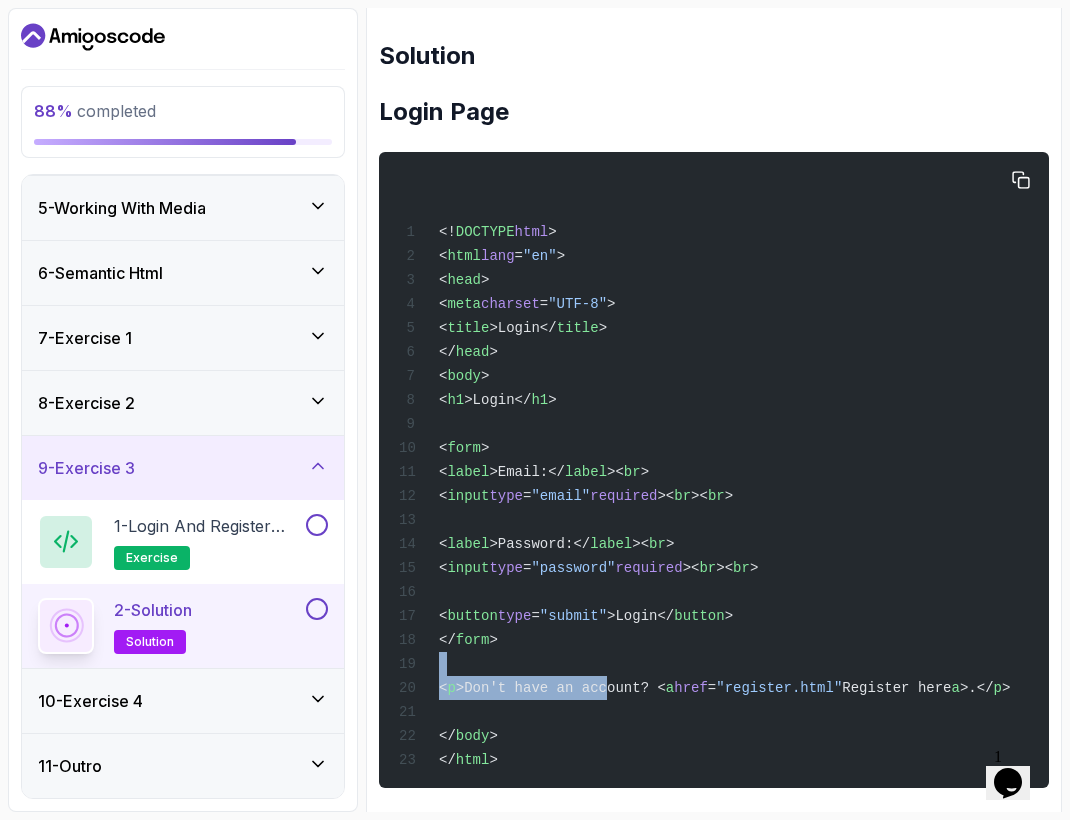 drag, startPoint x: 583, startPoint y: 705, endPoint x: 634, endPoint y: 691, distance: 52.886673 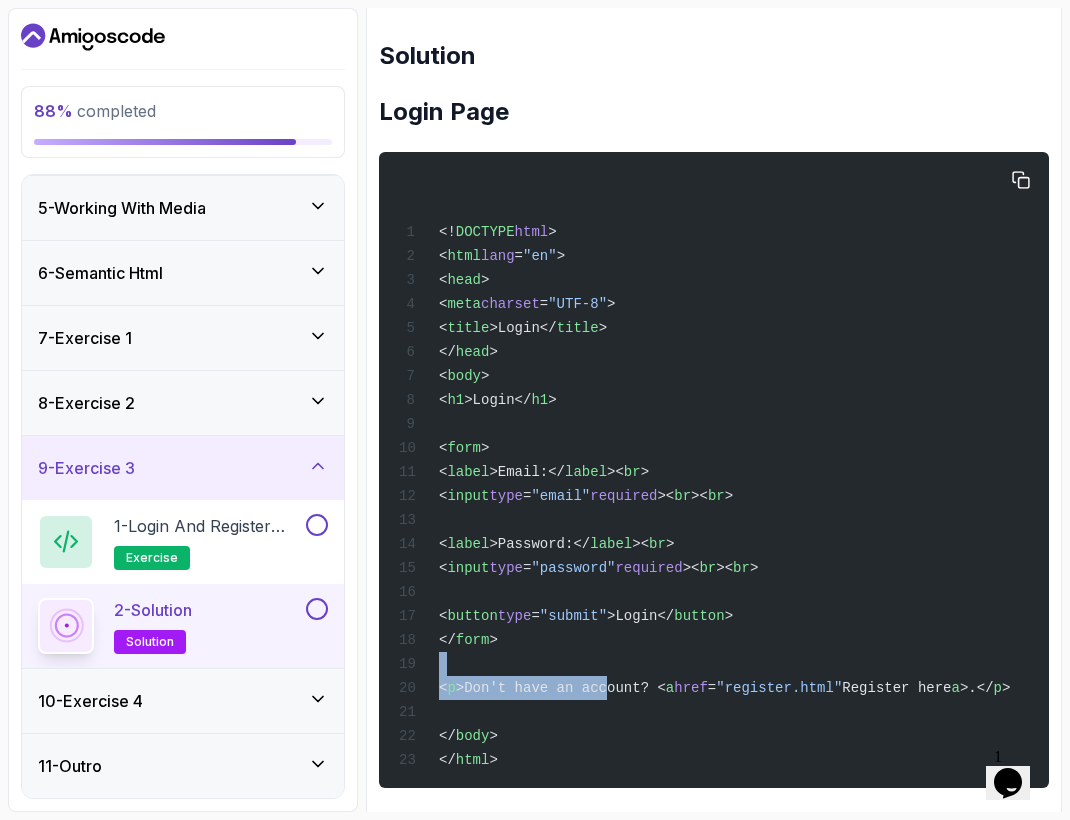 click on "<! DOCTYPE  html >
< html  lang = "en" >
< head >
< meta  charset = "UTF-8" >
< title >Login</ title >
</ head >
< body >
< h1 >Login</ h1 >
< form >
< label >Email:</ label >< br >
< input  type = "email"  required >< br >< br >
< label >Password:</ label >< br >
< input  type = "password"  required >< br >< br >
< button  type = "submit" >Login</ button >
</ form >
< p >Don't have an account? < a  href = "register.html" >Register here</ a >.</ p >
</ body >
</ html >" at bounding box center [714, 470] 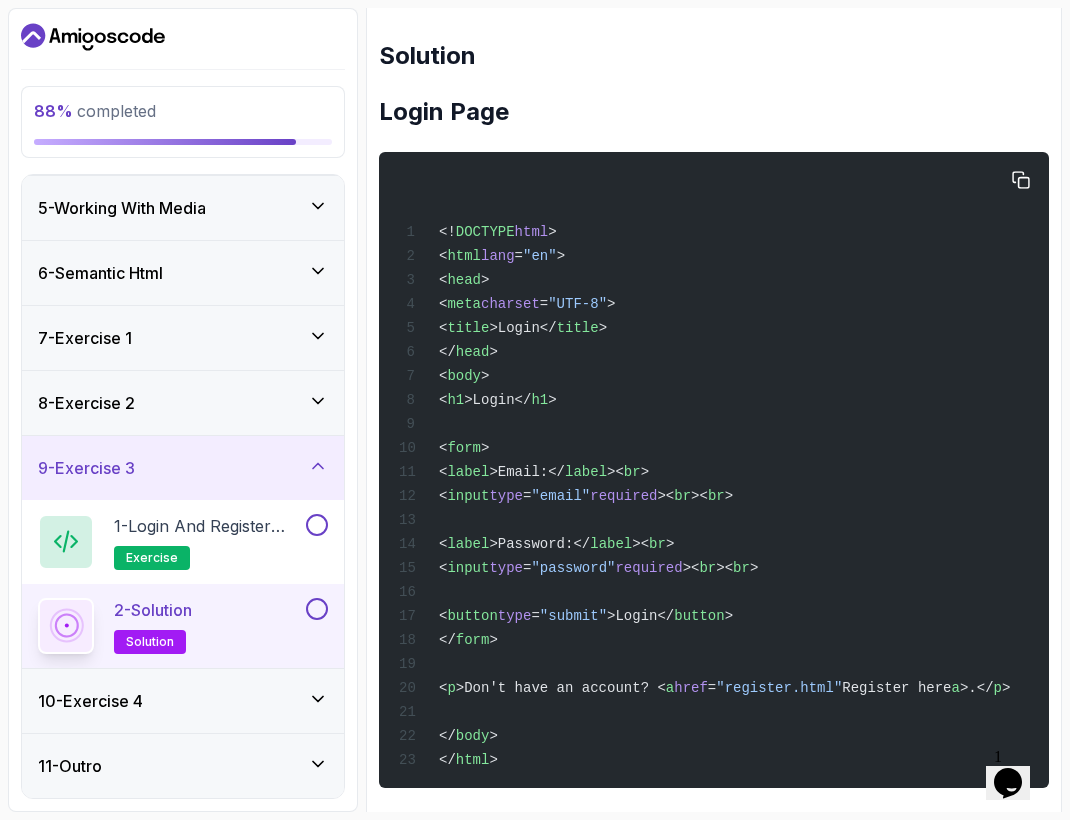 drag, startPoint x: 634, startPoint y: 691, endPoint x: 628, endPoint y: 646, distance: 45.39824 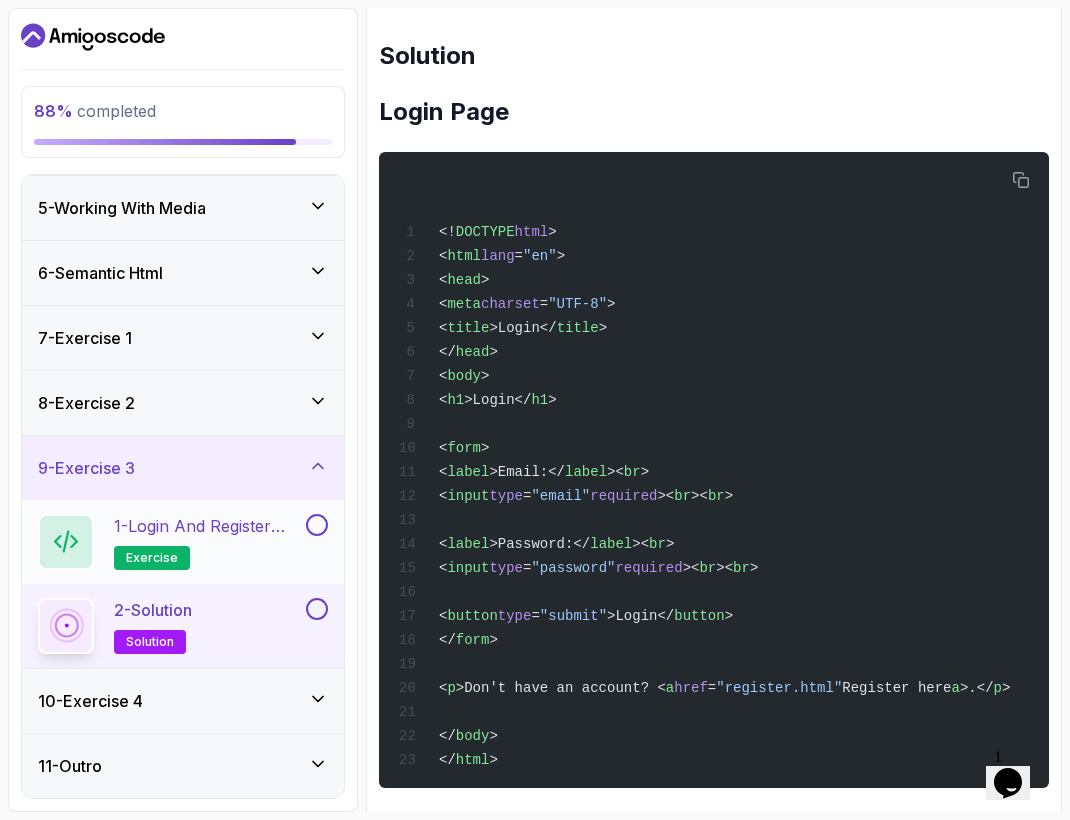 click on "1  -  Login and Register Form Exercise" at bounding box center (208, 526) 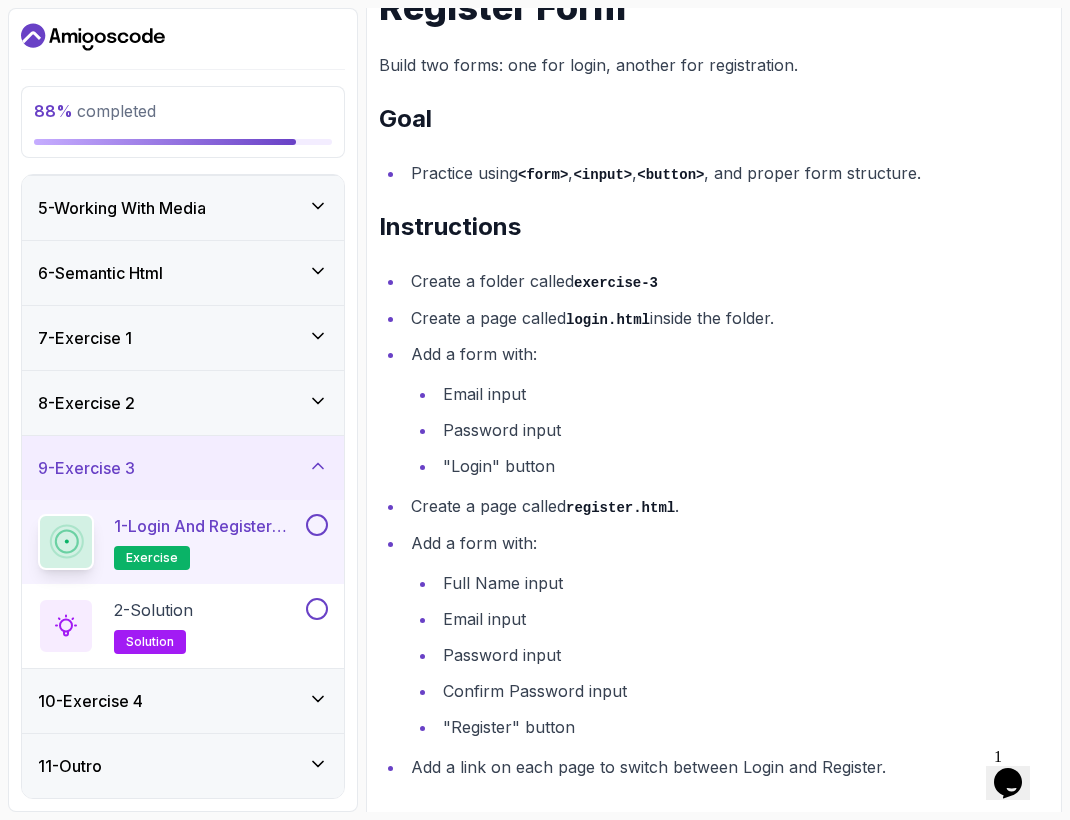 scroll, scrollTop: 400, scrollLeft: 0, axis: vertical 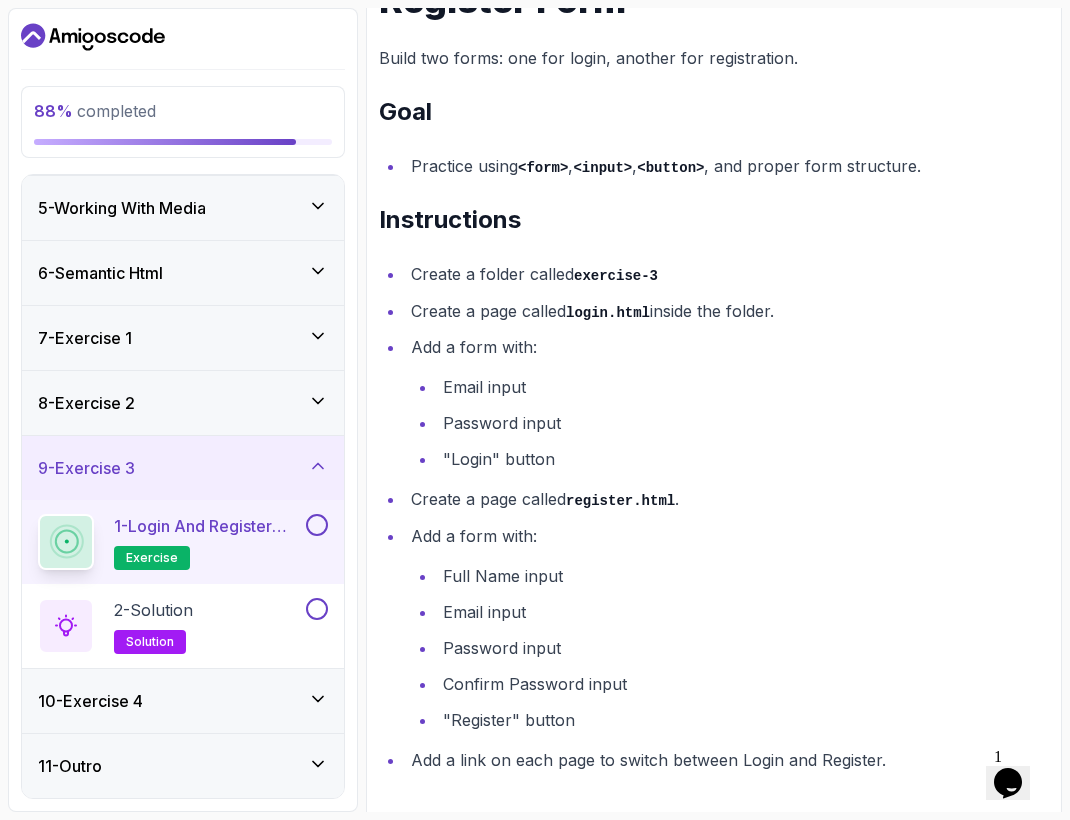 click at bounding box center [317, 525] 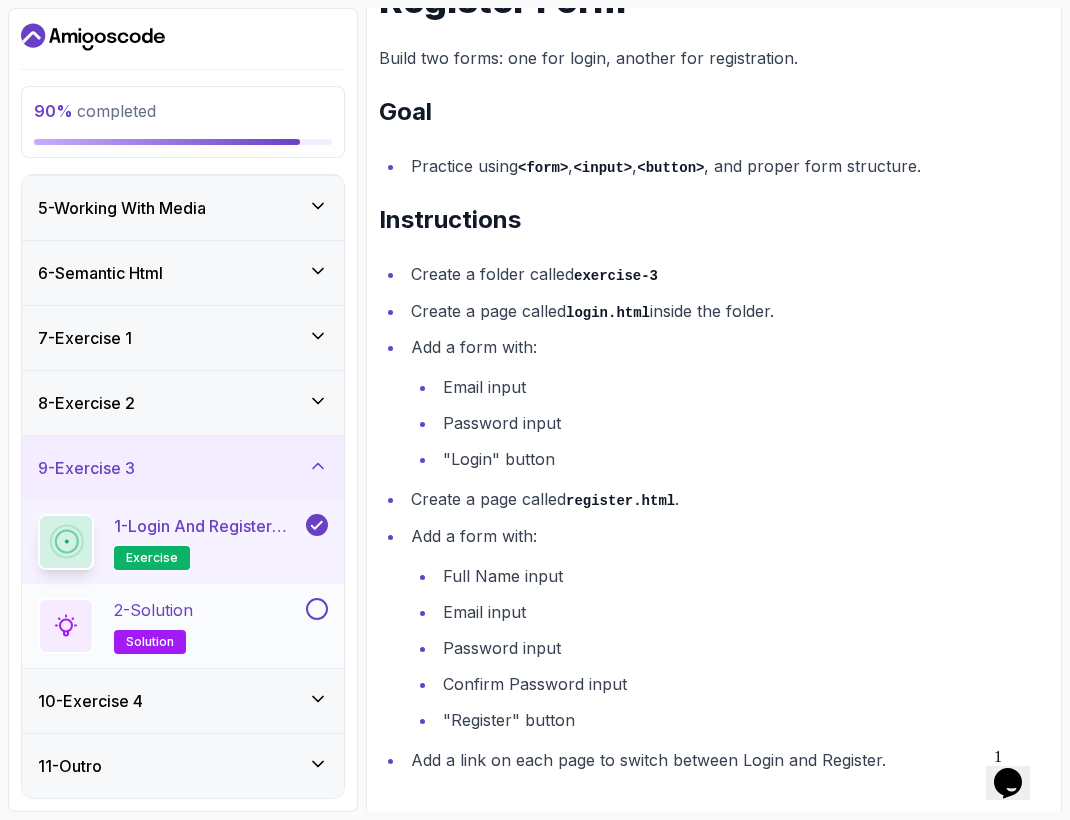 click on "2  -  Solution solution" at bounding box center [170, 626] 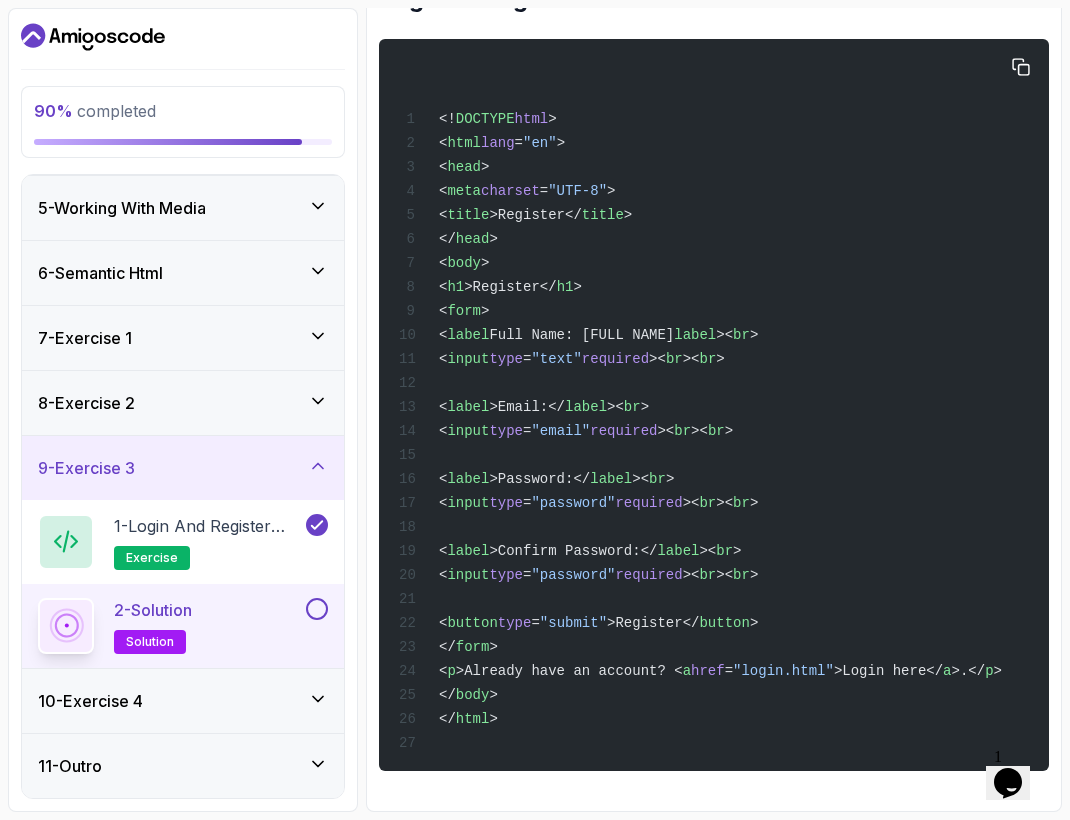 scroll, scrollTop: 1179, scrollLeft: 0, axis: vertical 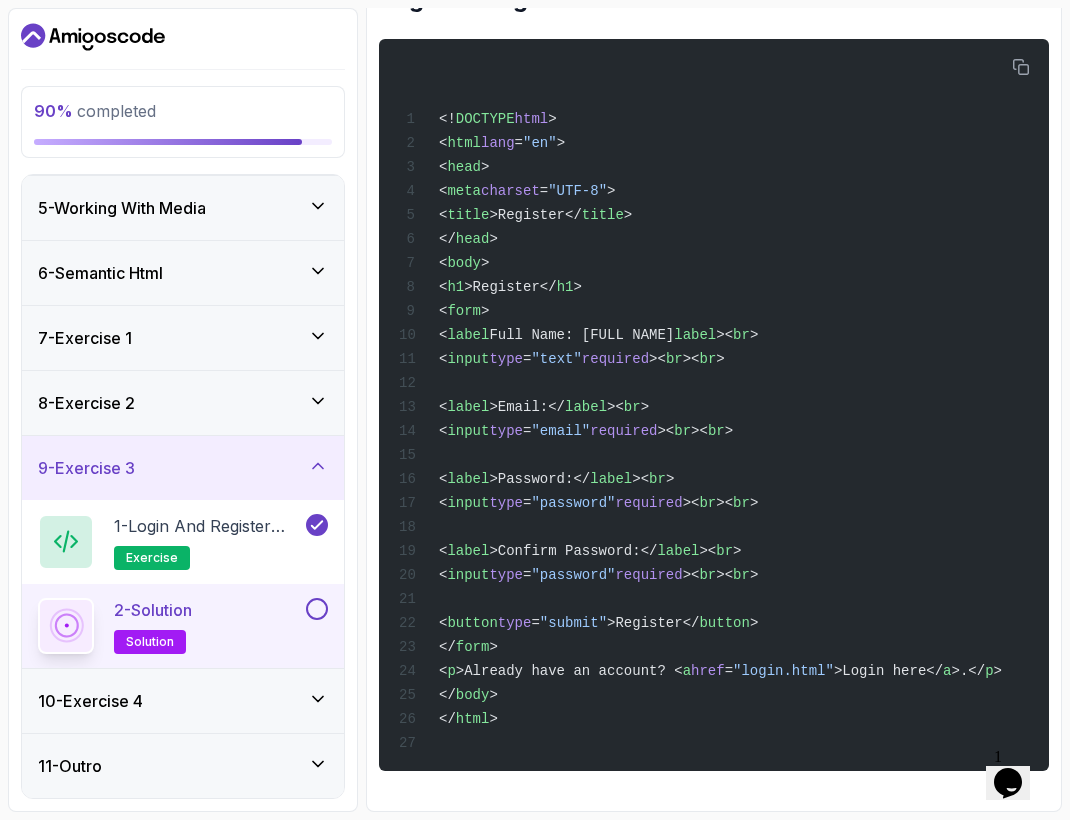 click at bounding box center (317, 609) 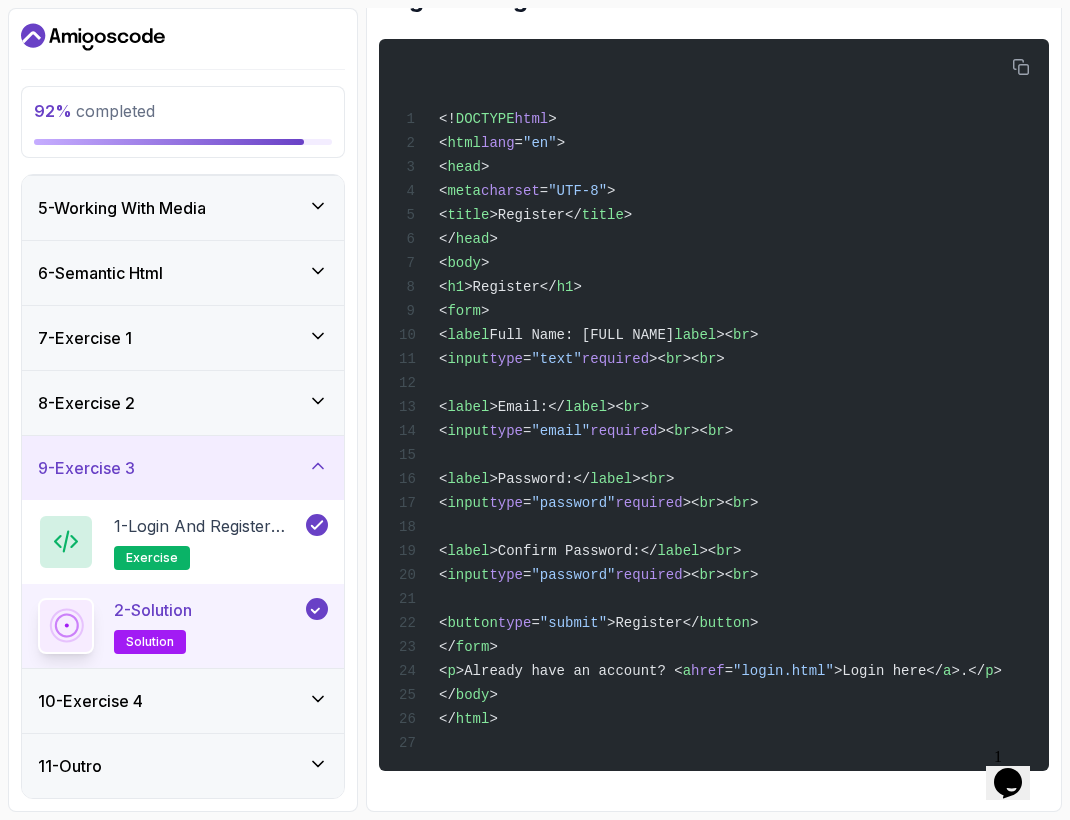 click on "10  -  Exercise 4" at bounding box center (183, 701) 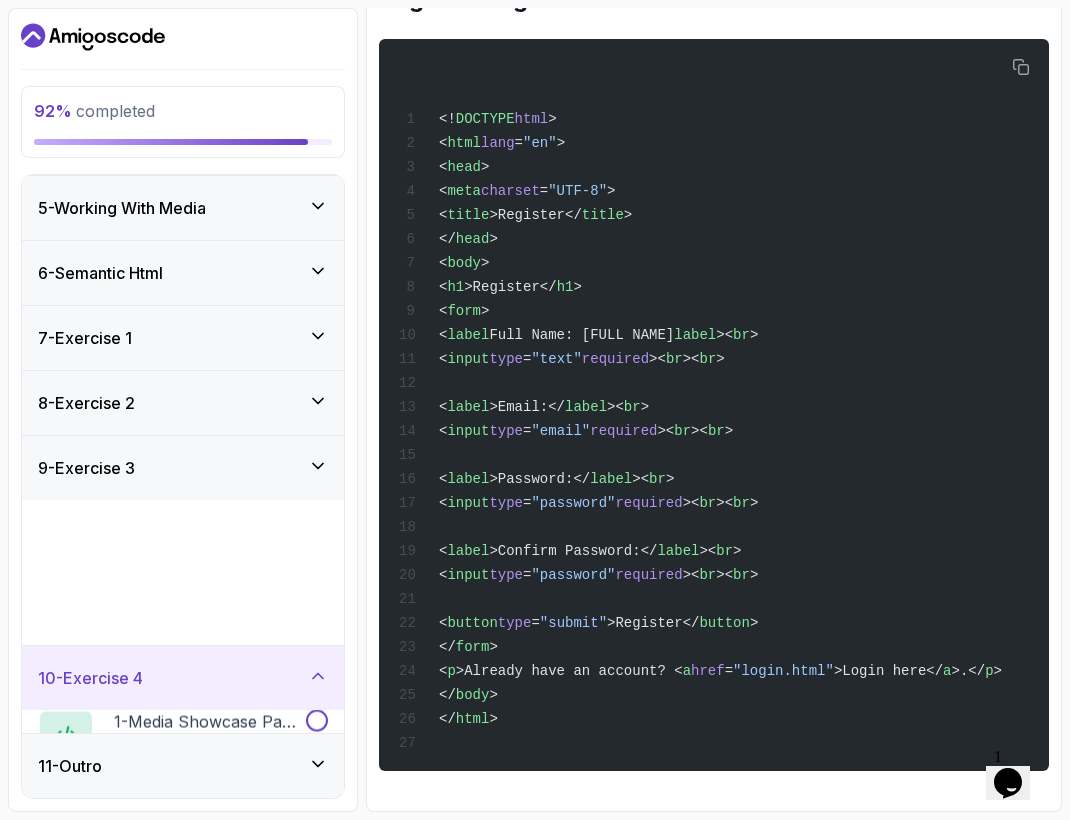 scroll, scrollTop: 259, scrollLeft: 0, axis: vertical 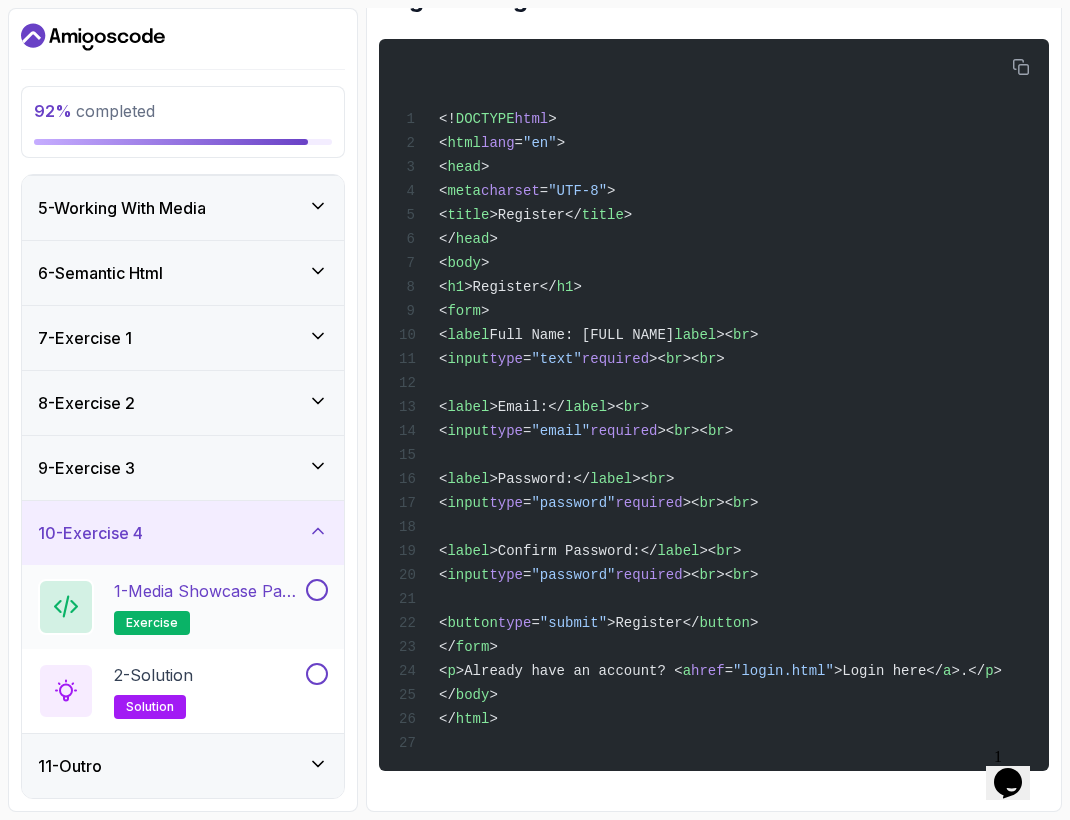click on "1  -  Media Showcase Page Exercise exercise" at bounding box center (208, 607) 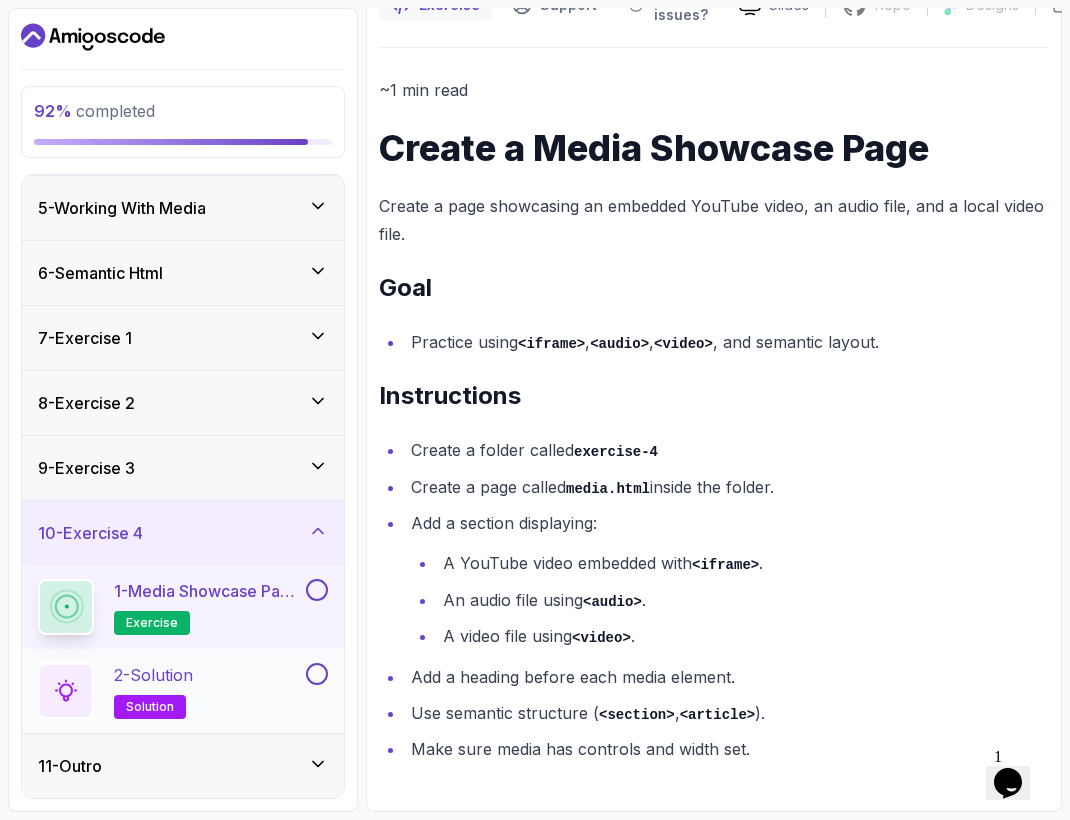 click on "2  -  Solution" at bounding box center [153, 675] 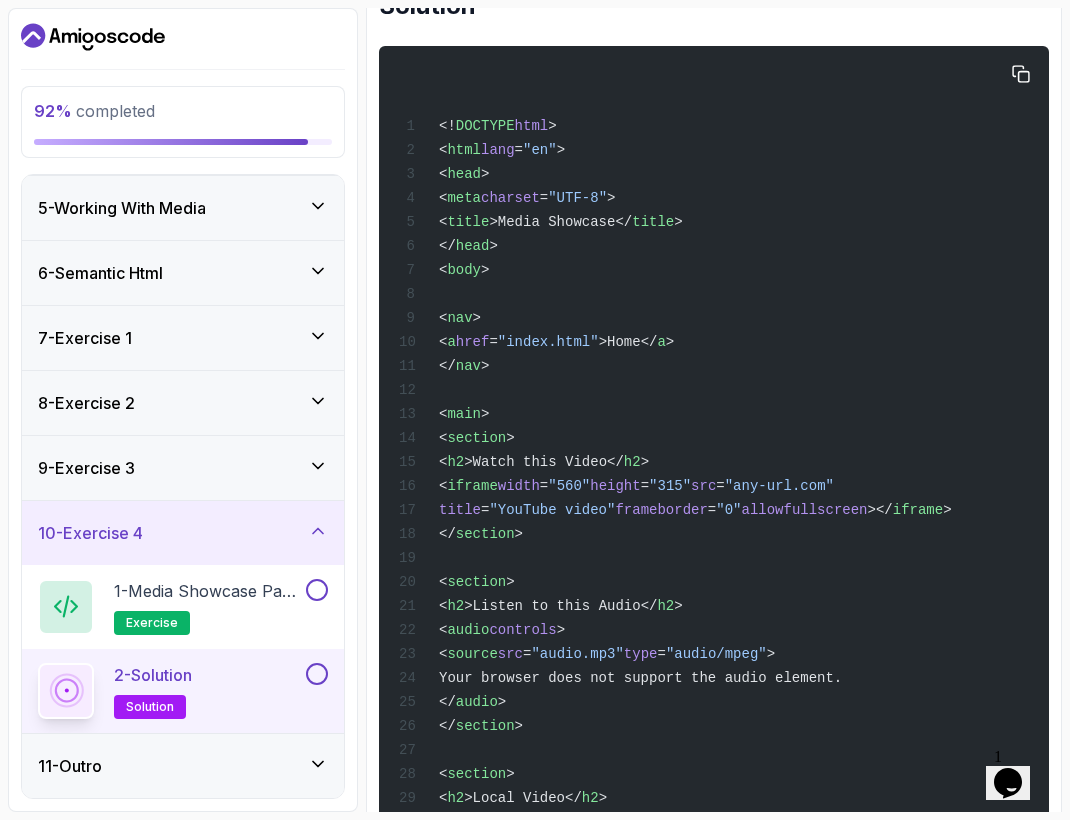 scroll, scrollTop: 259, scrollLeft: 0, axis: vertical 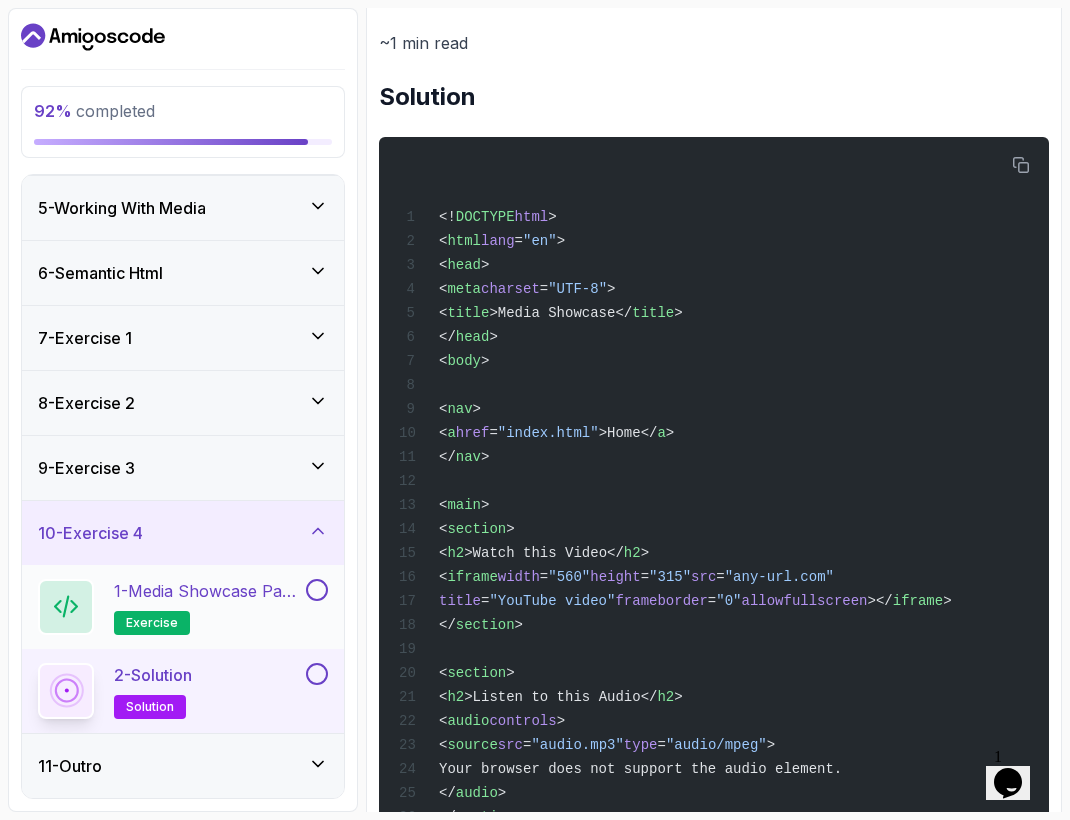click on "1  -  Media Showcase Page Exercise exercise" at bounding box center [208, 607] 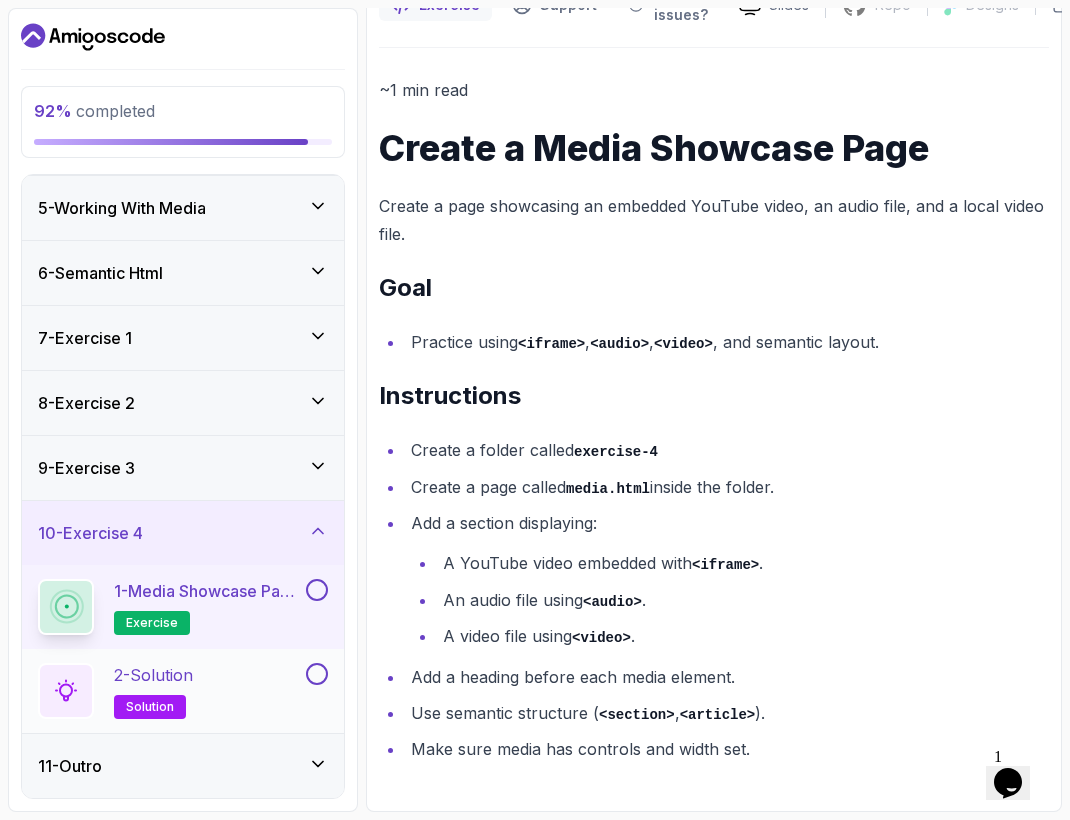 click on "2  -  Solution solution" at bounding box center [170, 691] 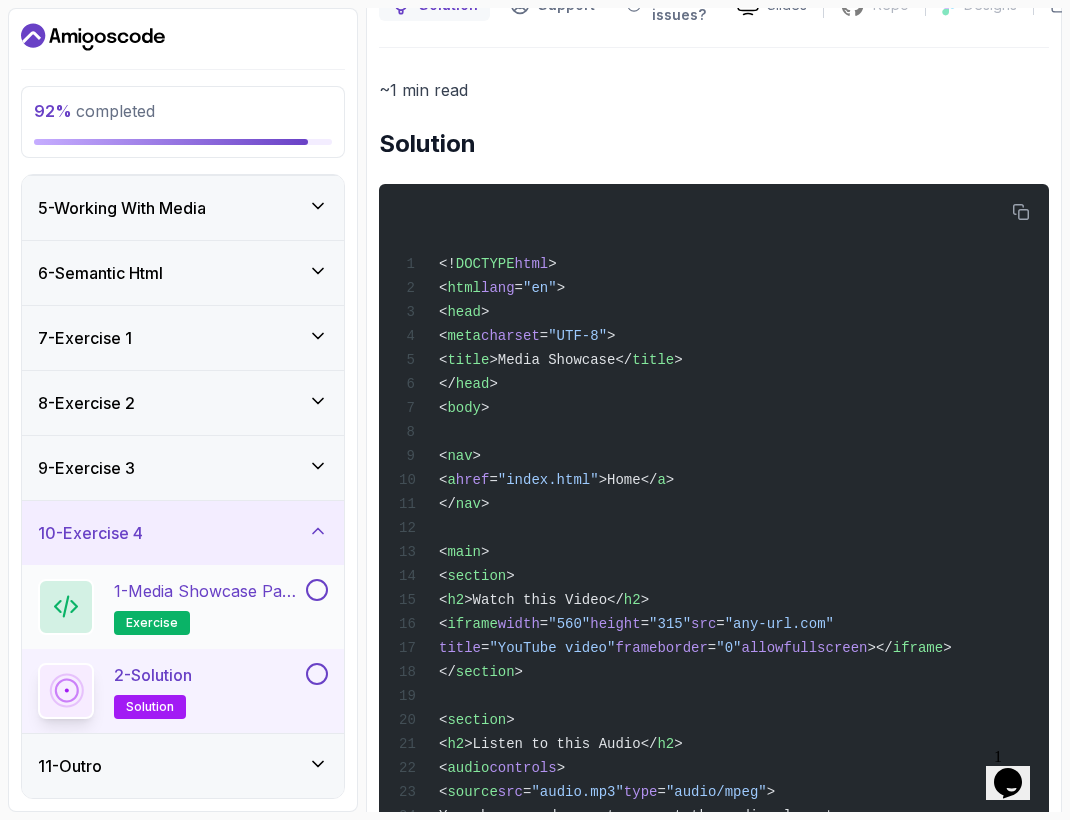 scroll, scrollTop: 259, scrollLeft: 0, axis: vertical 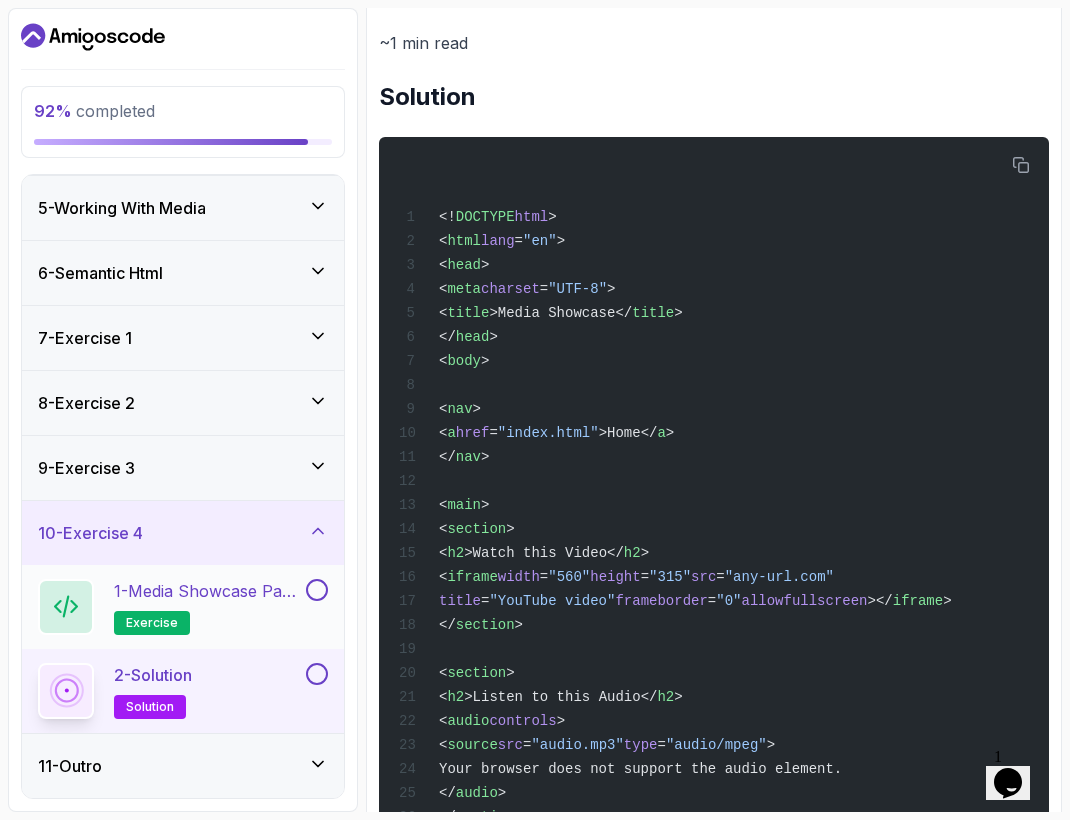 click on "1  -  Media Showcase Page Exercise" at bounding box center [208, 591] 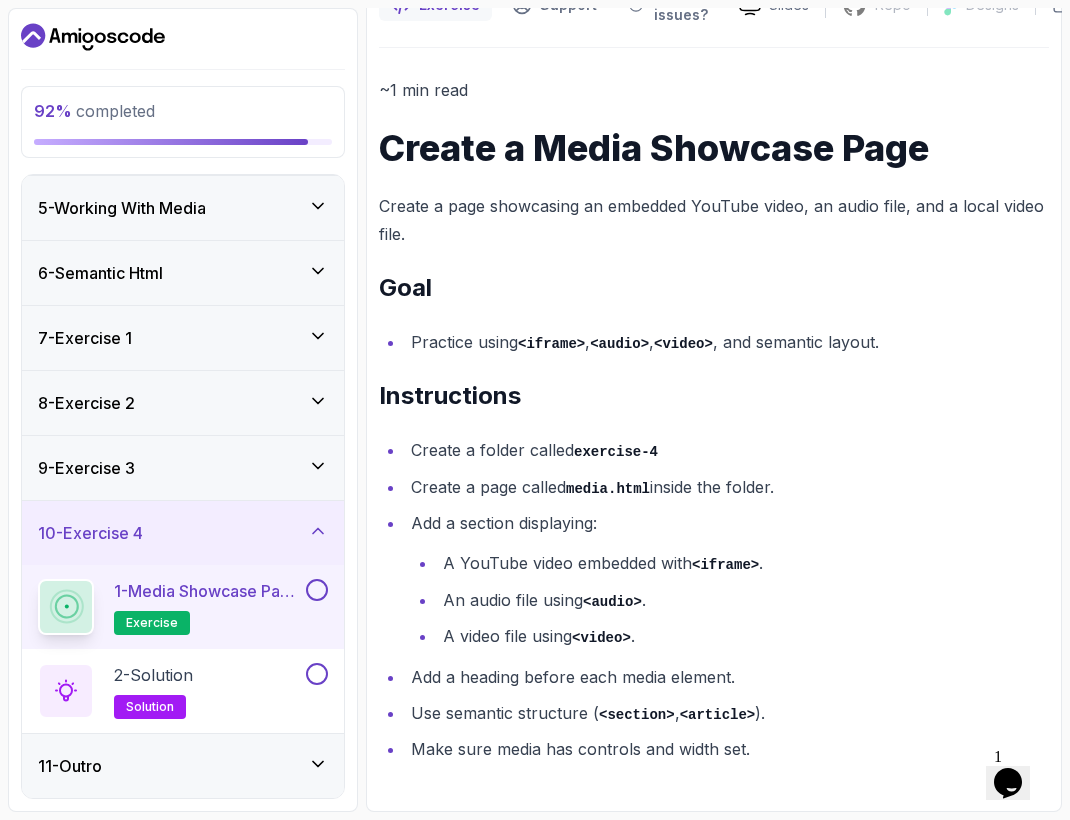 click at bounding box center (317, 590) 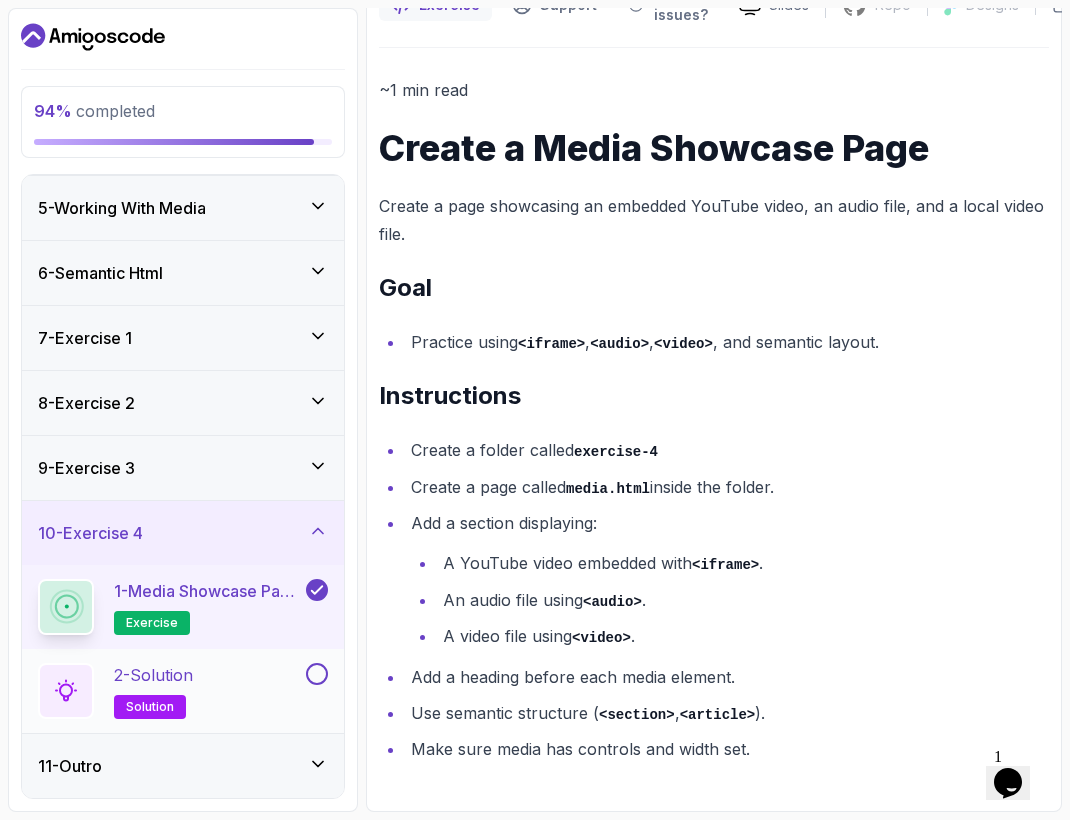 click on "2  -  Solution solution" at bounding box center (170, 691) 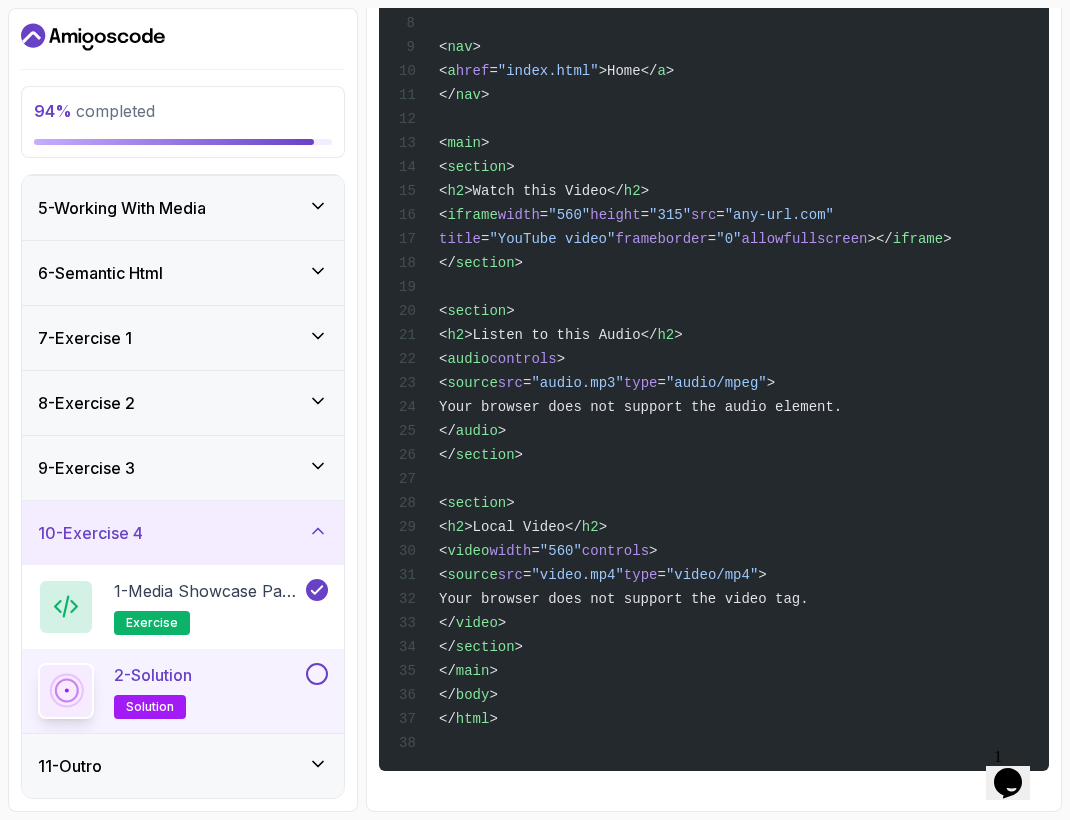 scroll, scrollTop: 659, scrollLeft: 0, axis: vertical 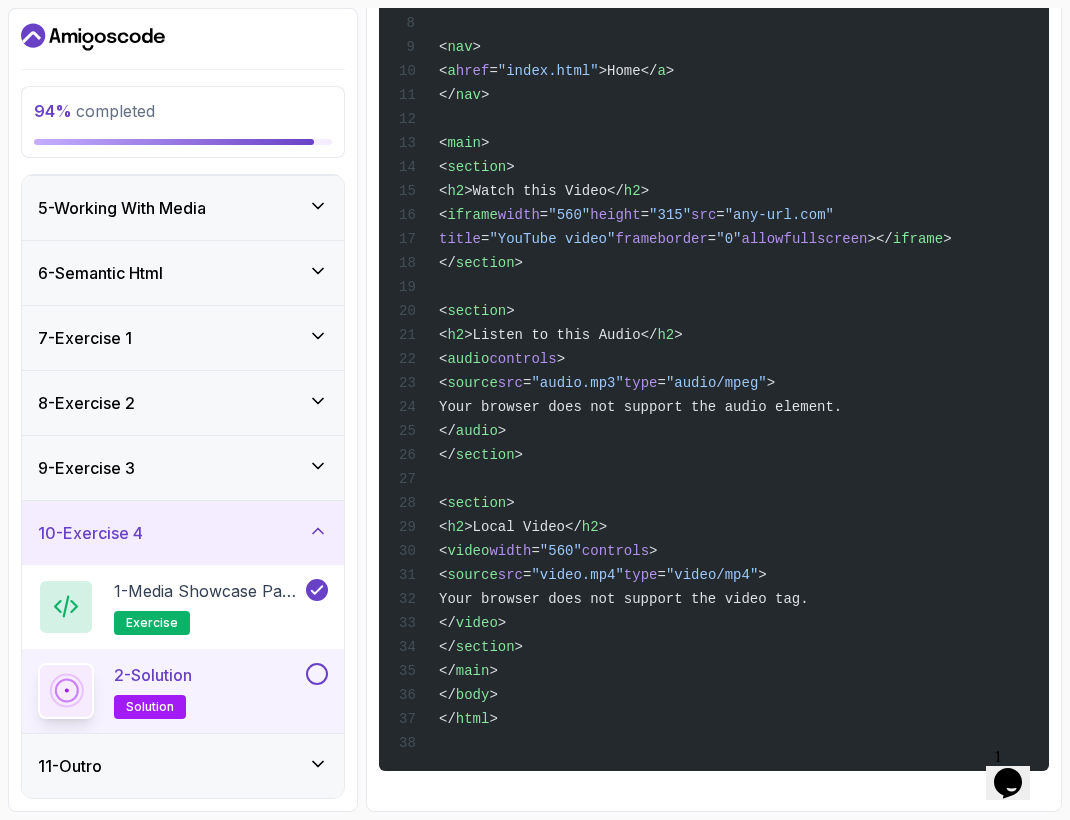 click at bounding box center [317, 674] 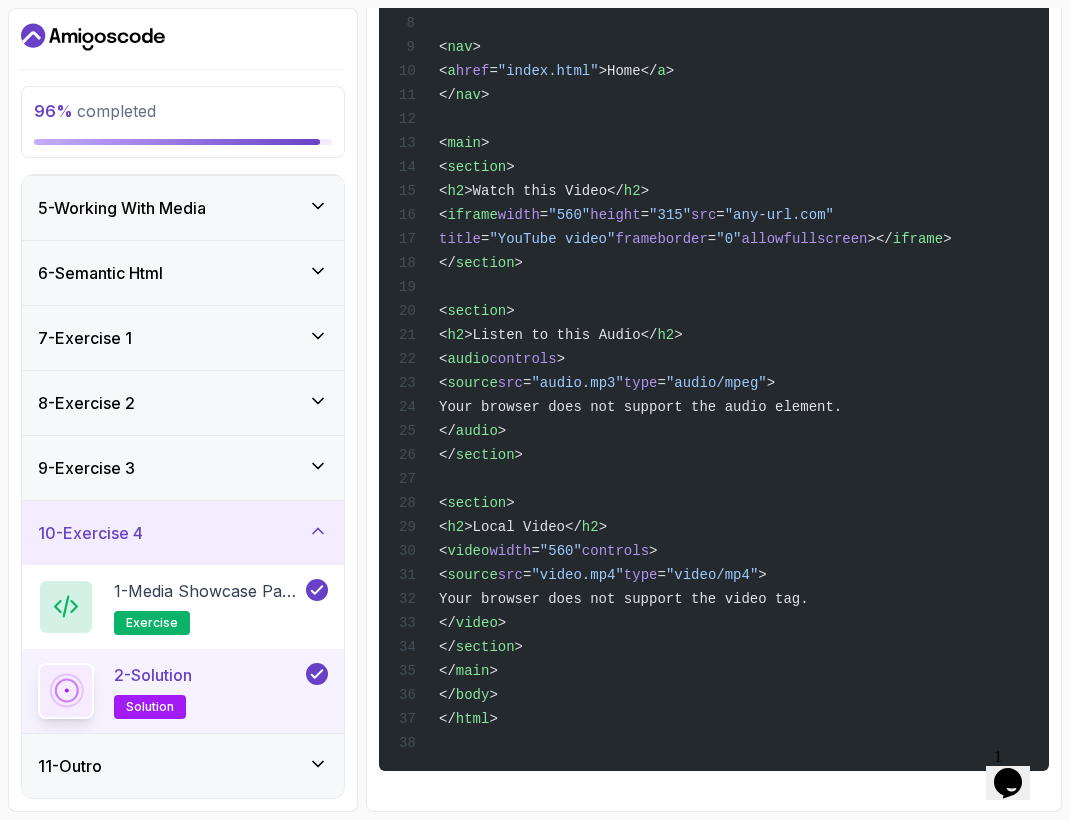 click on "11  -  Outro" at bounding box center [183, 766] 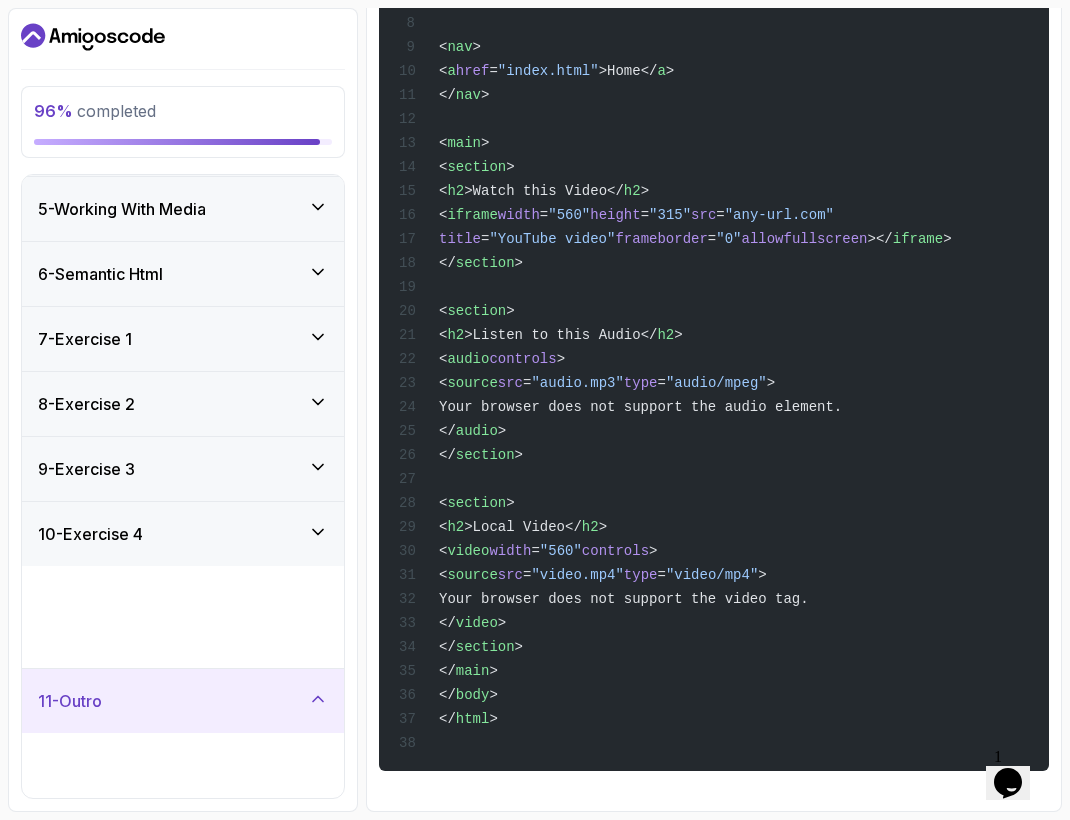 scroll, scrollTop: 259, scrollLeft: 0, axis: vertical 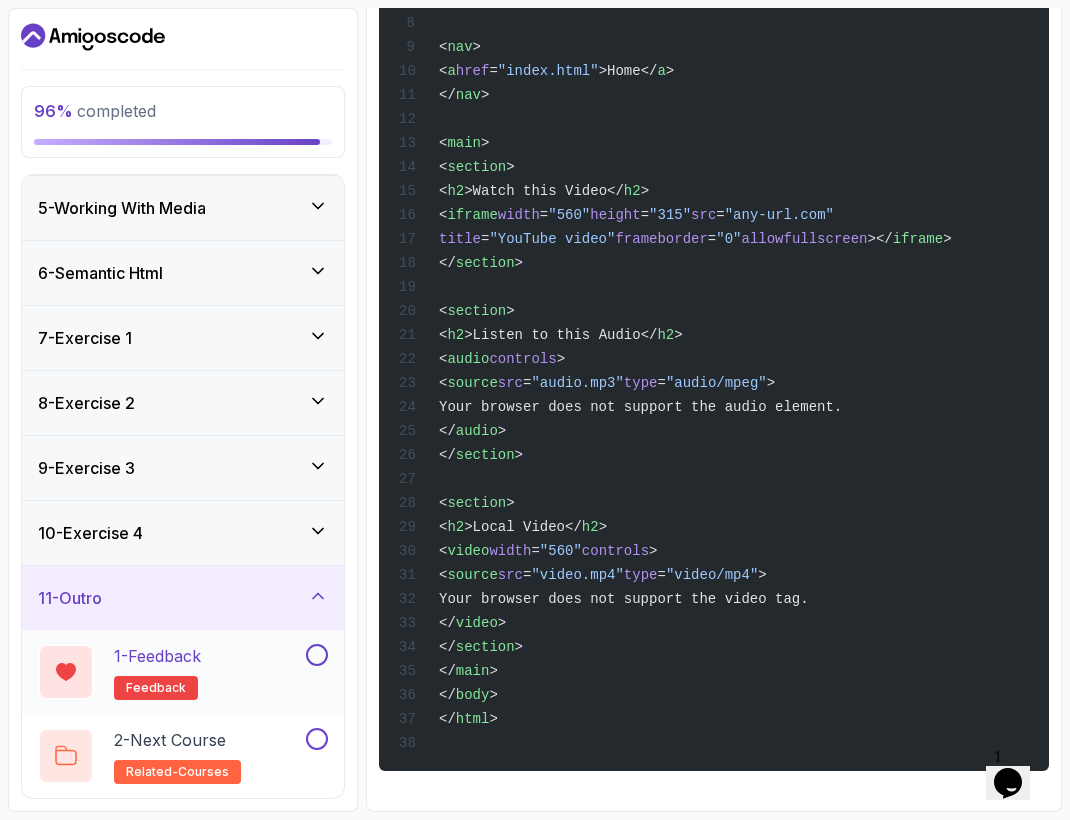 click on "1  -  Feedback feedback" at bounding box center (170, 672) 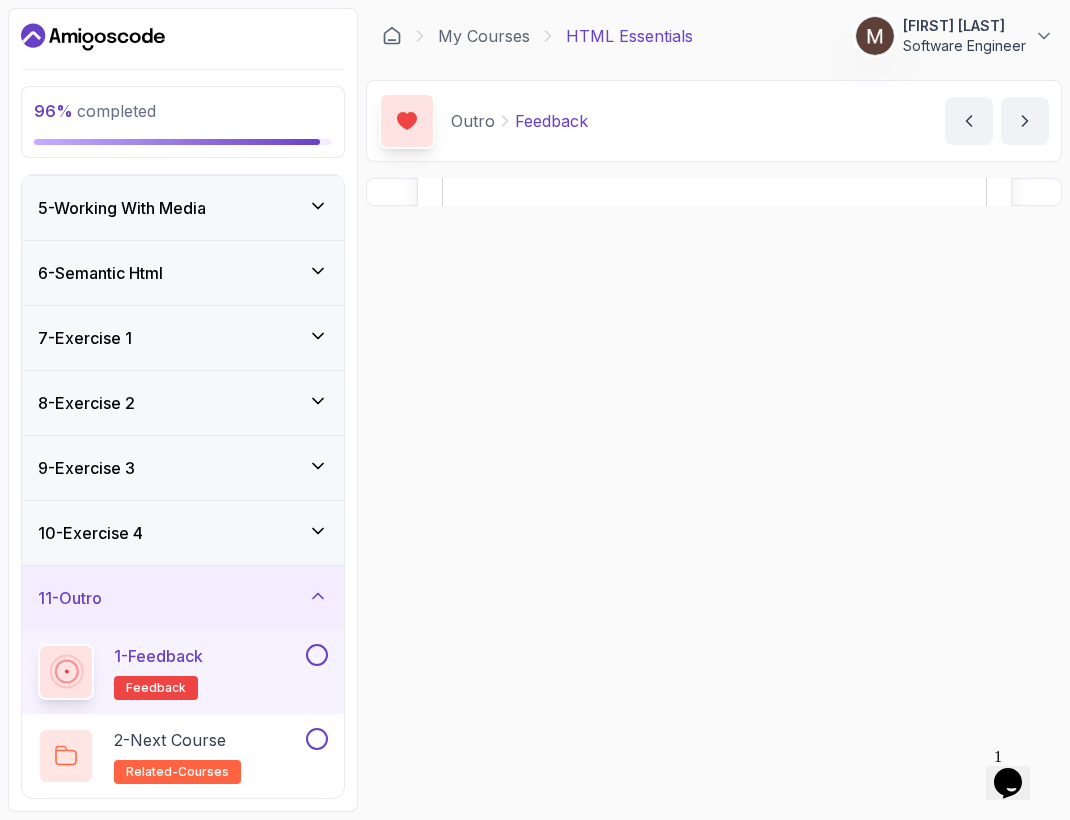 scroll, scrollTop: 0, scrollLeft: 0, axis: both 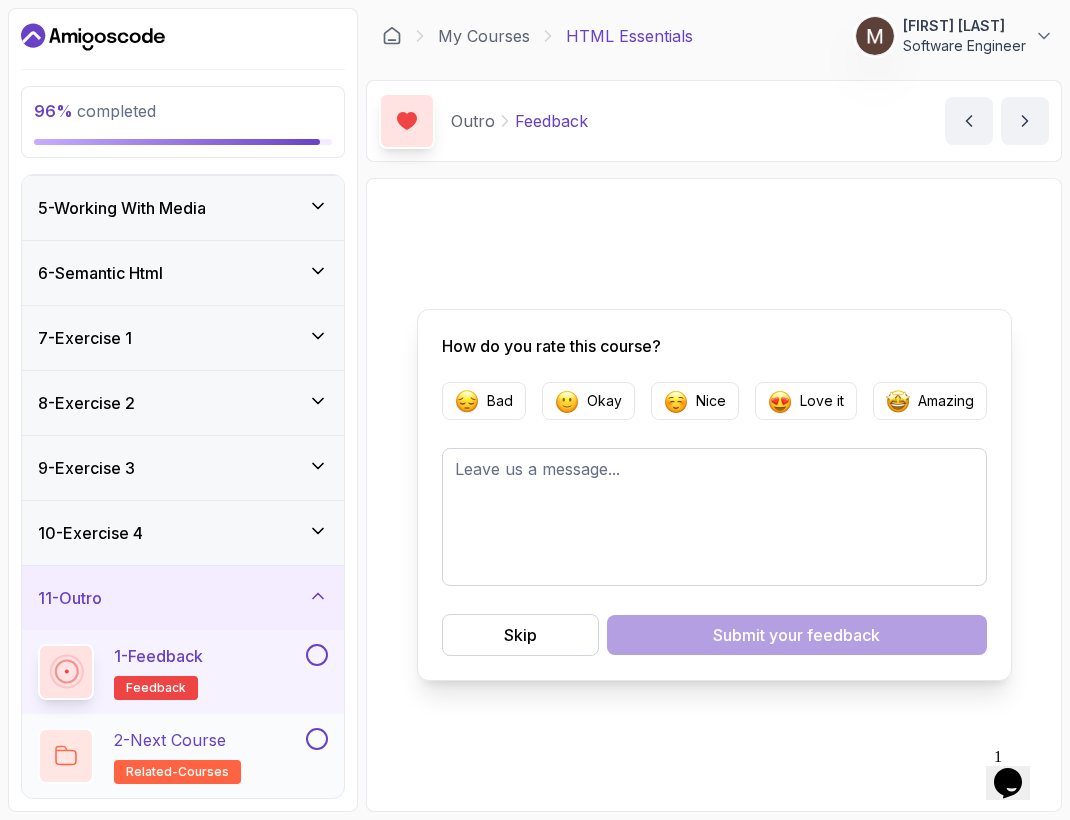 click on "2  -  Next Course related-courses" at bounding box center [170, 756] 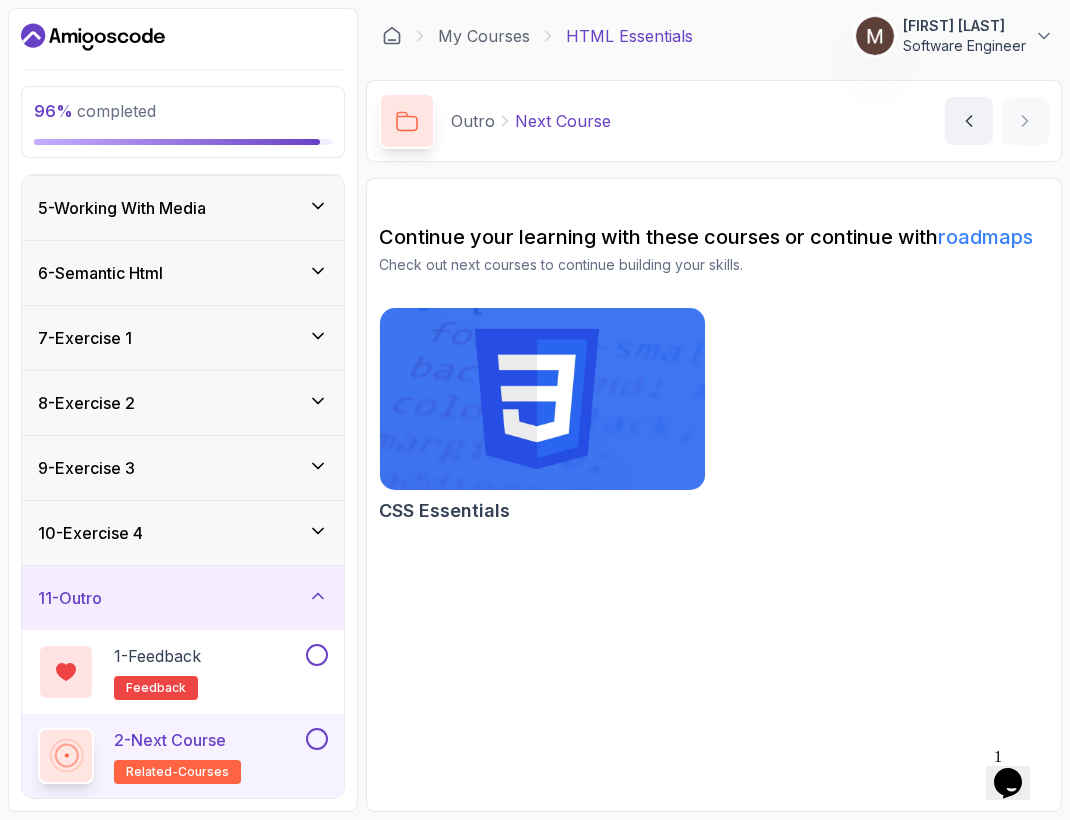 click at bounding box center (542, 398) 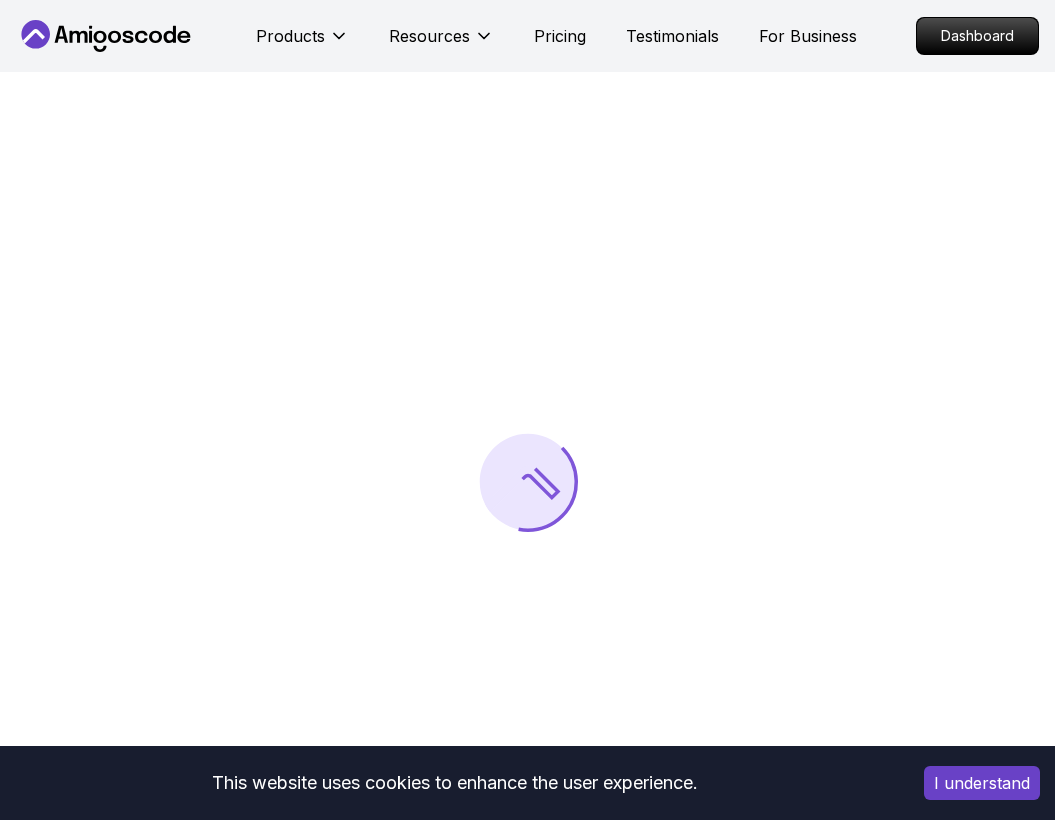 scroll, scrollTop: 0, scrollLeft: 0, axis: both 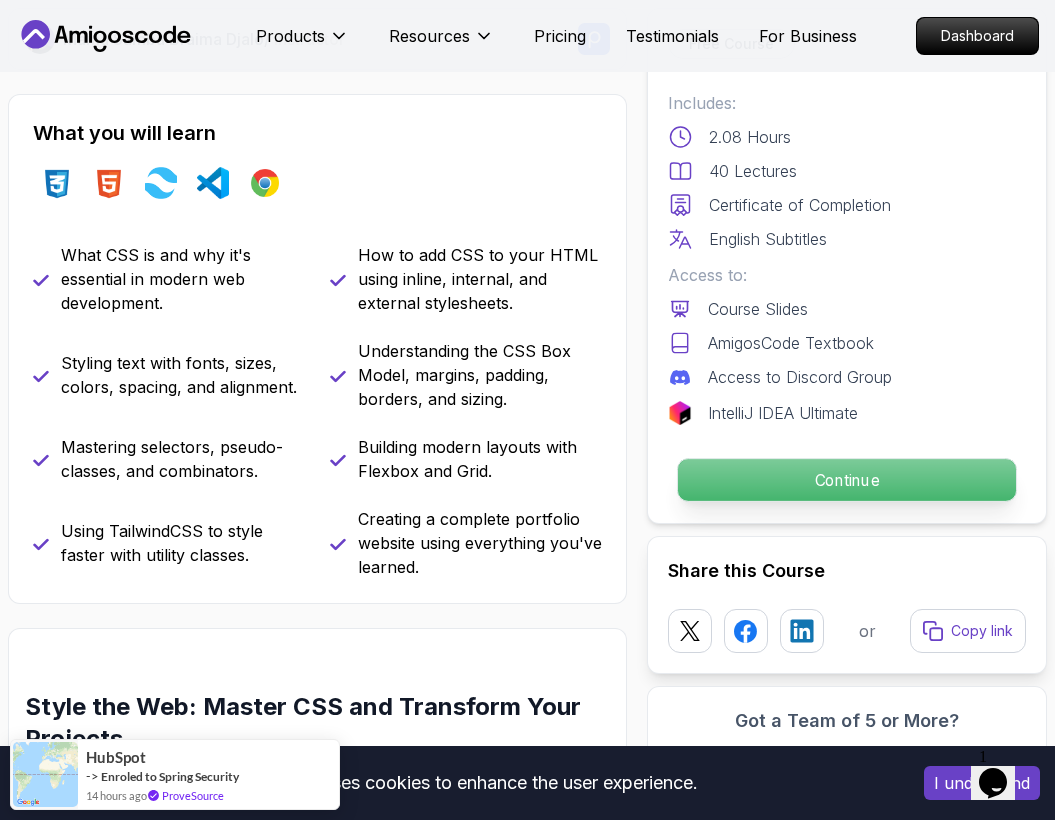 click on "Continue" at bounding box center [847, 480] 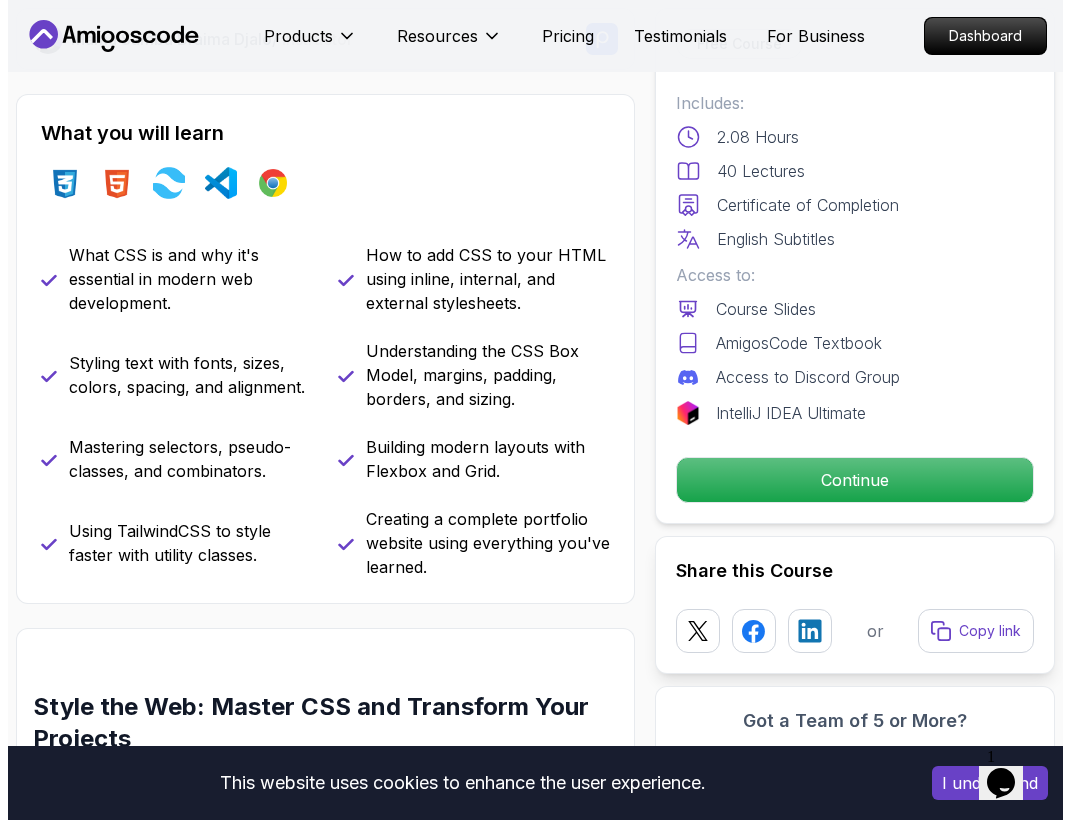 scroll, scrollTop: 0, scrollLeft: 0, axis: both 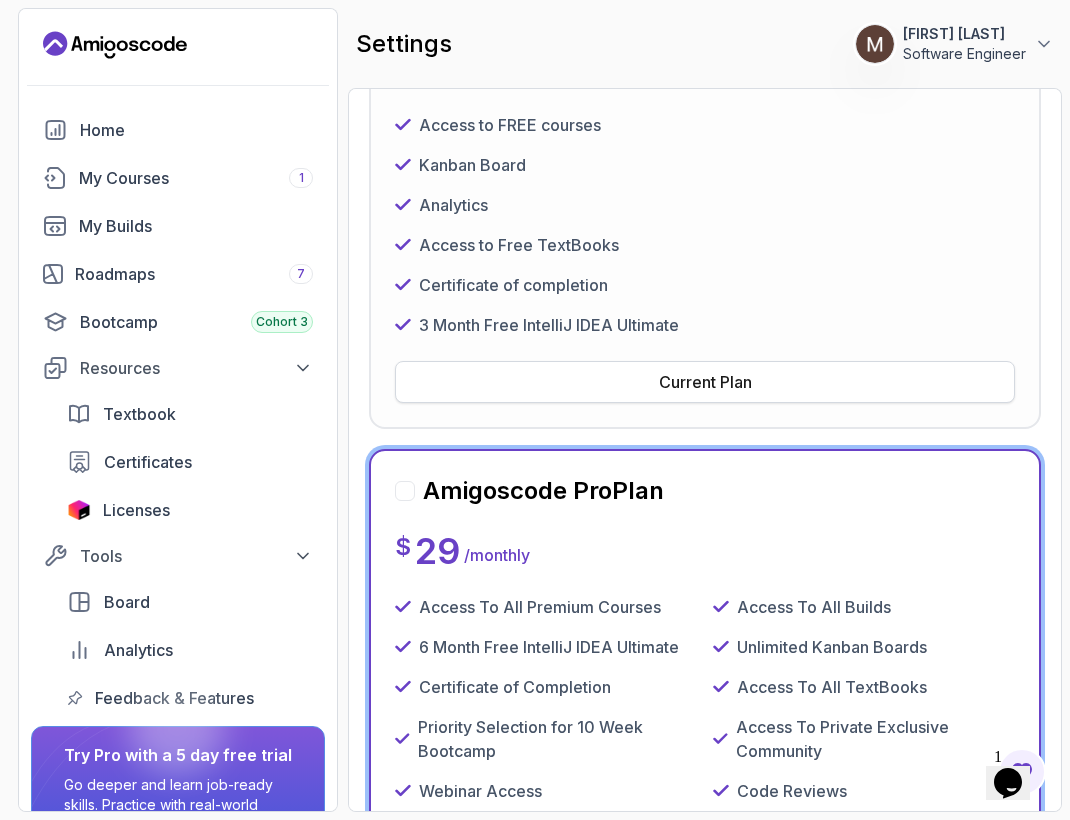 click on "Current Plan" at bounding box center [705, 382] 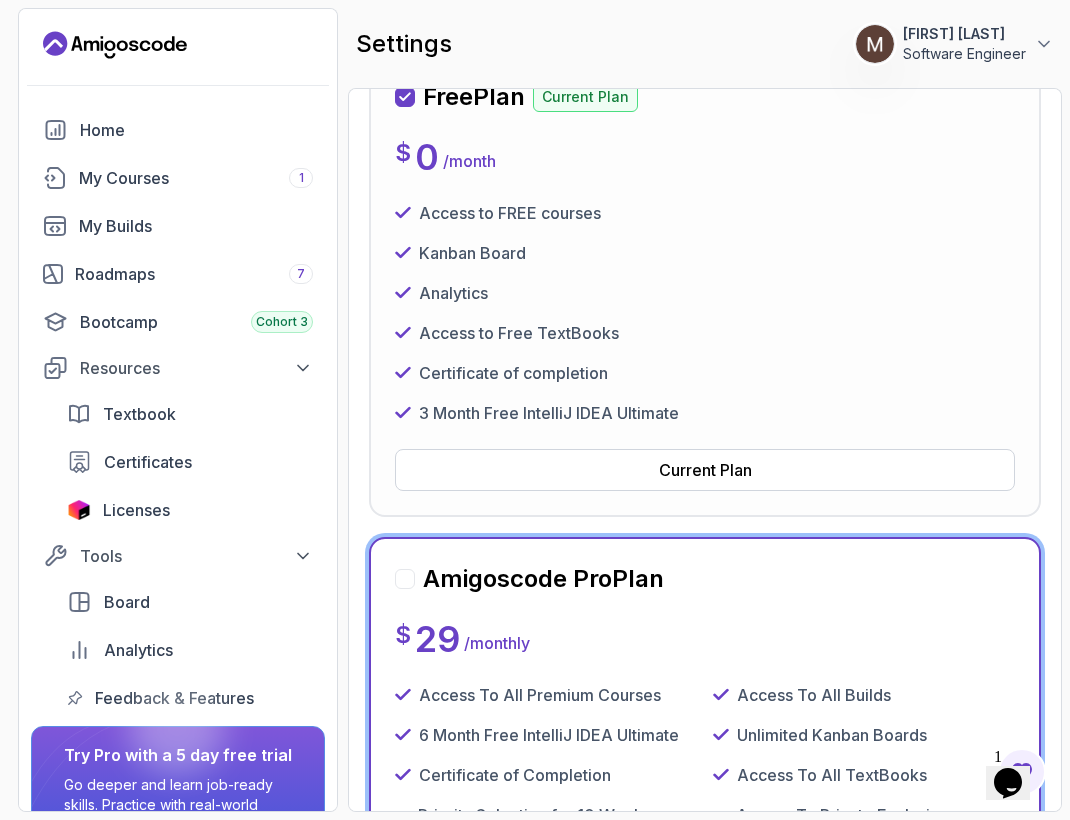 scroll, scrollTop: 0, scrollLeft: 0, axis: both 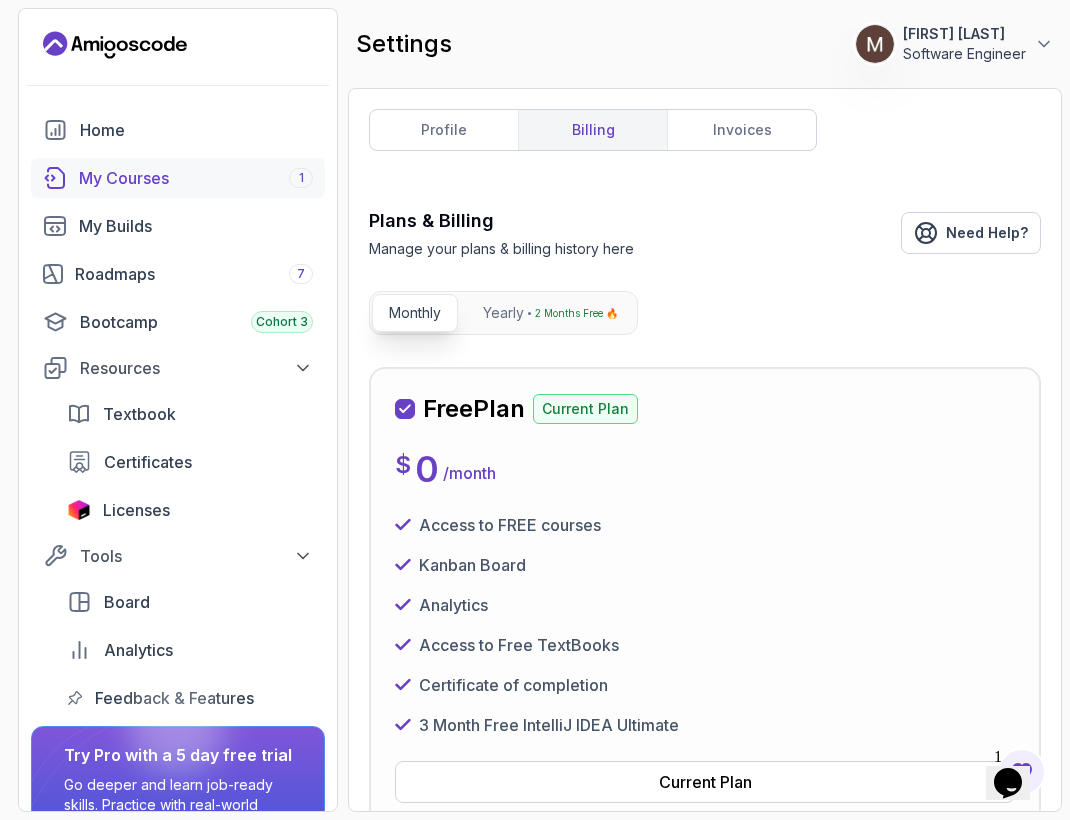 click on "My Courses 1" at bounding box center (196, 178) 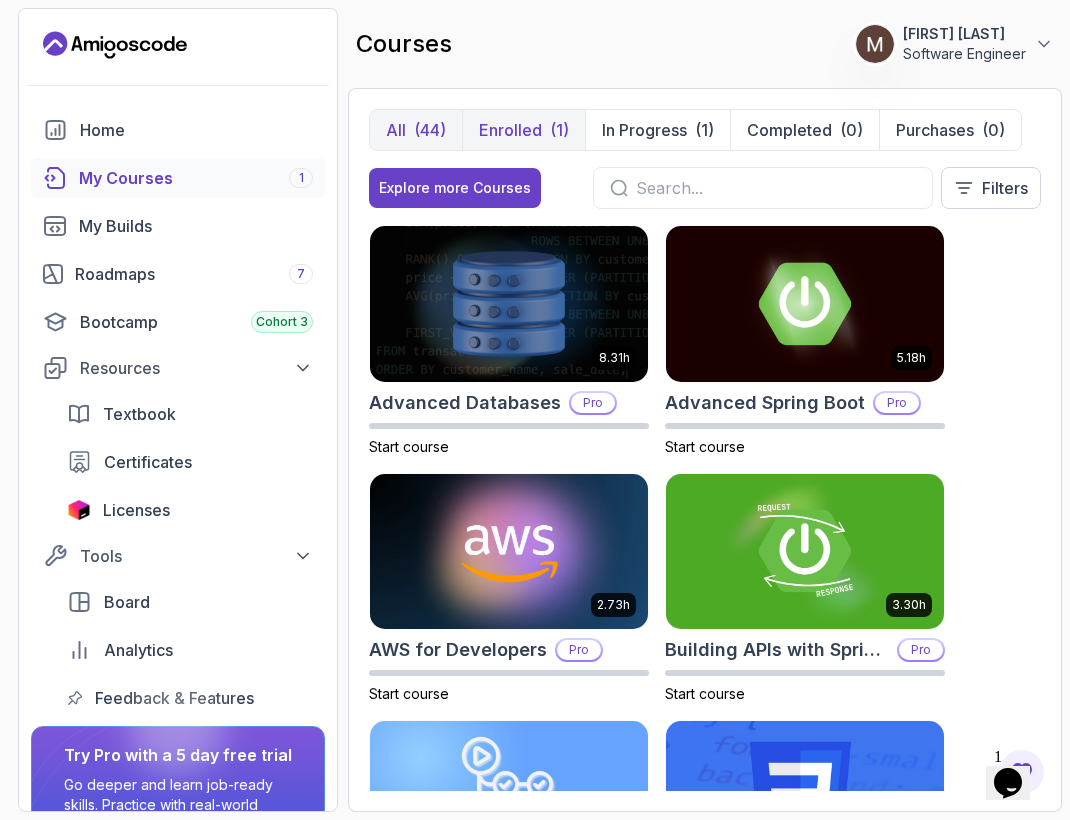 click on "Enrolled (1)" at bounding box center (523, 130) 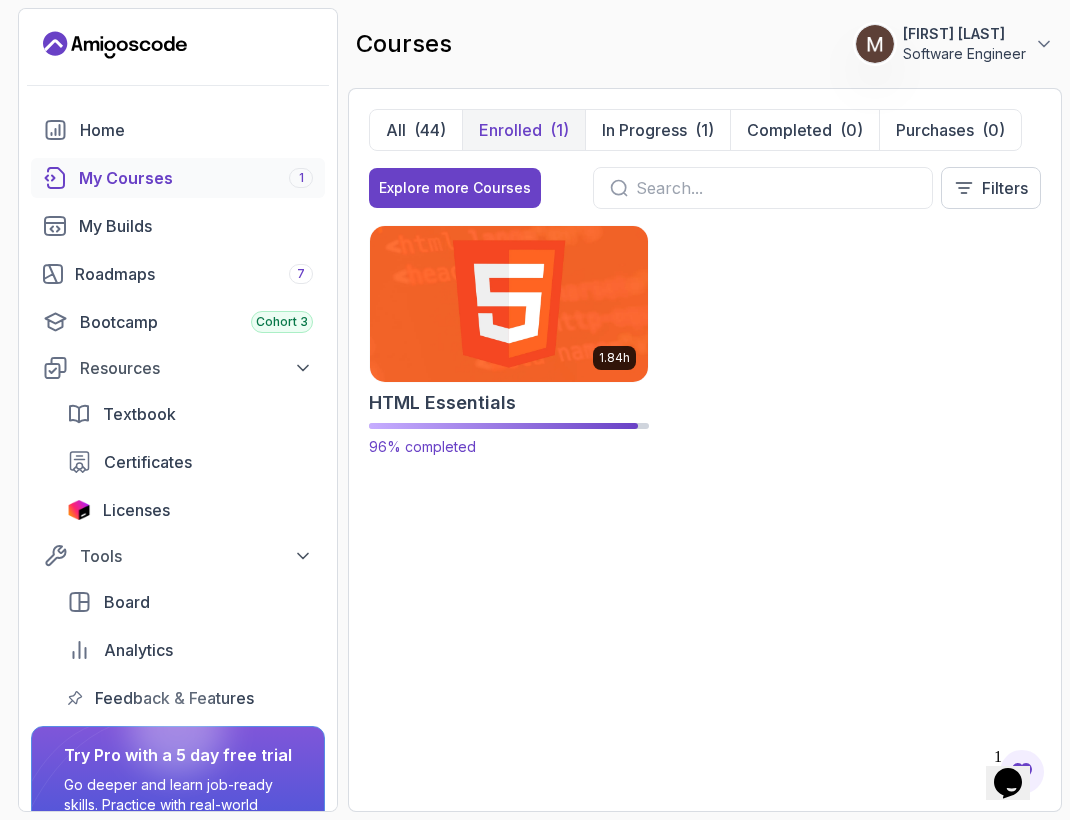 click at bounding box center [509, 303] 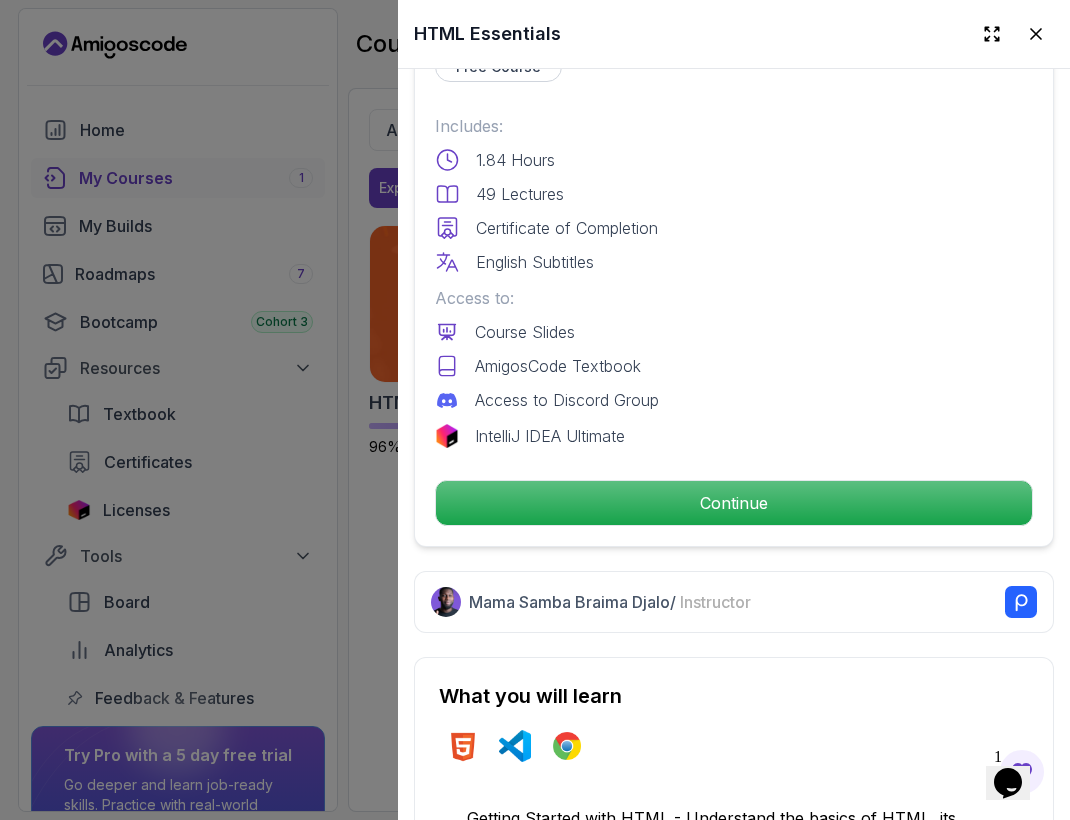scroll, scrollTop: 500, scrollLeft: 0, axis: vertical 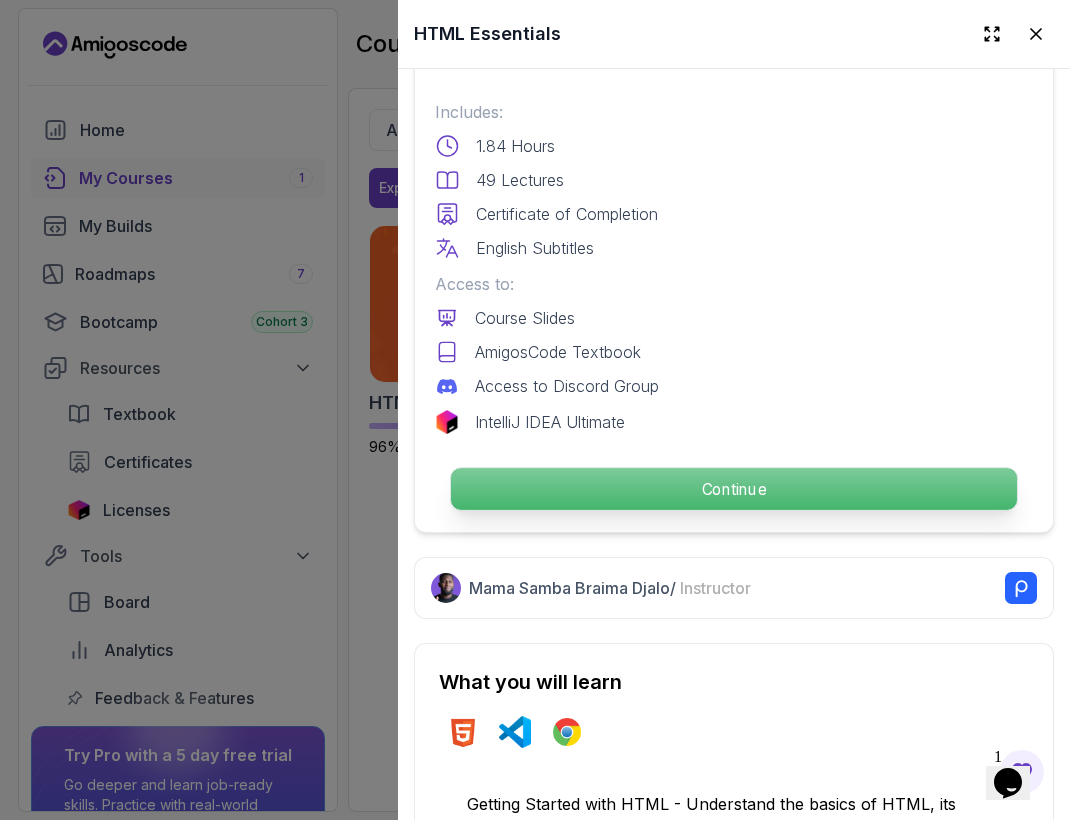 click on "Continue" at bounding box center (734, 489) 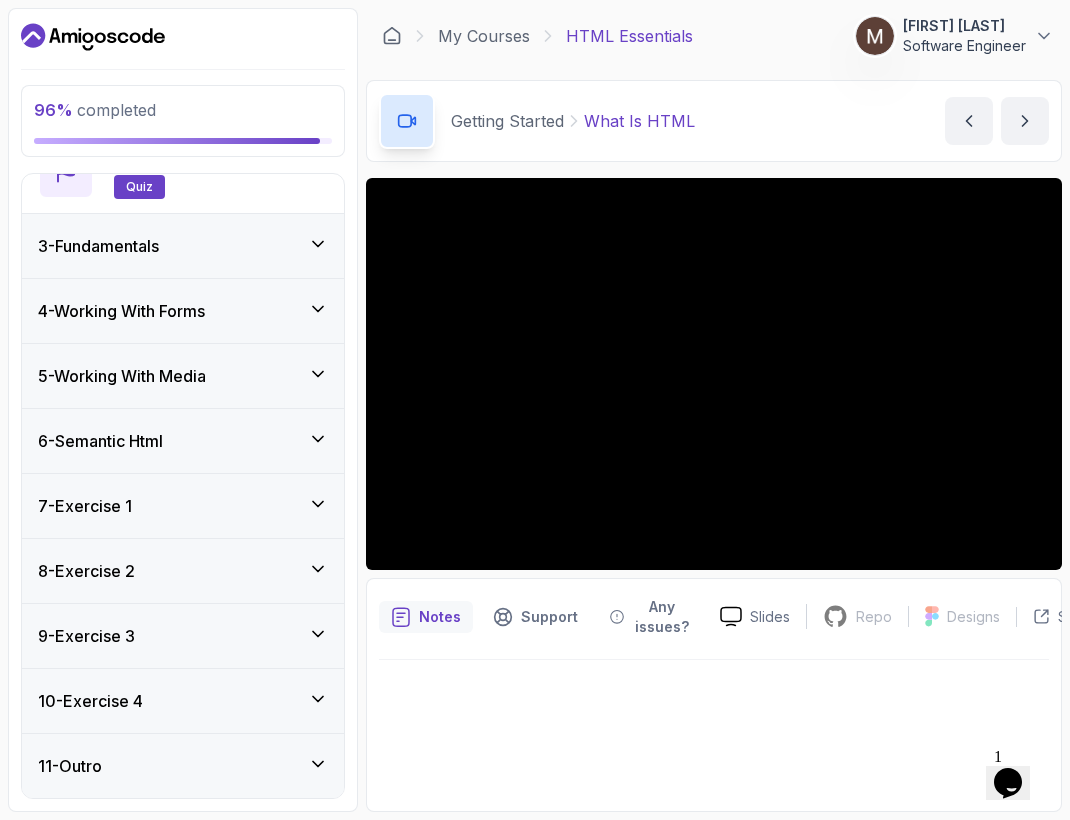 click on "11  -  Outro" at bounding box center (183, 766) 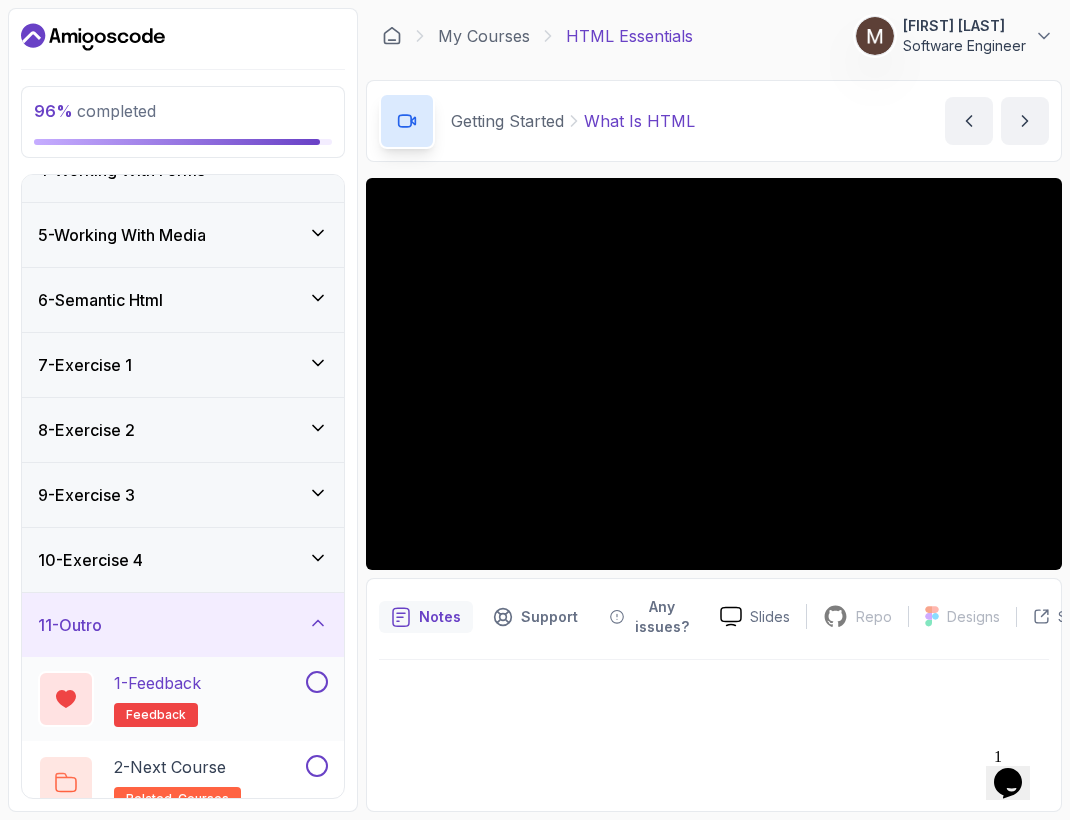 scroll, scrollTop: 259, scrollLeft: 0, axis: vertical 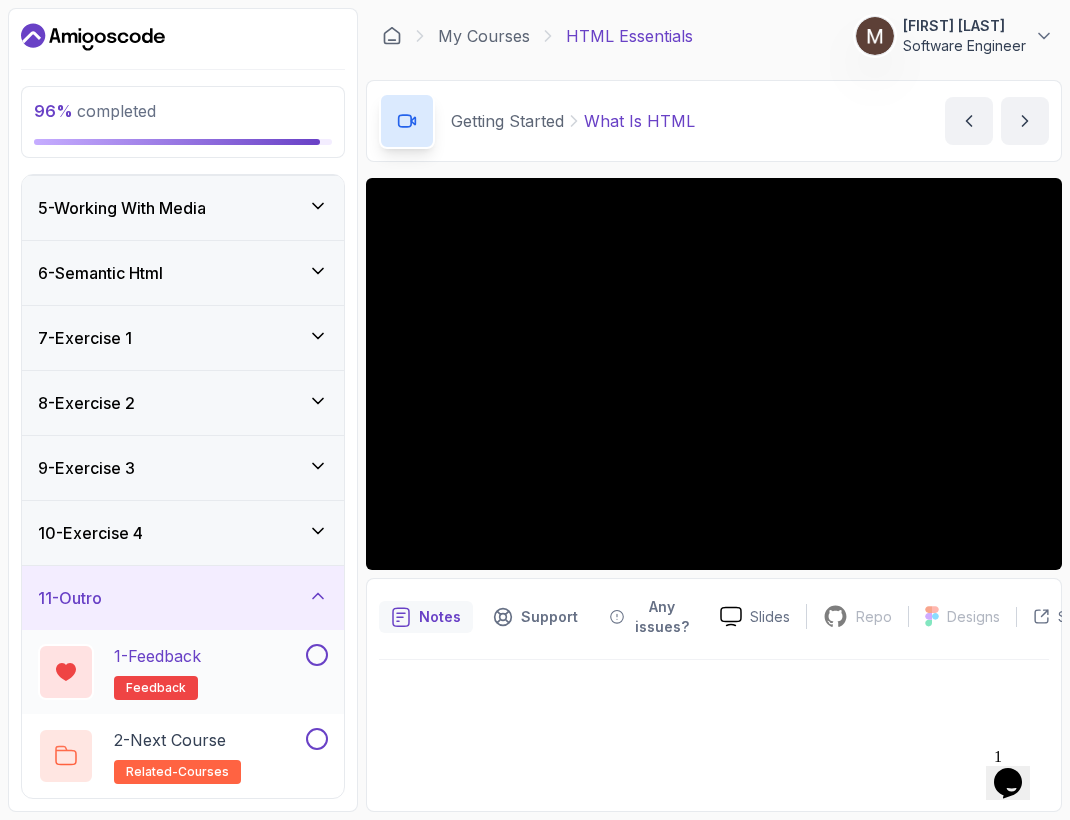 click at bounding box center (317, 655) 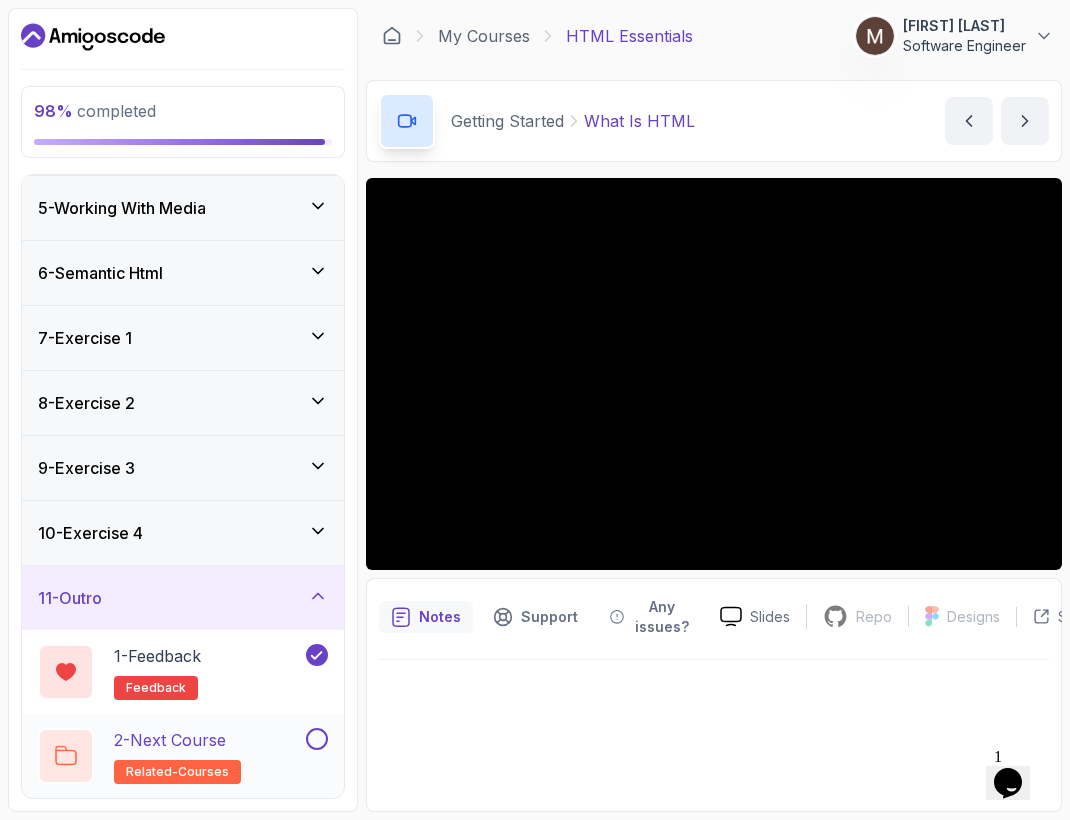 click at bounding box center (317, 739) 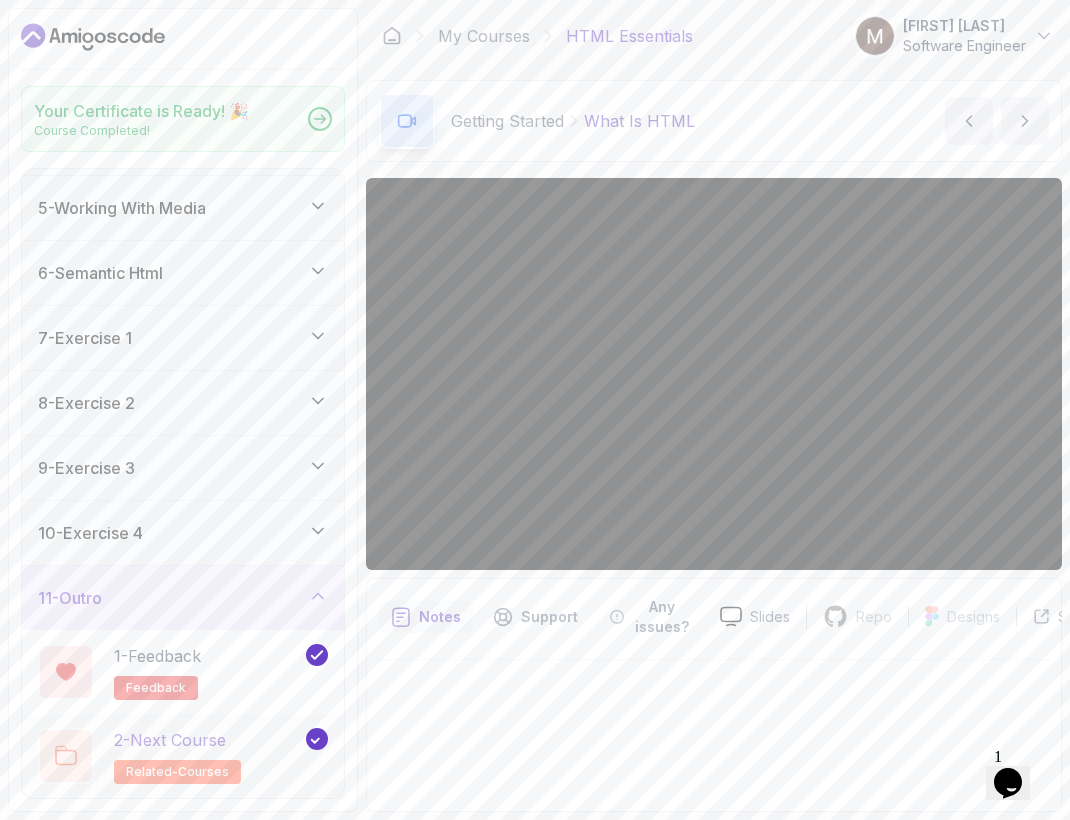 scroll, scrollTop: 253, scrollLeft: 0, axis: vertical 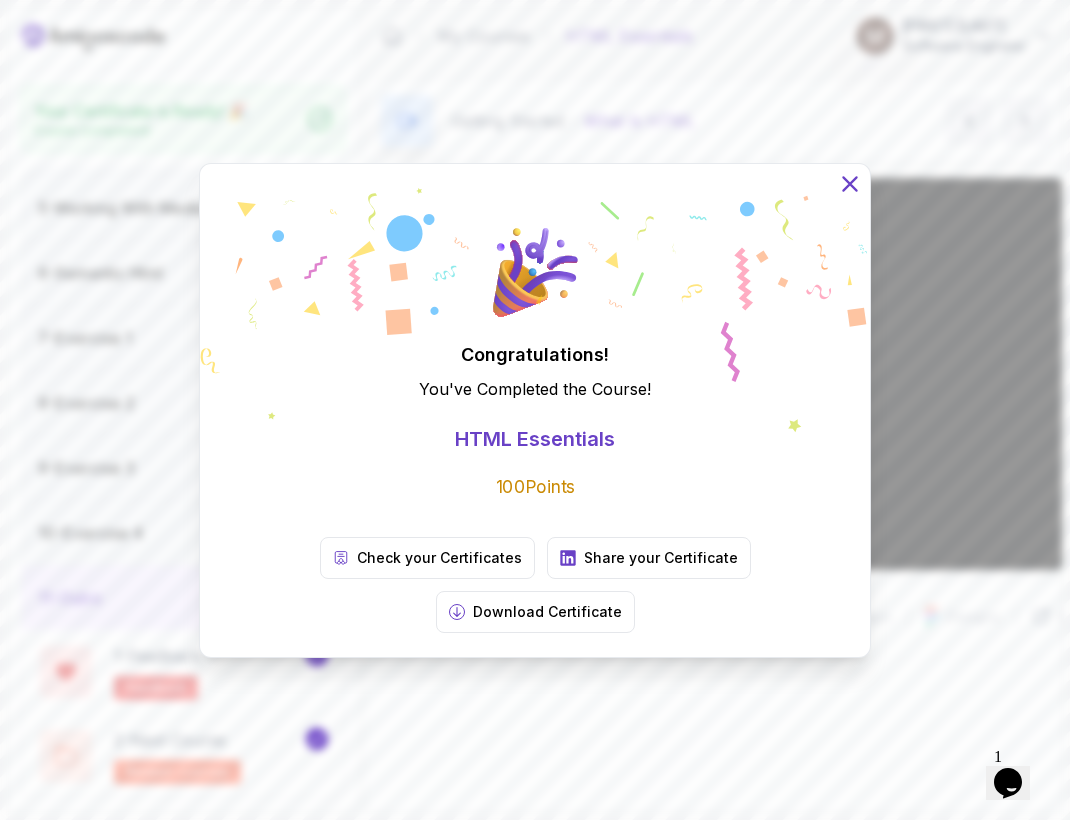 click 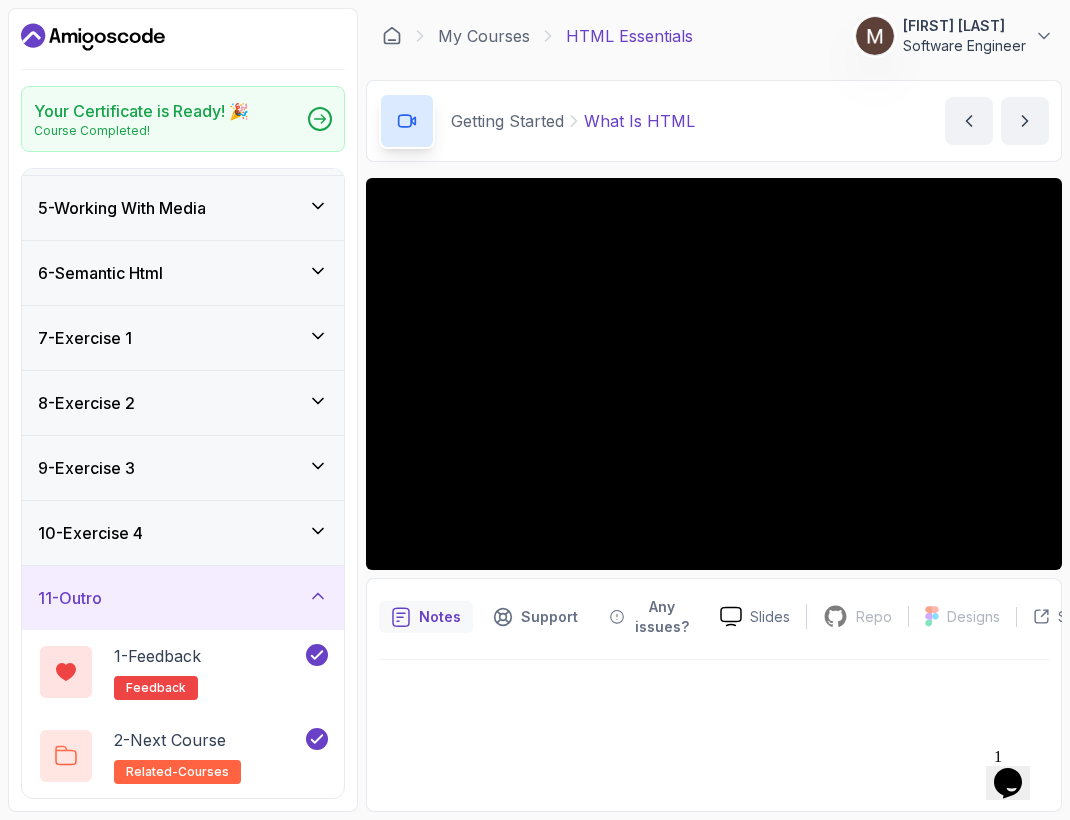 click 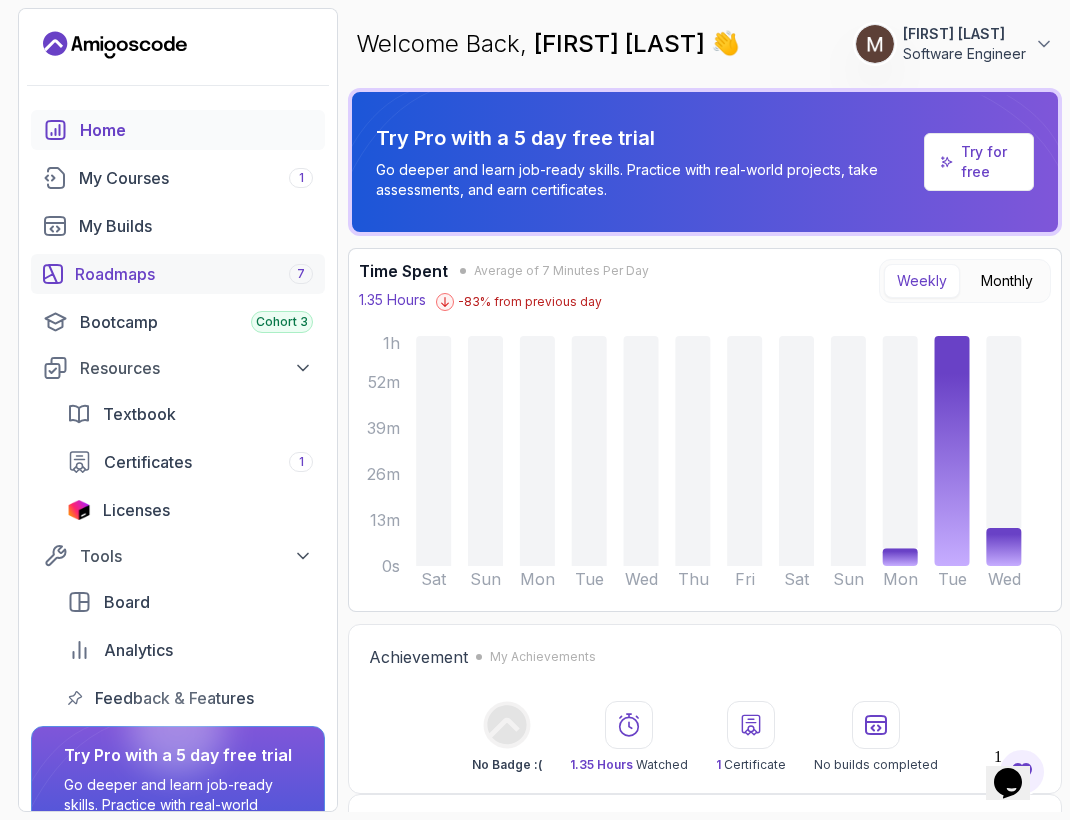 click on "Roadmaps 7" at bounding box center [194, 274] 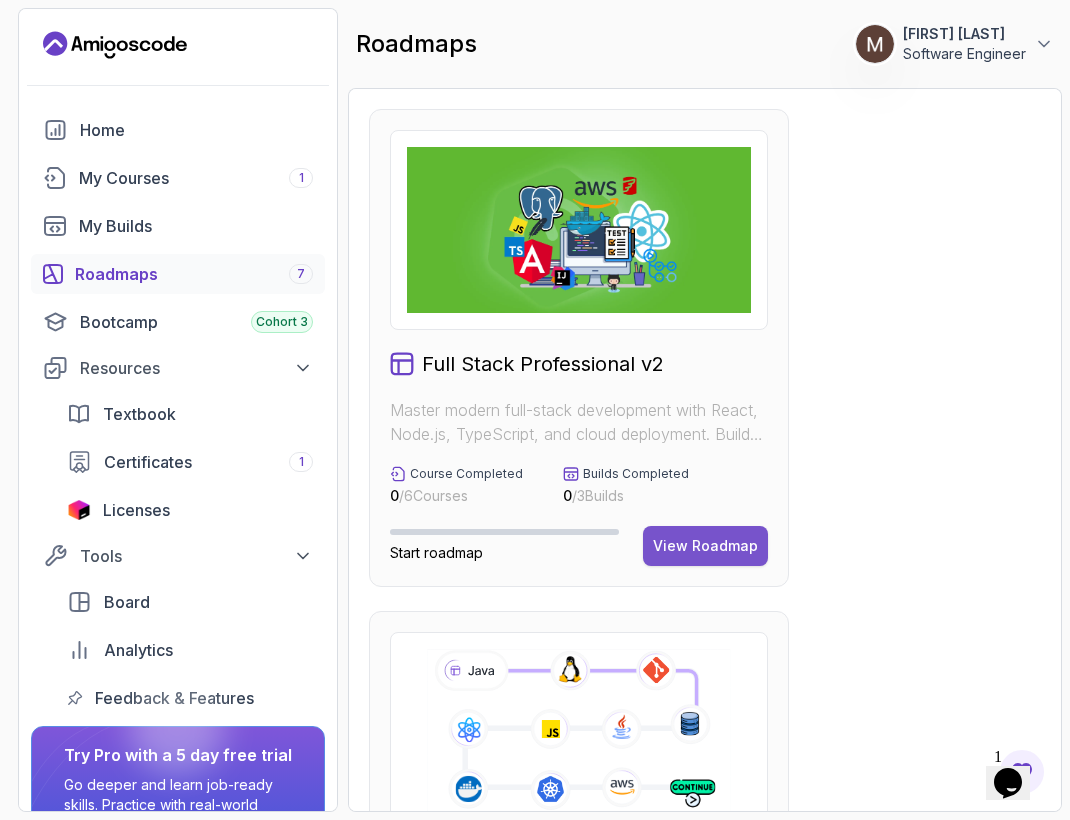 click on "View Roadmap" at bounding box center [705, 546] 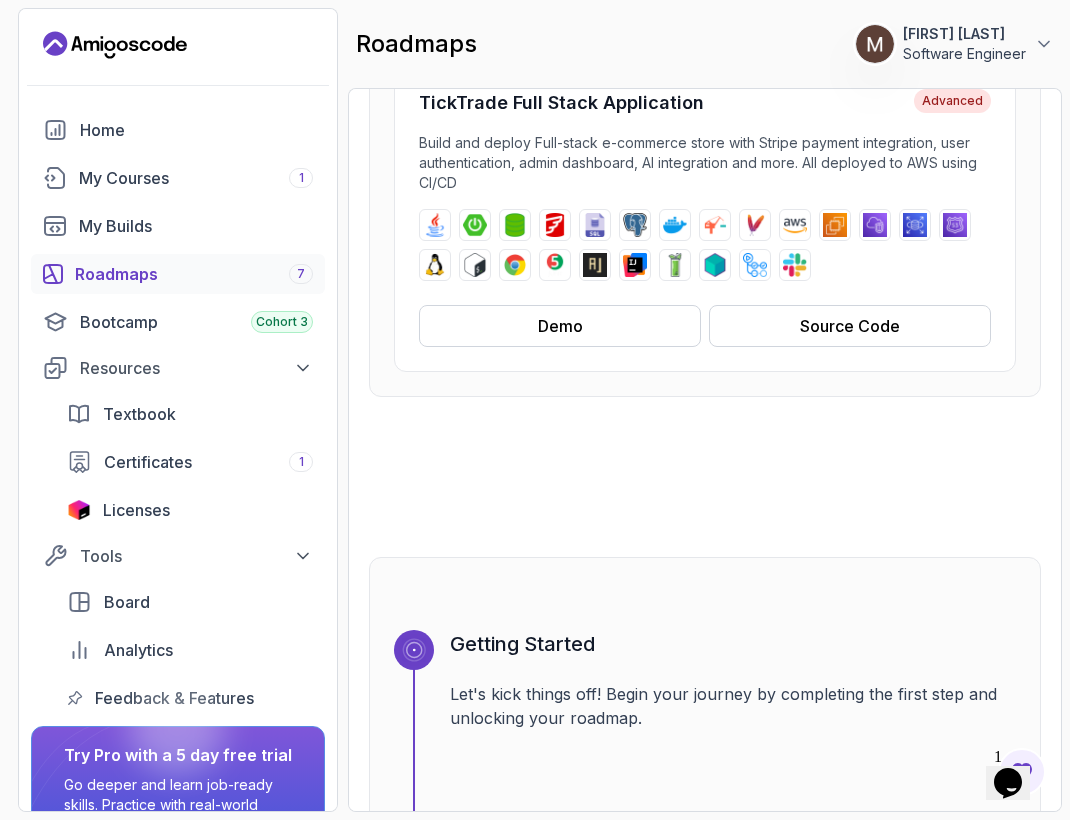 scroll, scrollTop: 0, scrollLeft: 0, axis: both 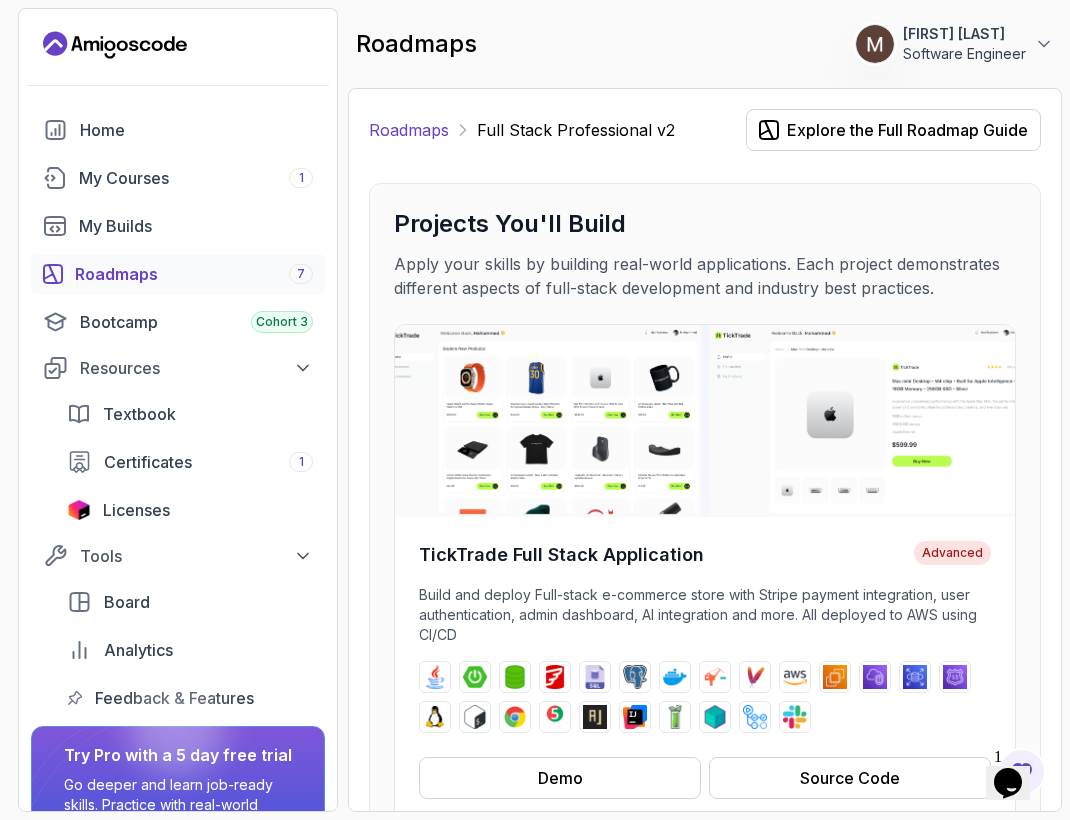 click on "Roadmaps" at bounding box center [409, 130] 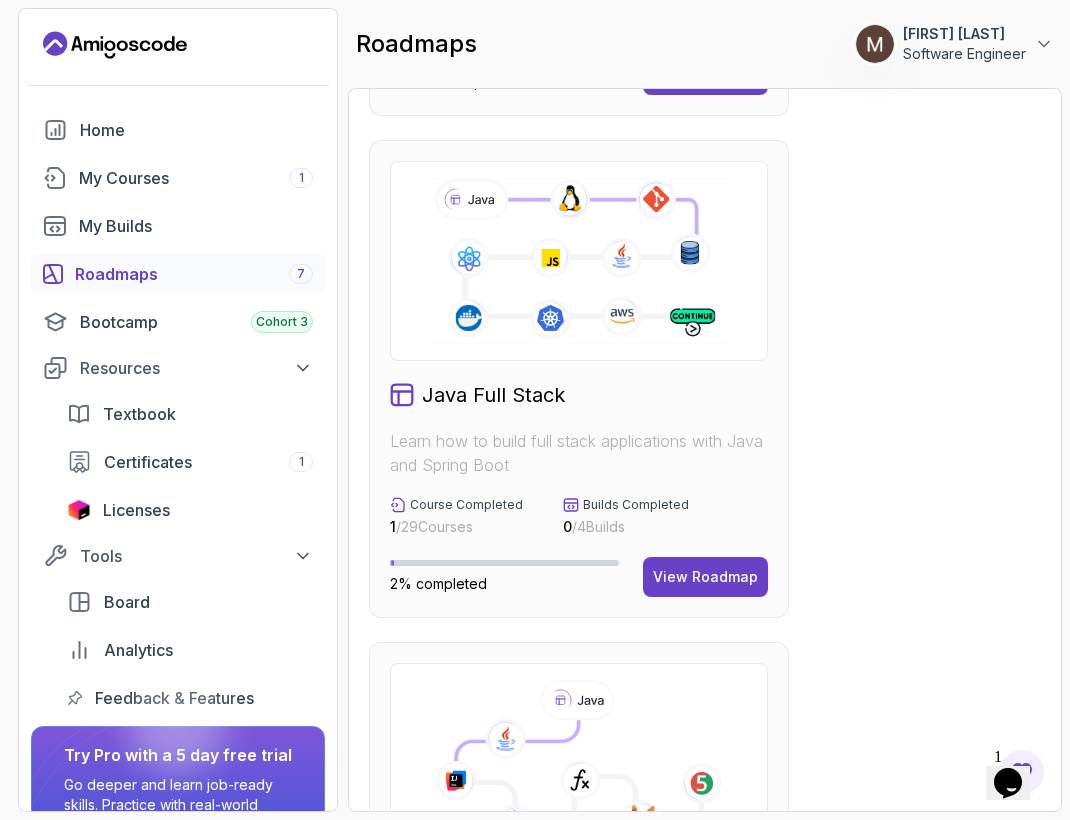 scroll, scrollTop: 500, scrollLeft: 0, axis: vertical 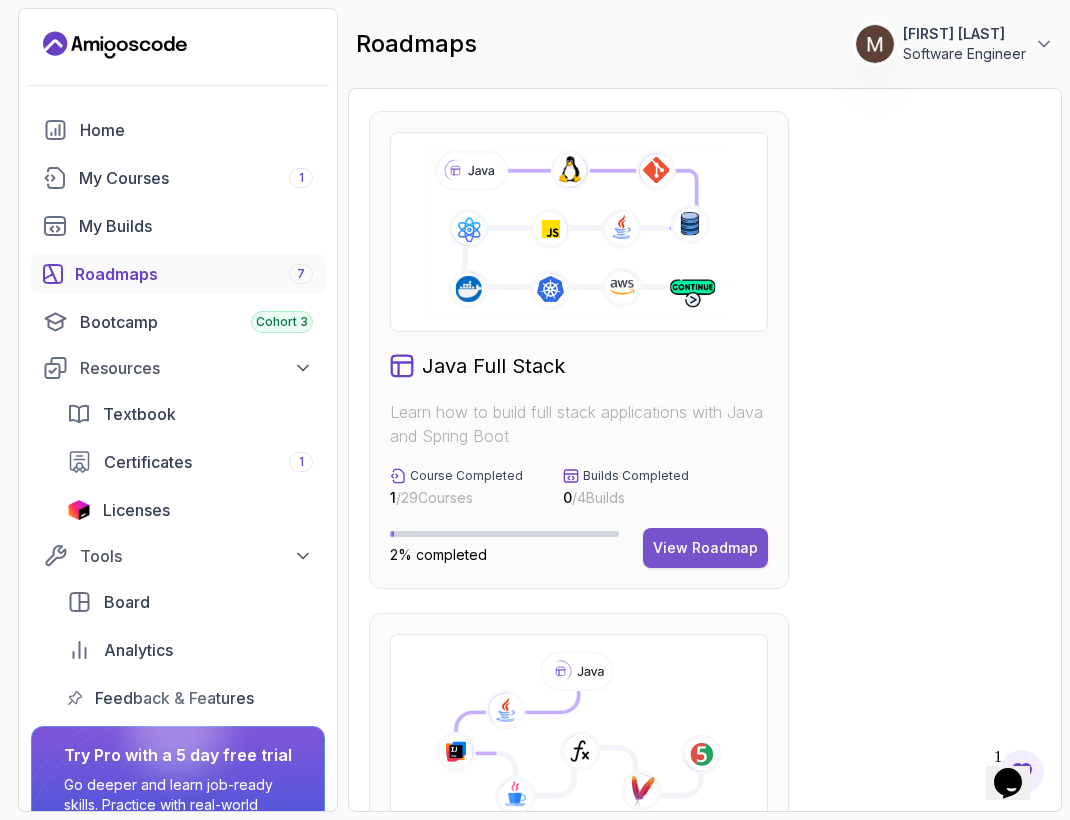 click on "View Roadmap" at bounding box center [705, 548] 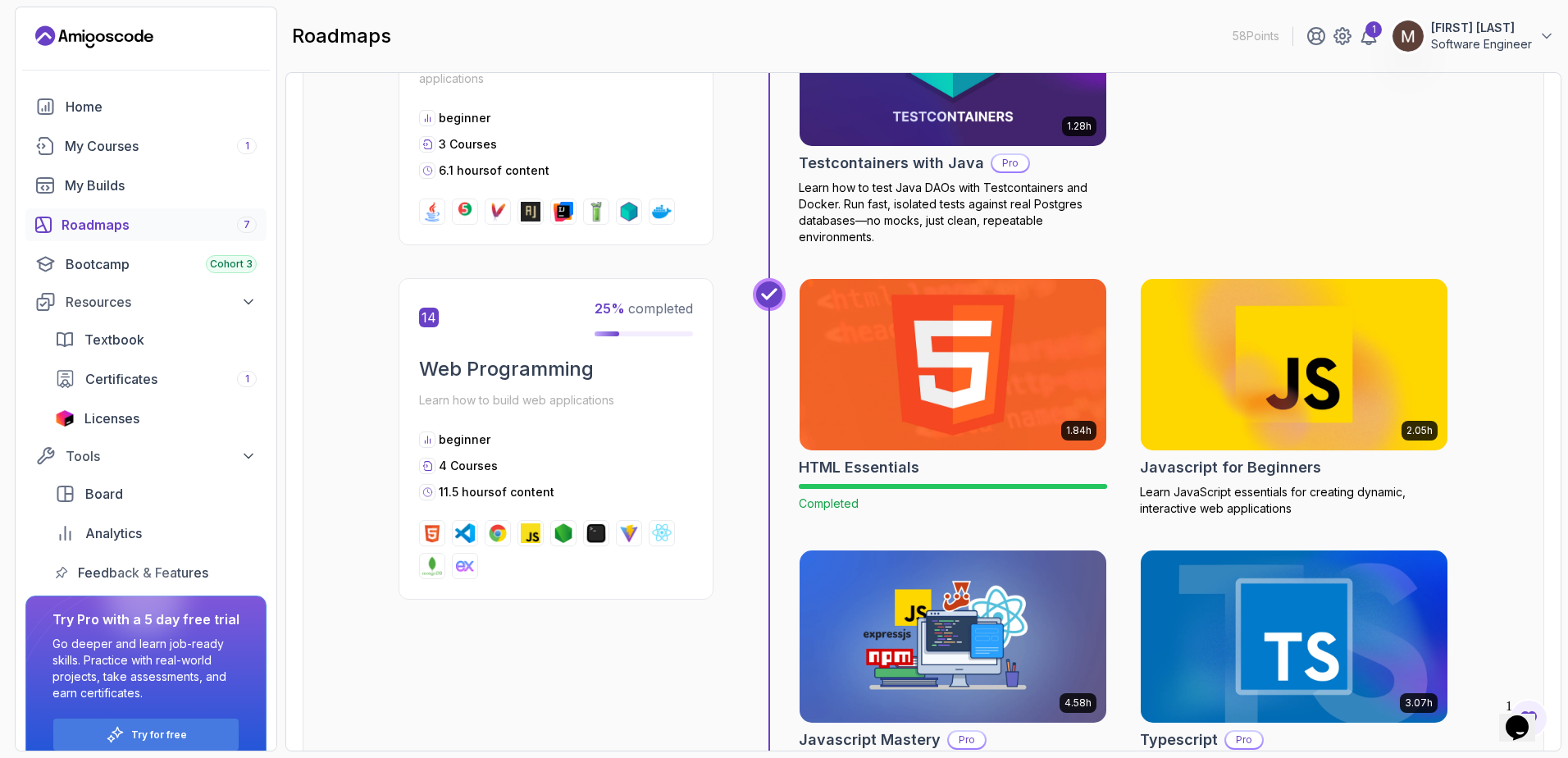 scroll, scrollTop: 5522, scrollLeft: 0, axis: vertical 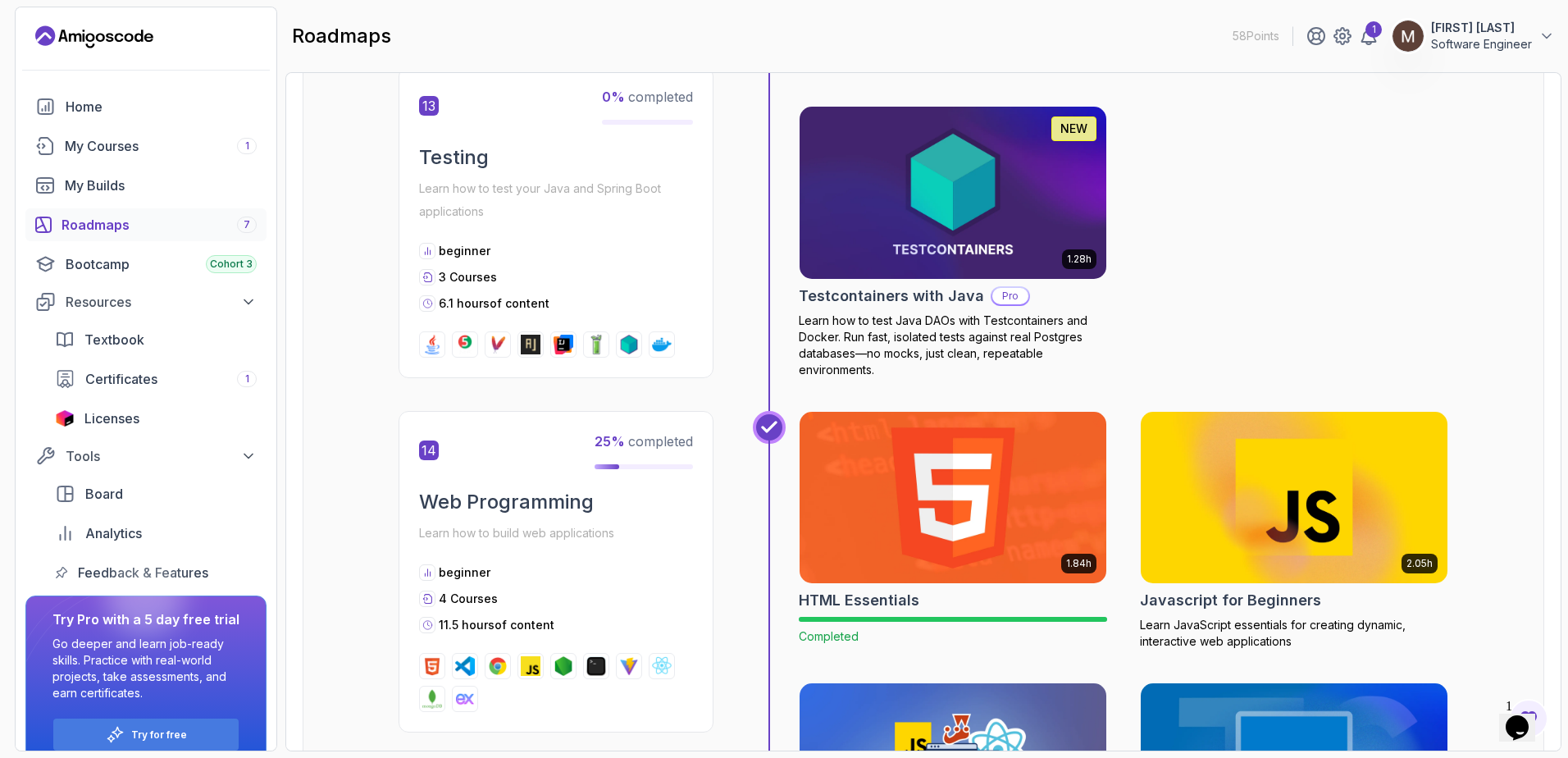 click at bounding box center [953, 497] 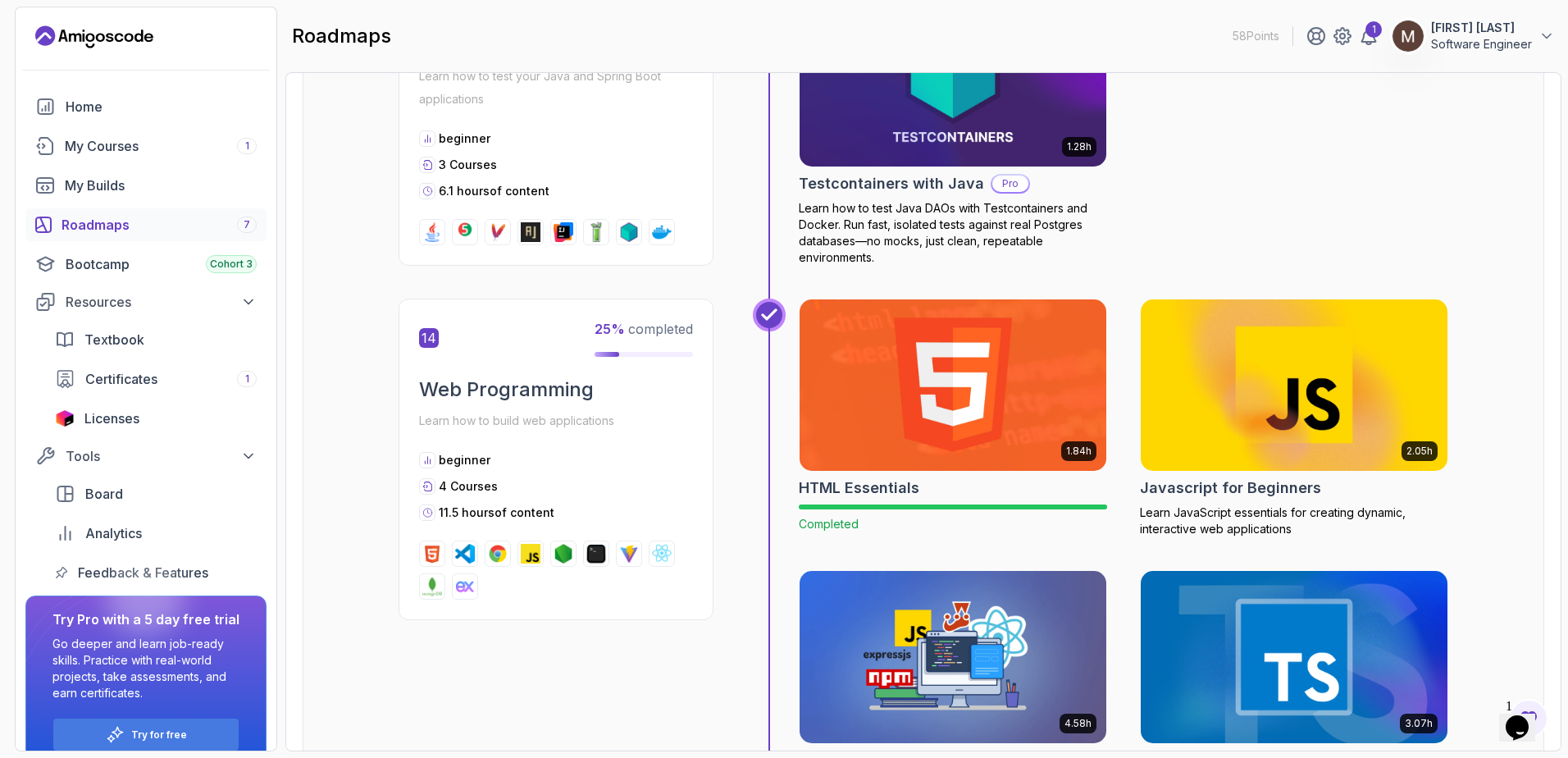 scroll, scrollTop: 5742, scrollLeft: 0, axis: vertical 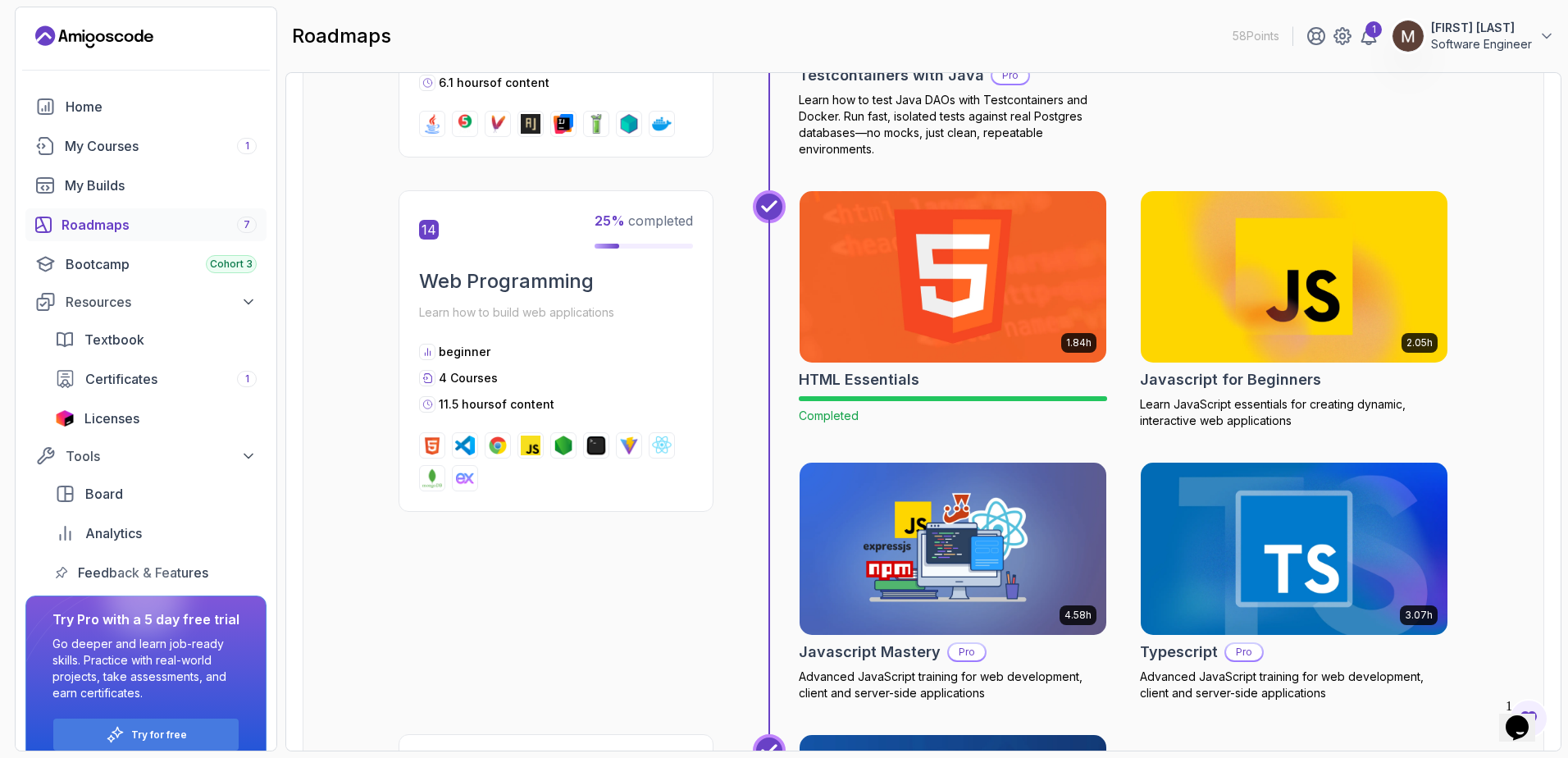 click at bounding box center [432, 445] 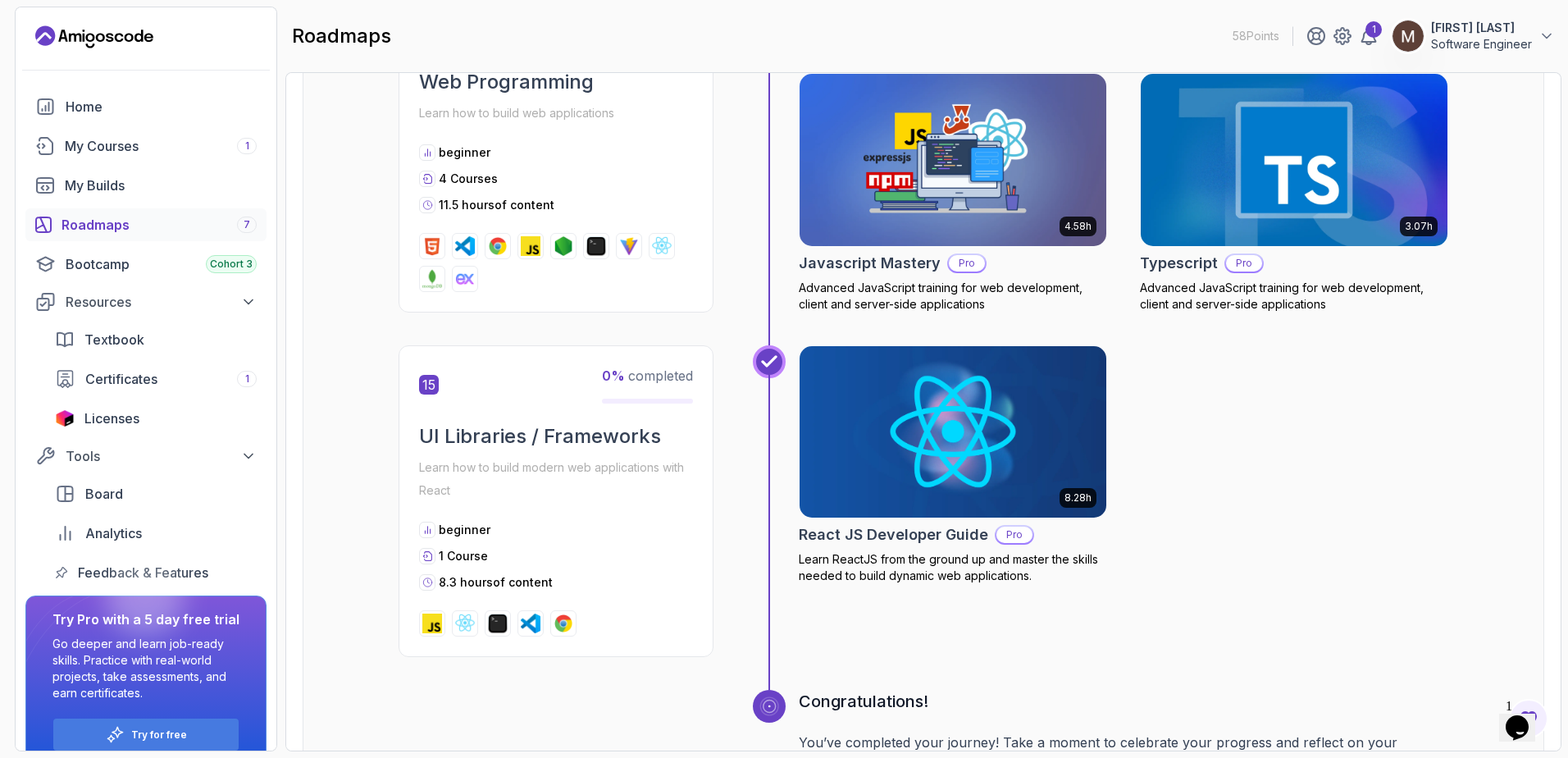 scroll, scrollTop: 6153, scrollLeft: 0, axis: vertical 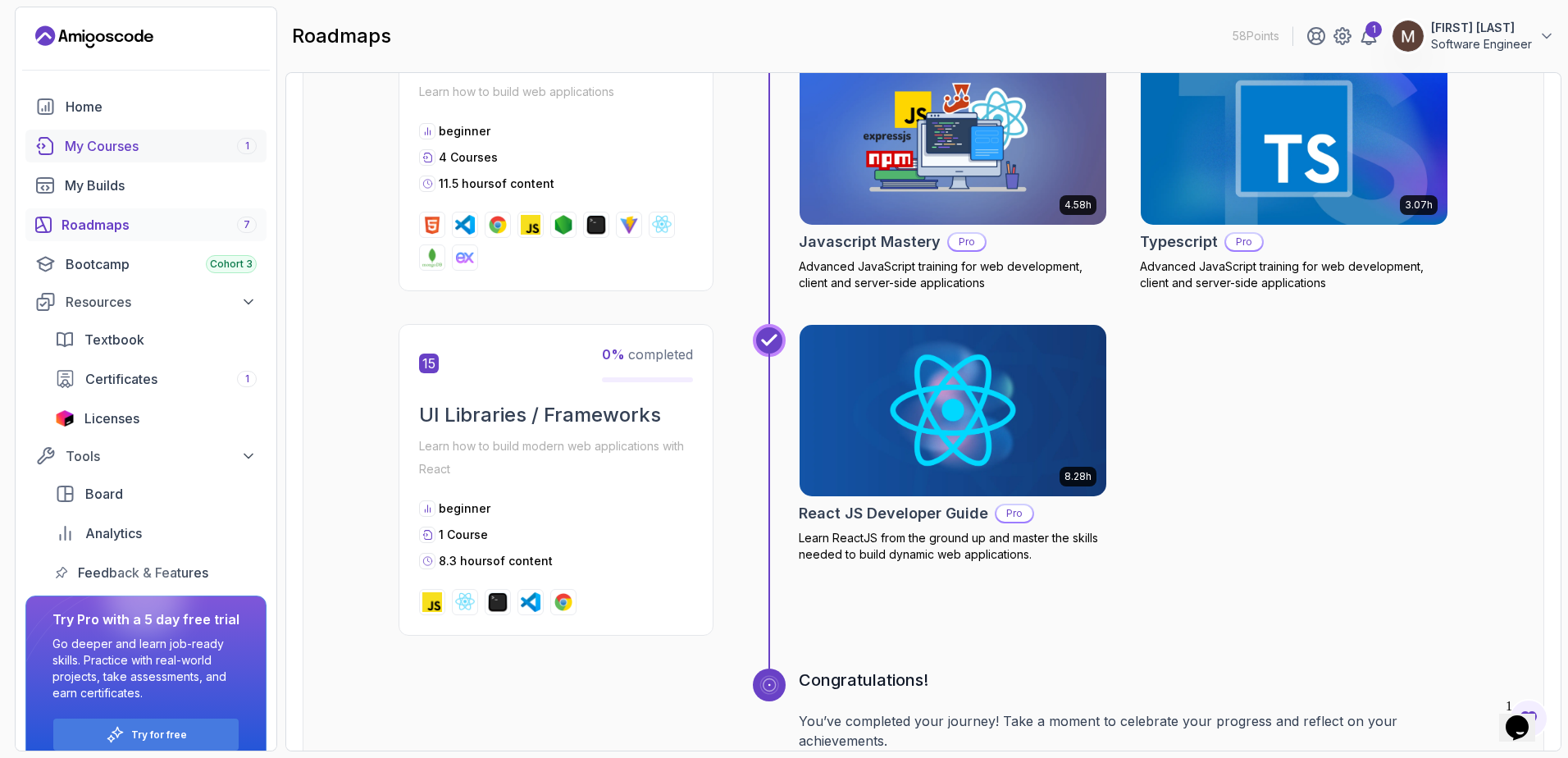 click on "My Courses 1" at bounding box center (161, 146) 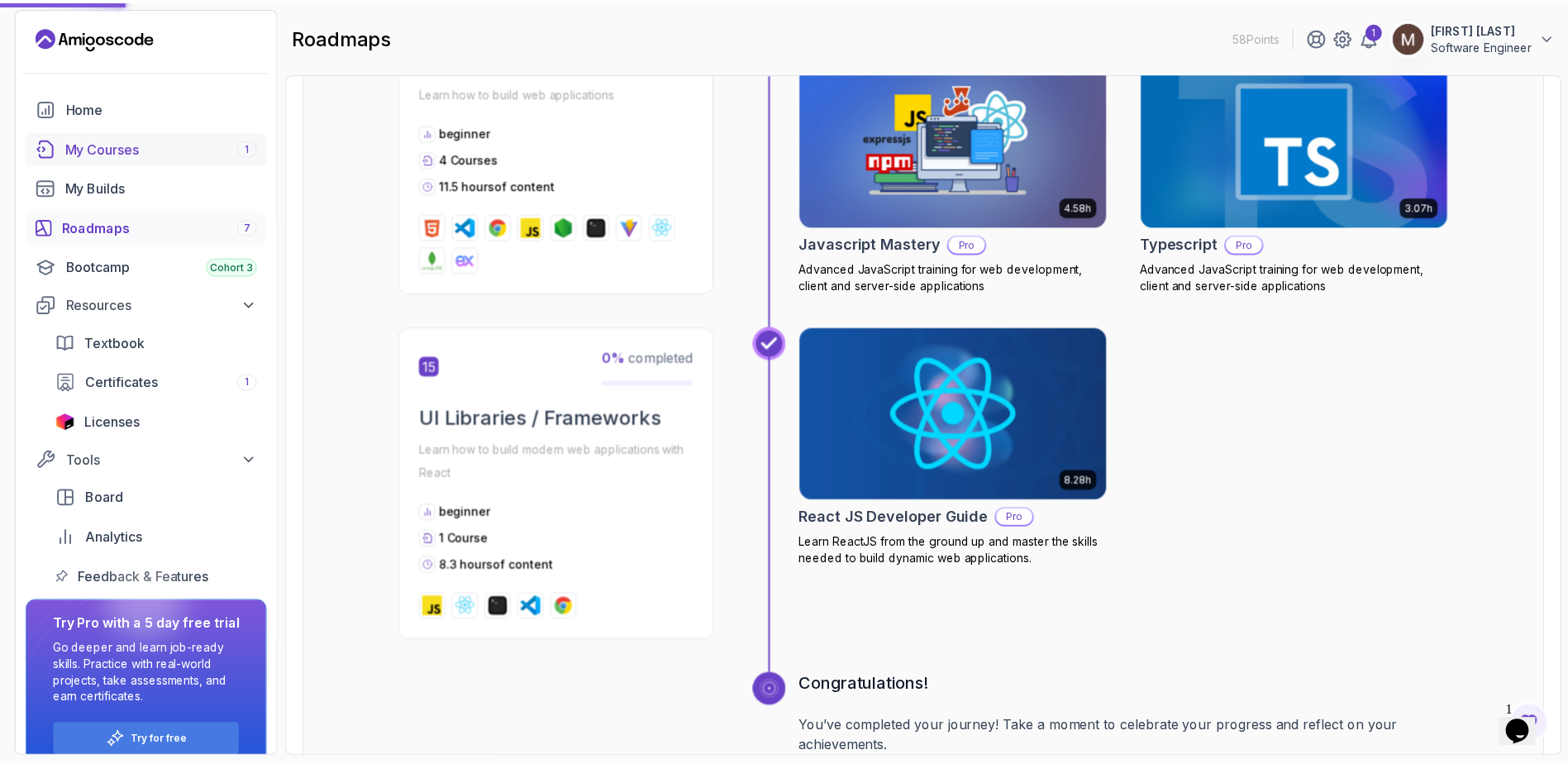 scroll, scrollTop: 0, scrollLeft: 0, axis: both 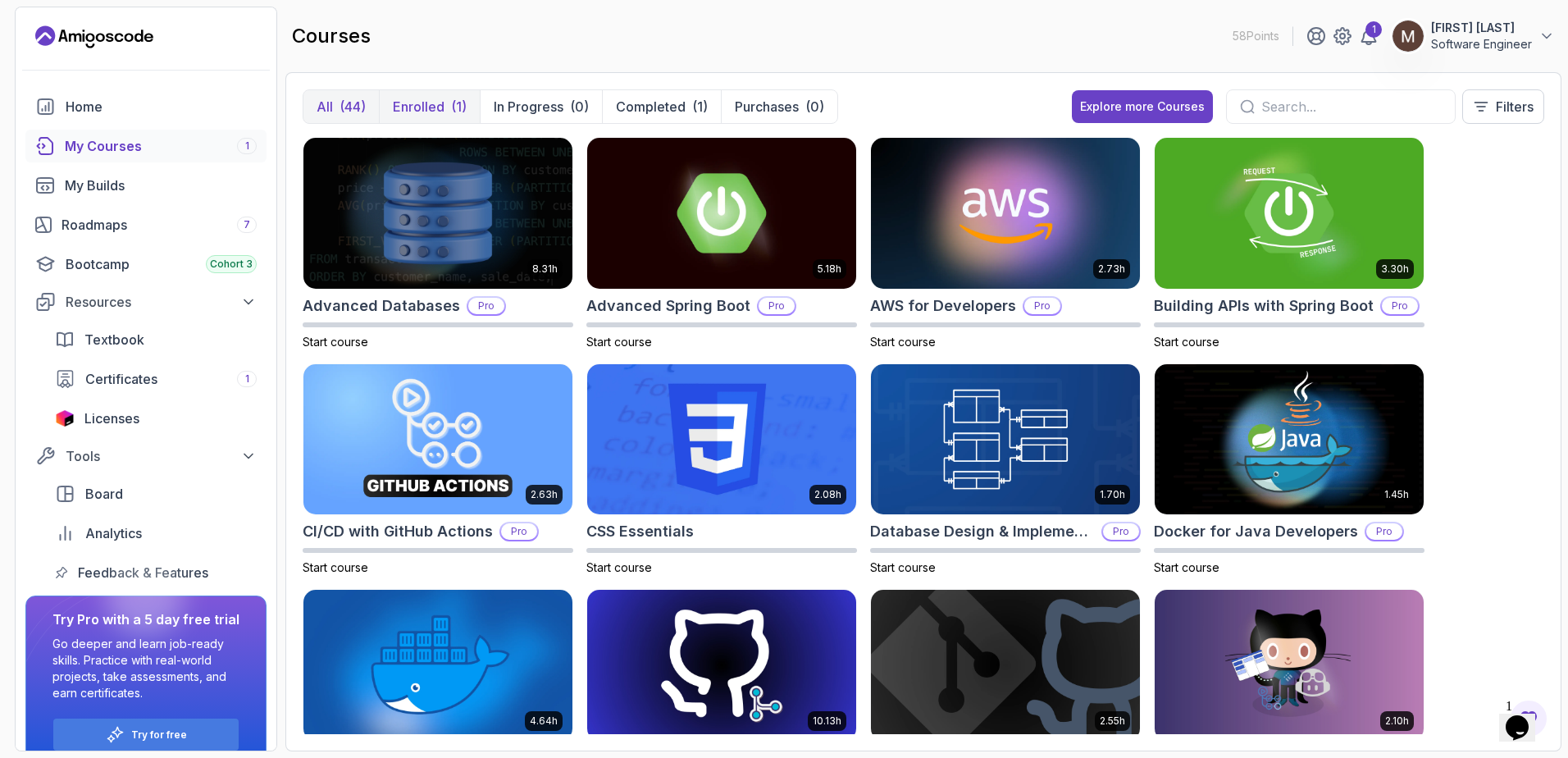 click on "(1)" at bounding box center [458, 107] 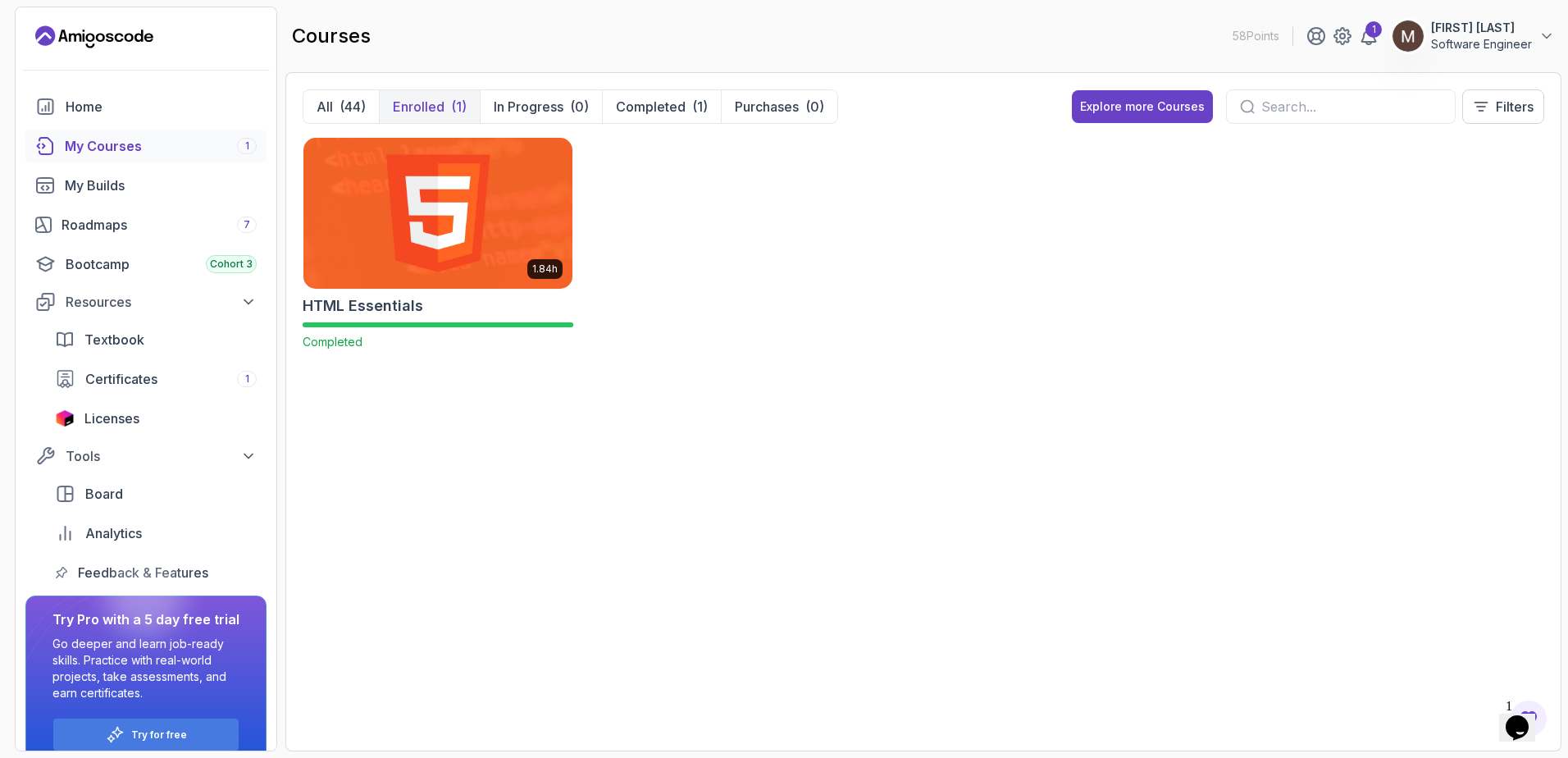 click at bounding box center [1351, 107] 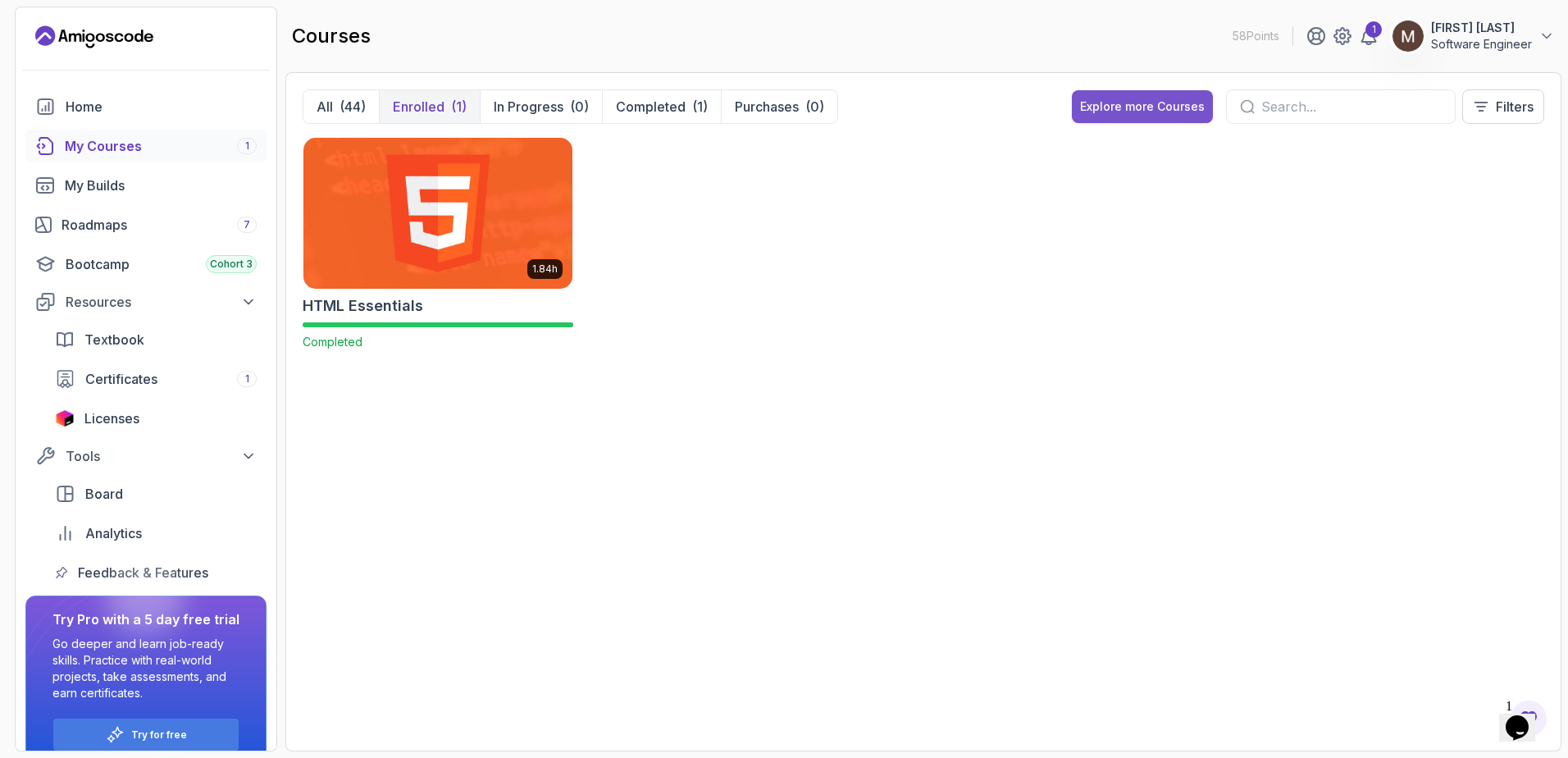 click on "Explore more Courses" at bounding box center (1142, 107) 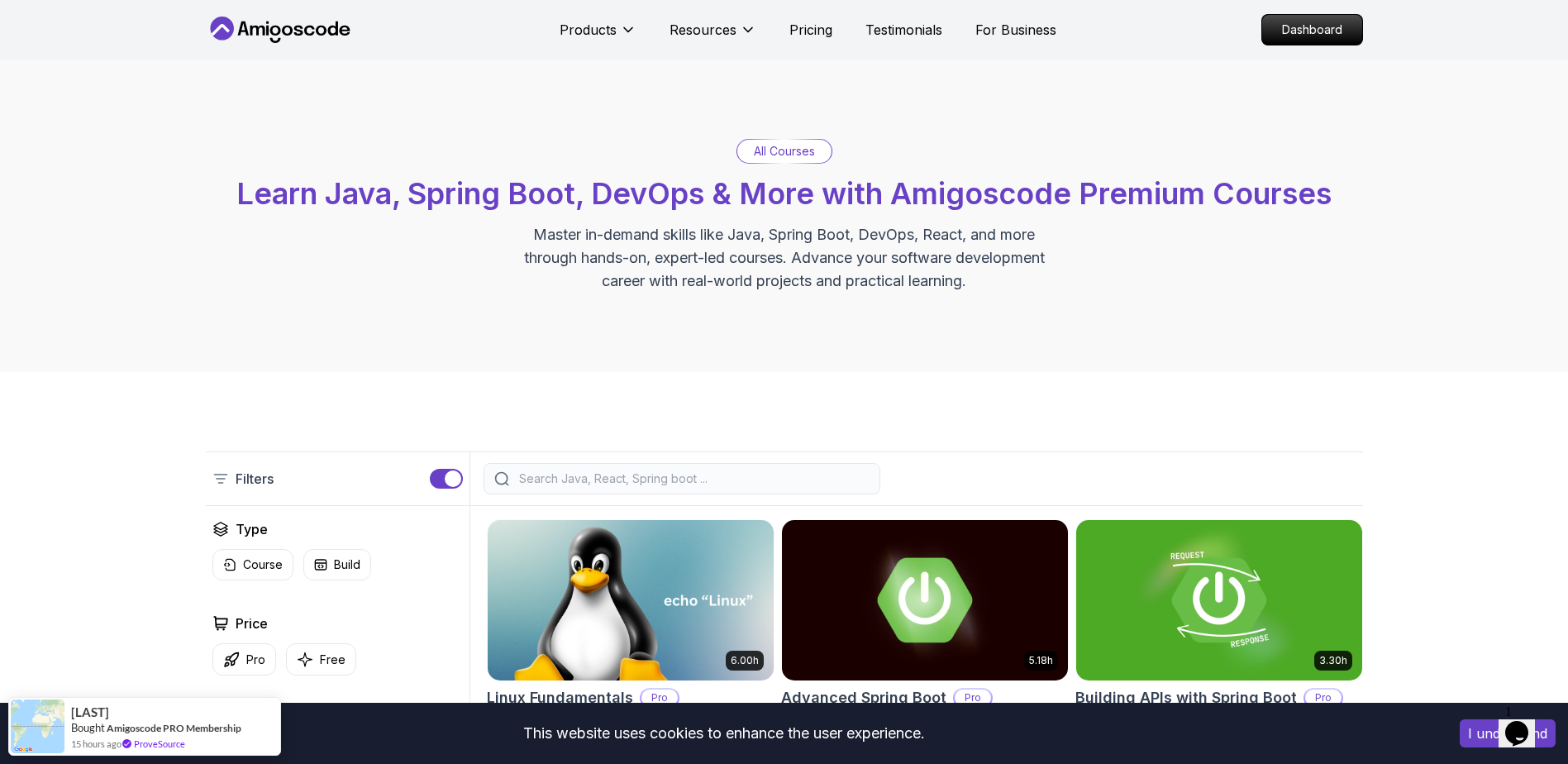 click at bounding box center (693, 479) 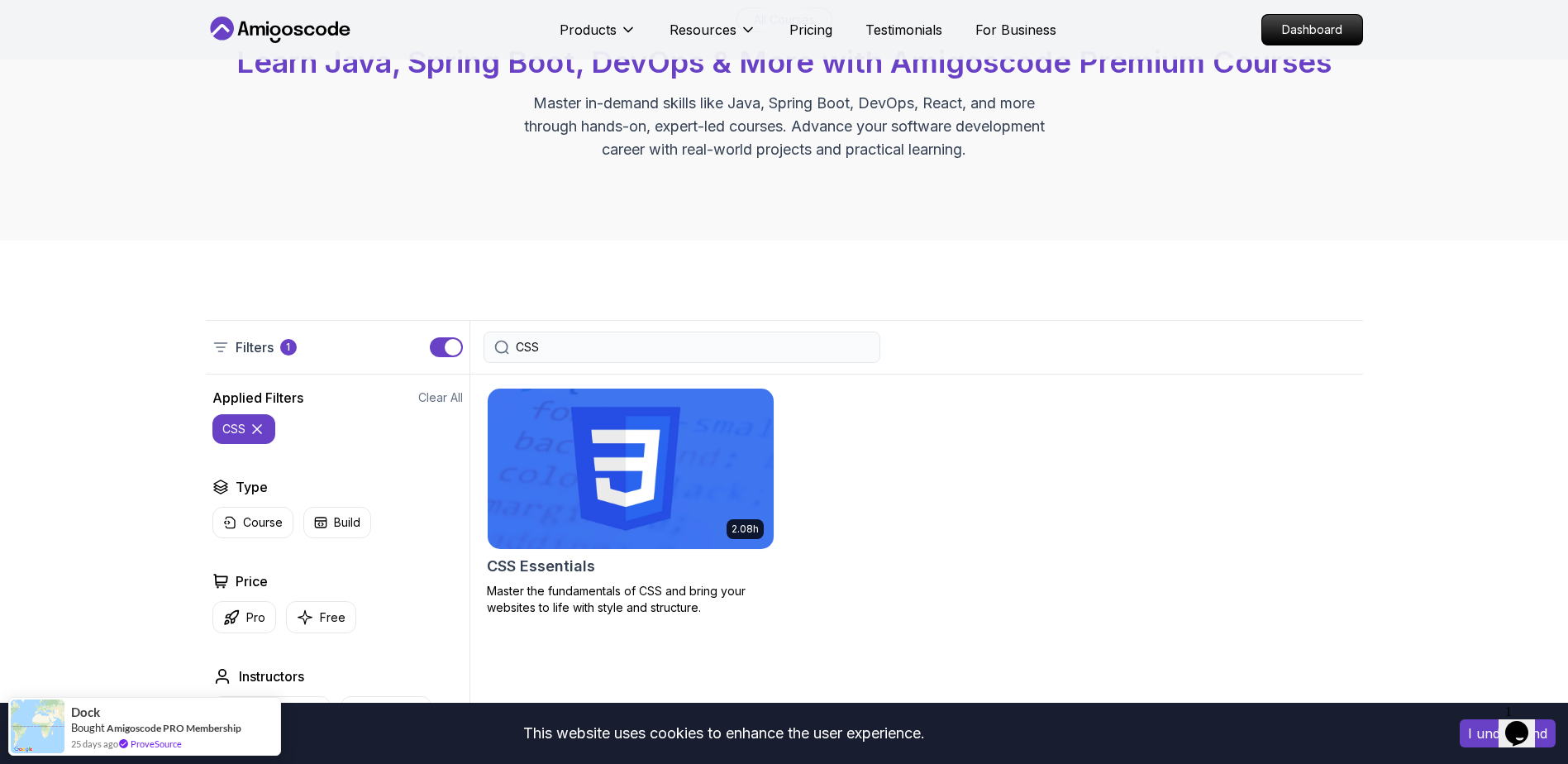 scroll, scrollTop: 165, scrollLeft: 0, axis: vertical 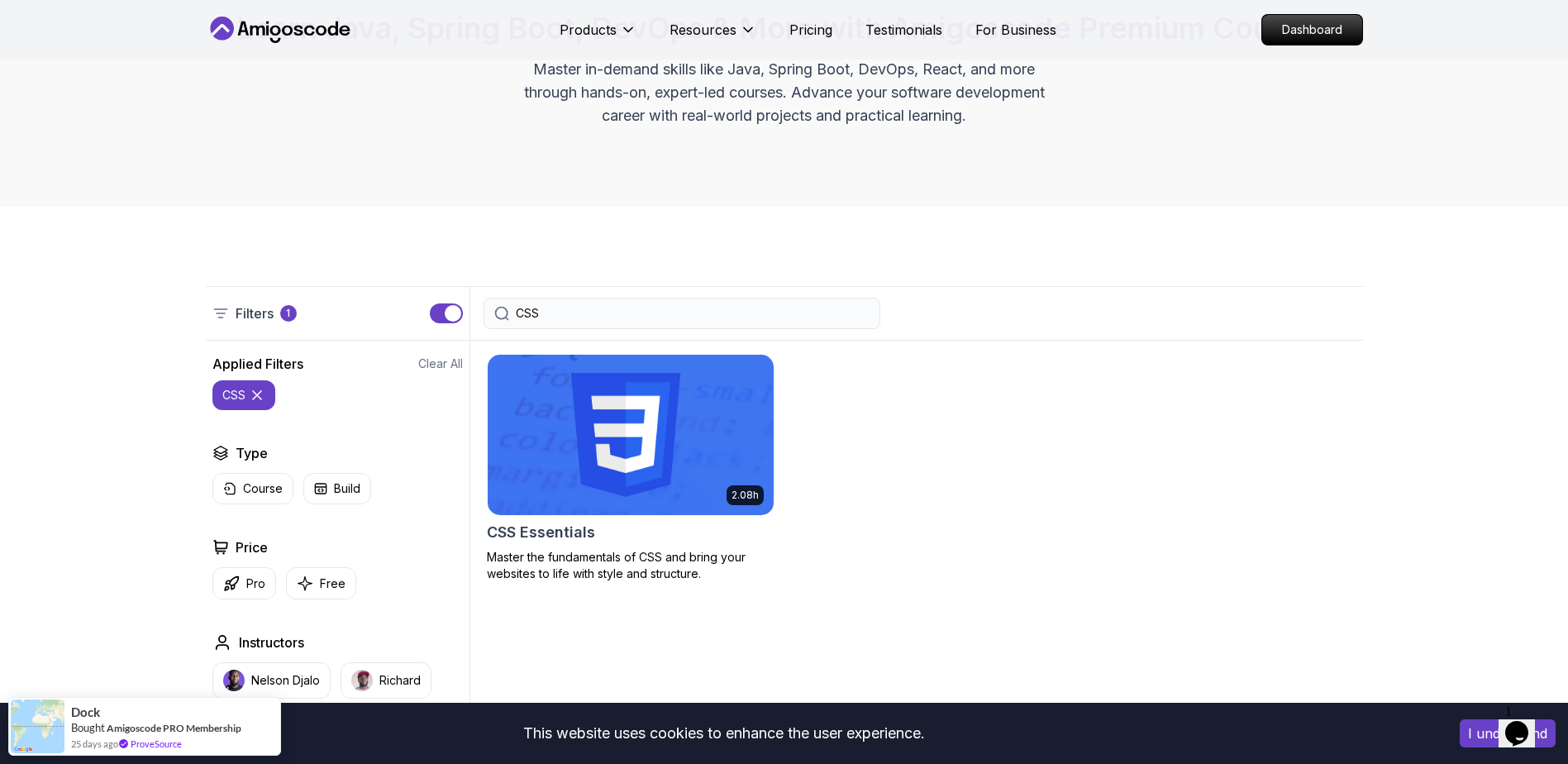type on "CSS" 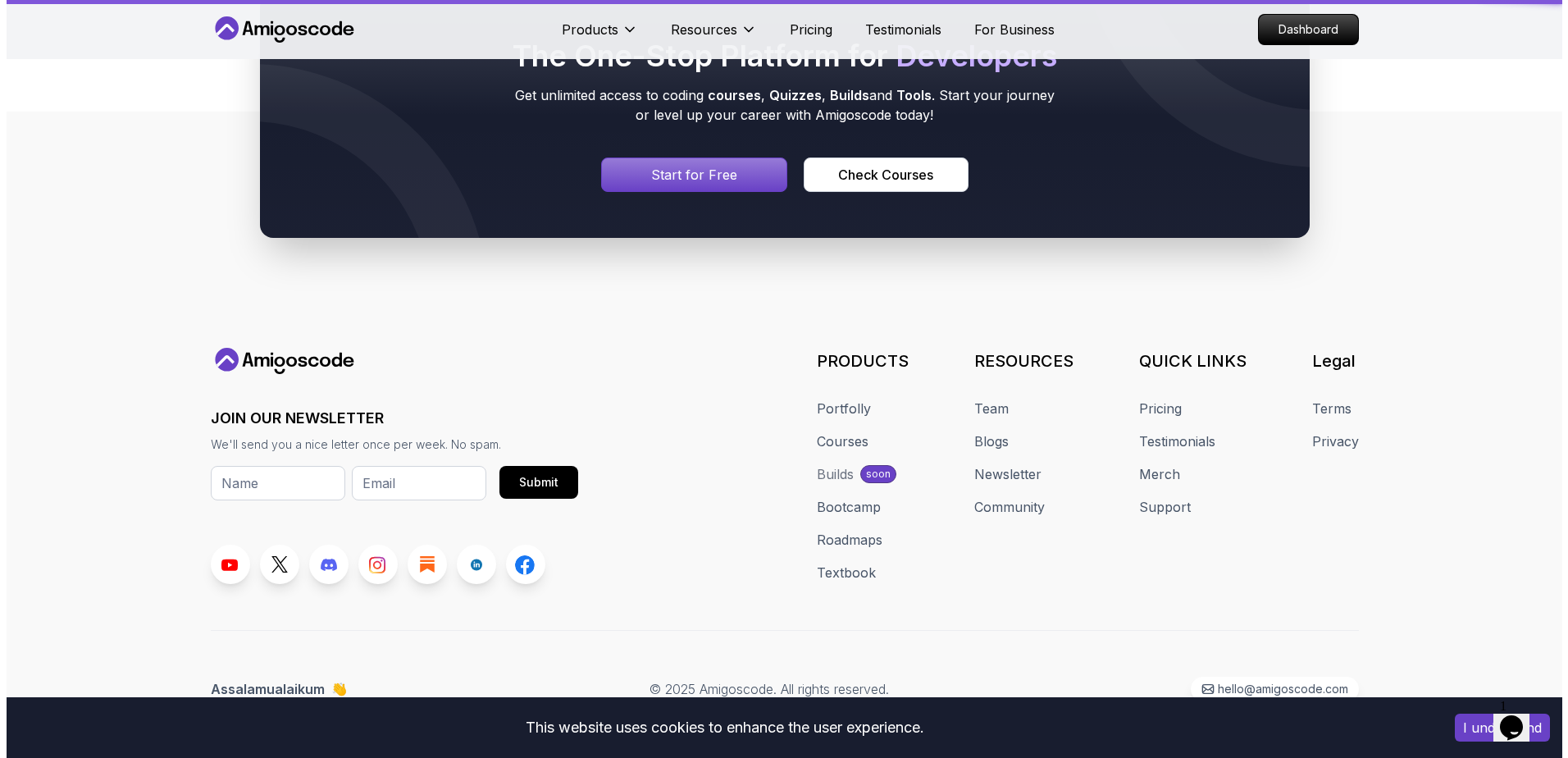 scroll, scrollTop: 0, scrollLeft: 0, axis: both 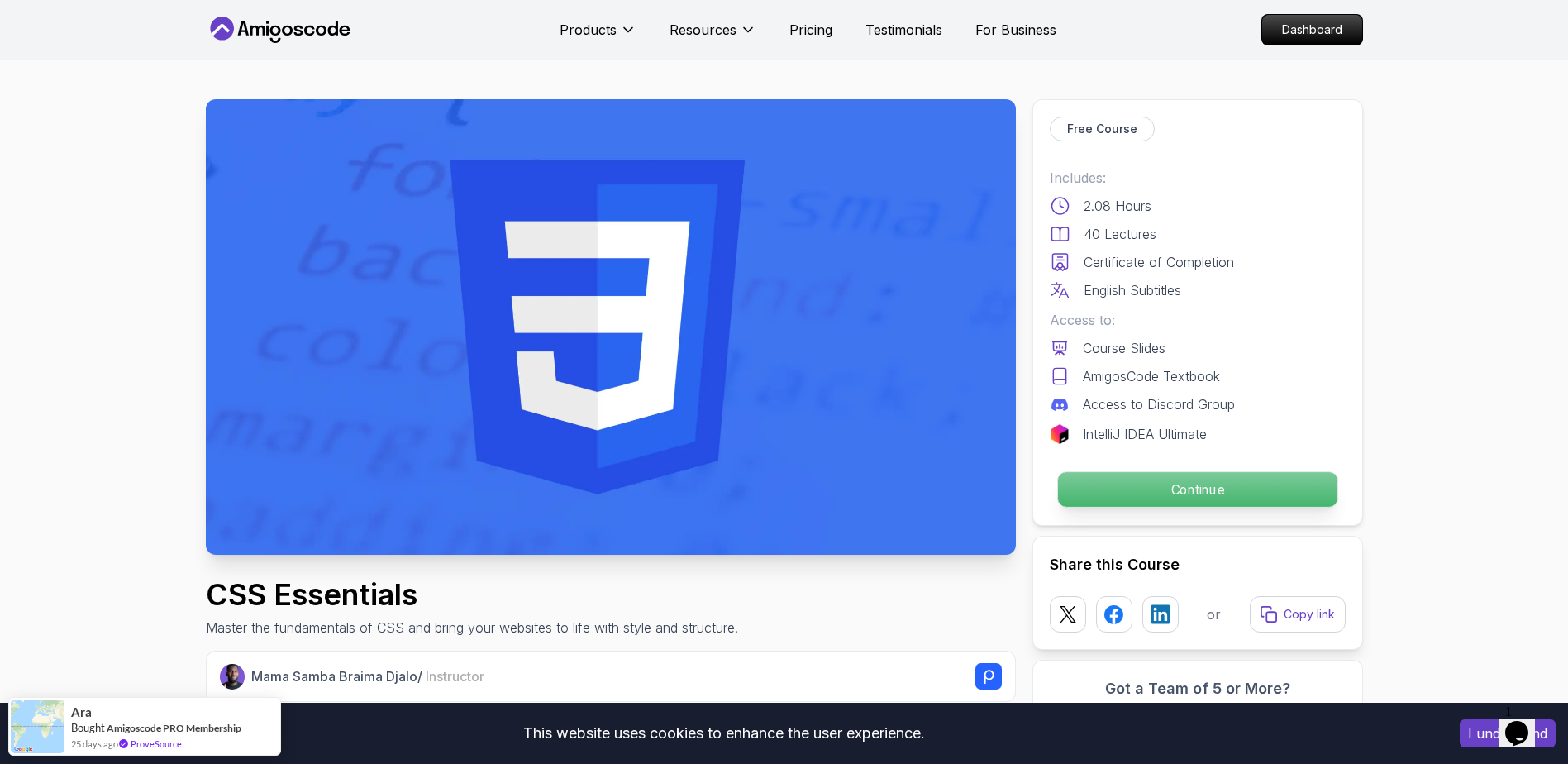 click on "Continue" at bounding box center [1197, 489] 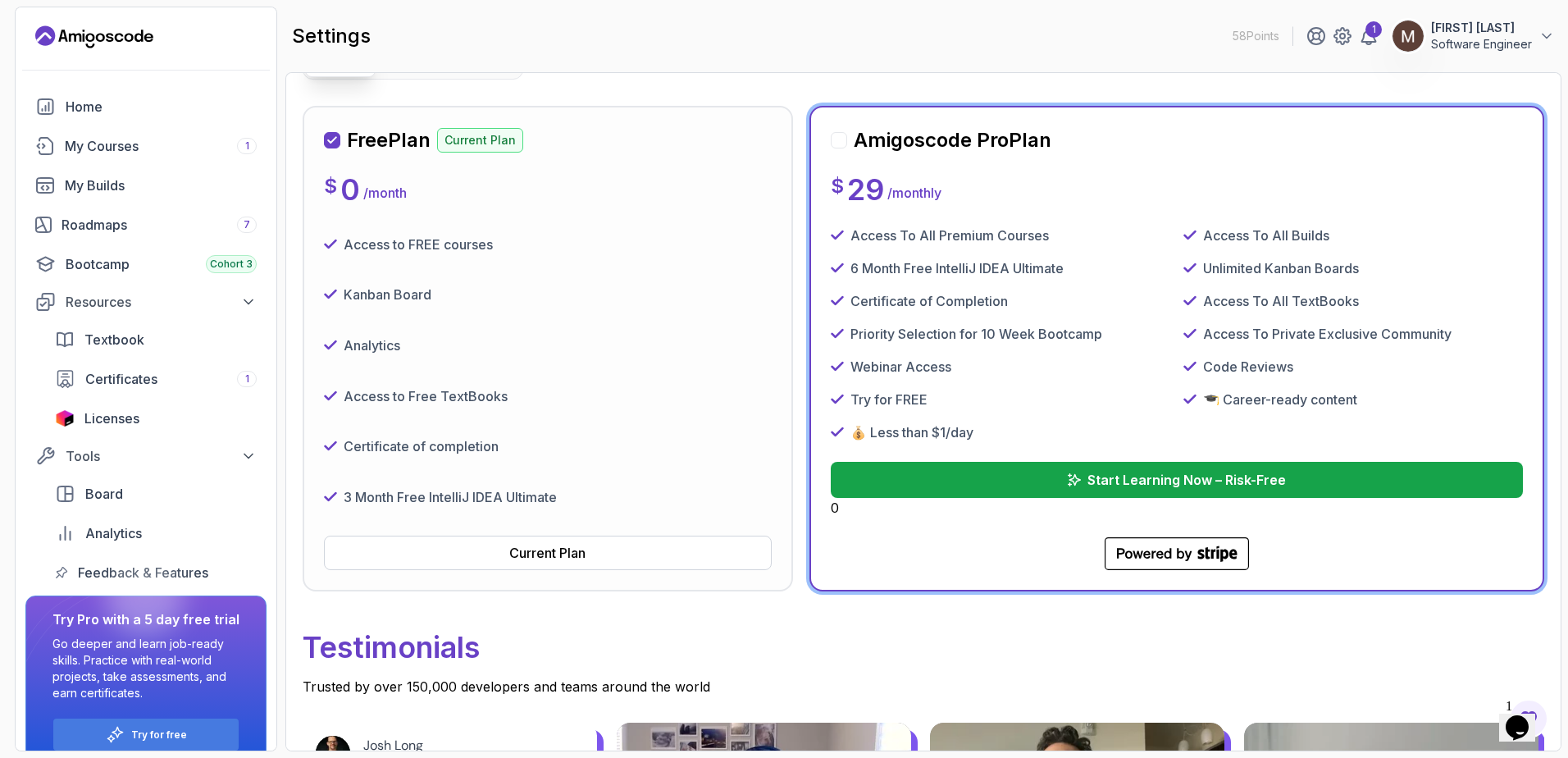 scroll, scrollTop: 246, scrollLeft: 0, axis: vertical 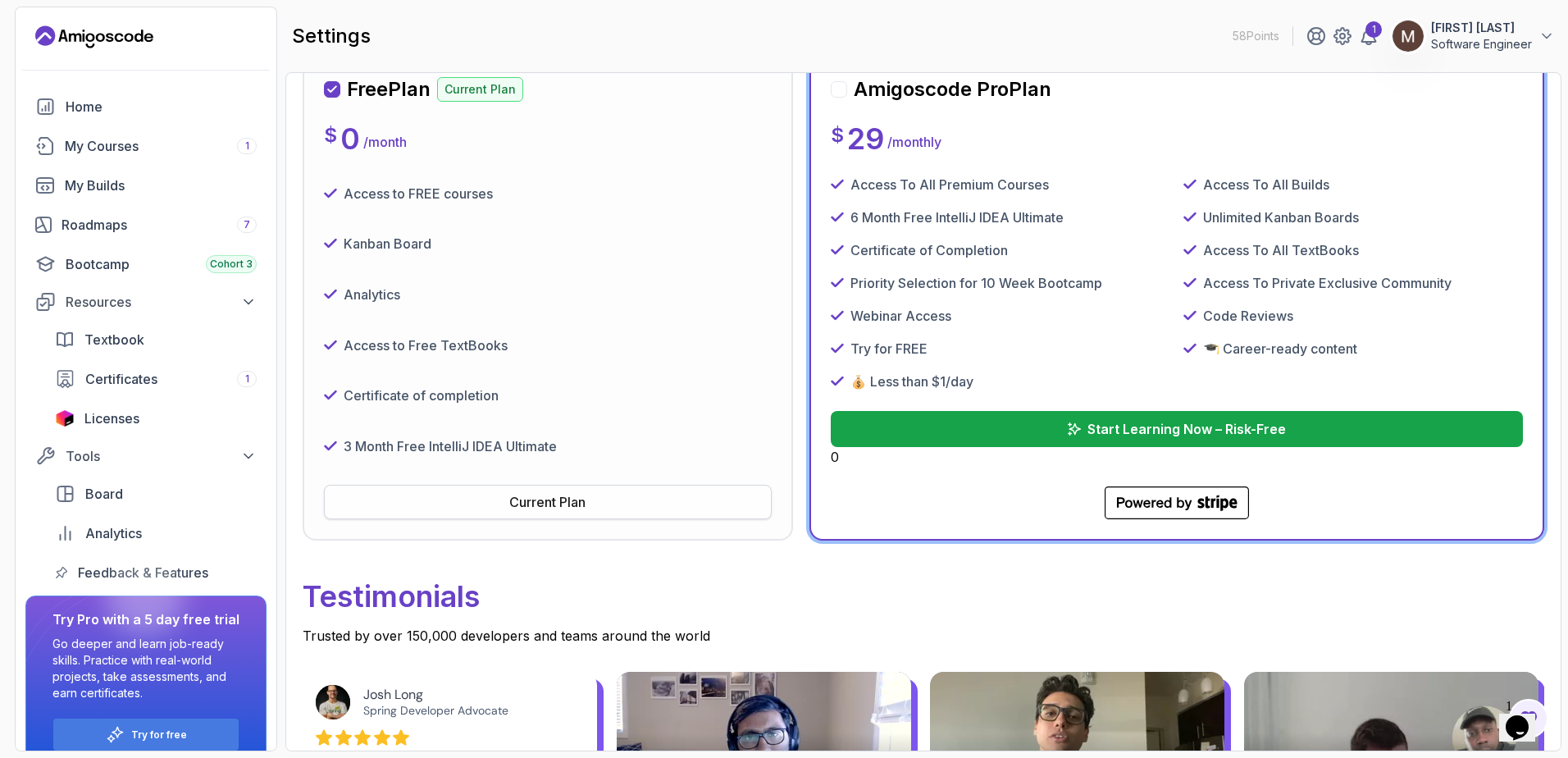 click on "Current Plan" at bounding box center (547, 502) 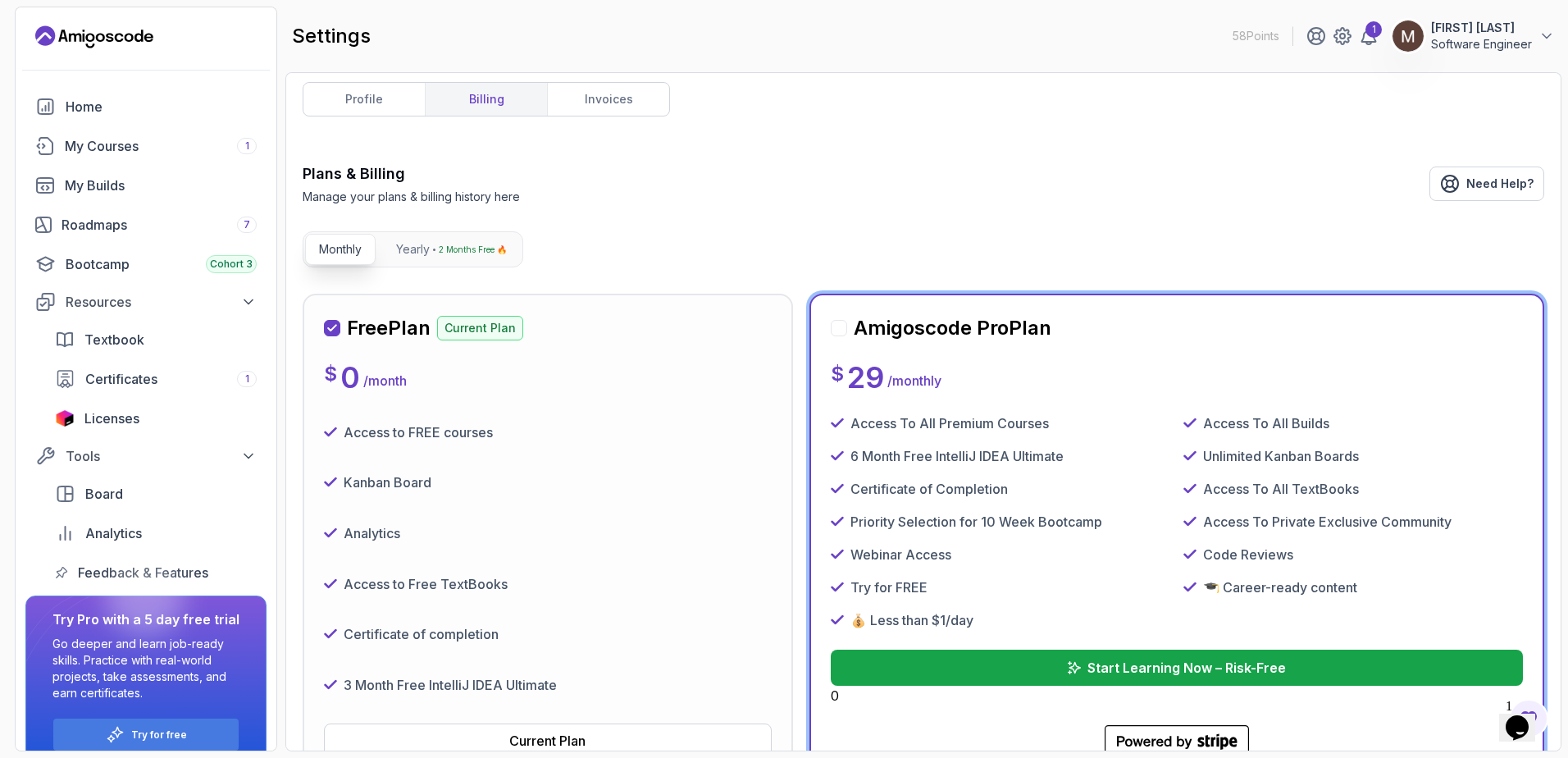 scroll, scrollTop: 0, scrollLeft: 0, axis: both 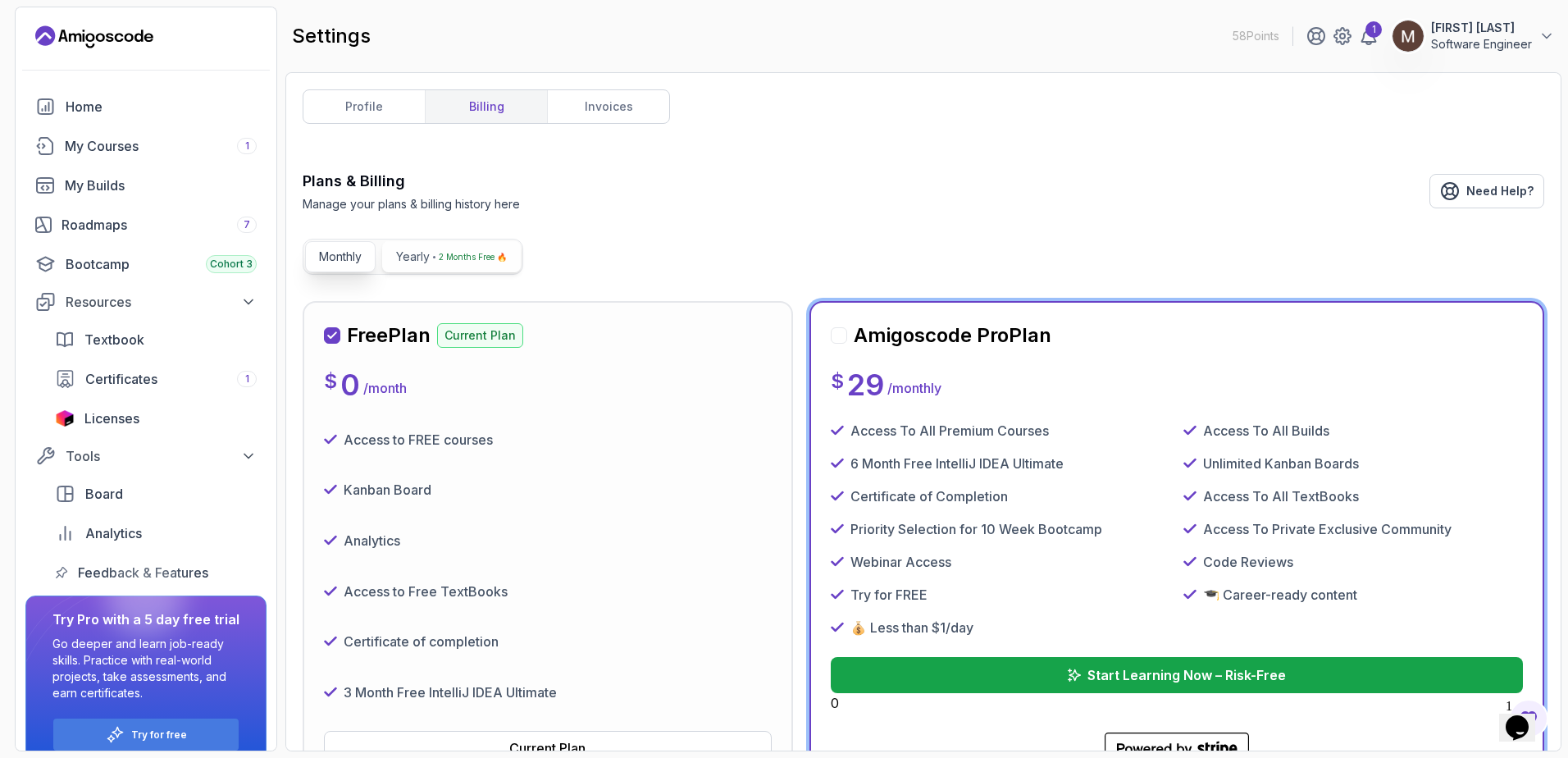 click on "Yearly 2 Months Free 🔥" at bounding box center (451, 257) 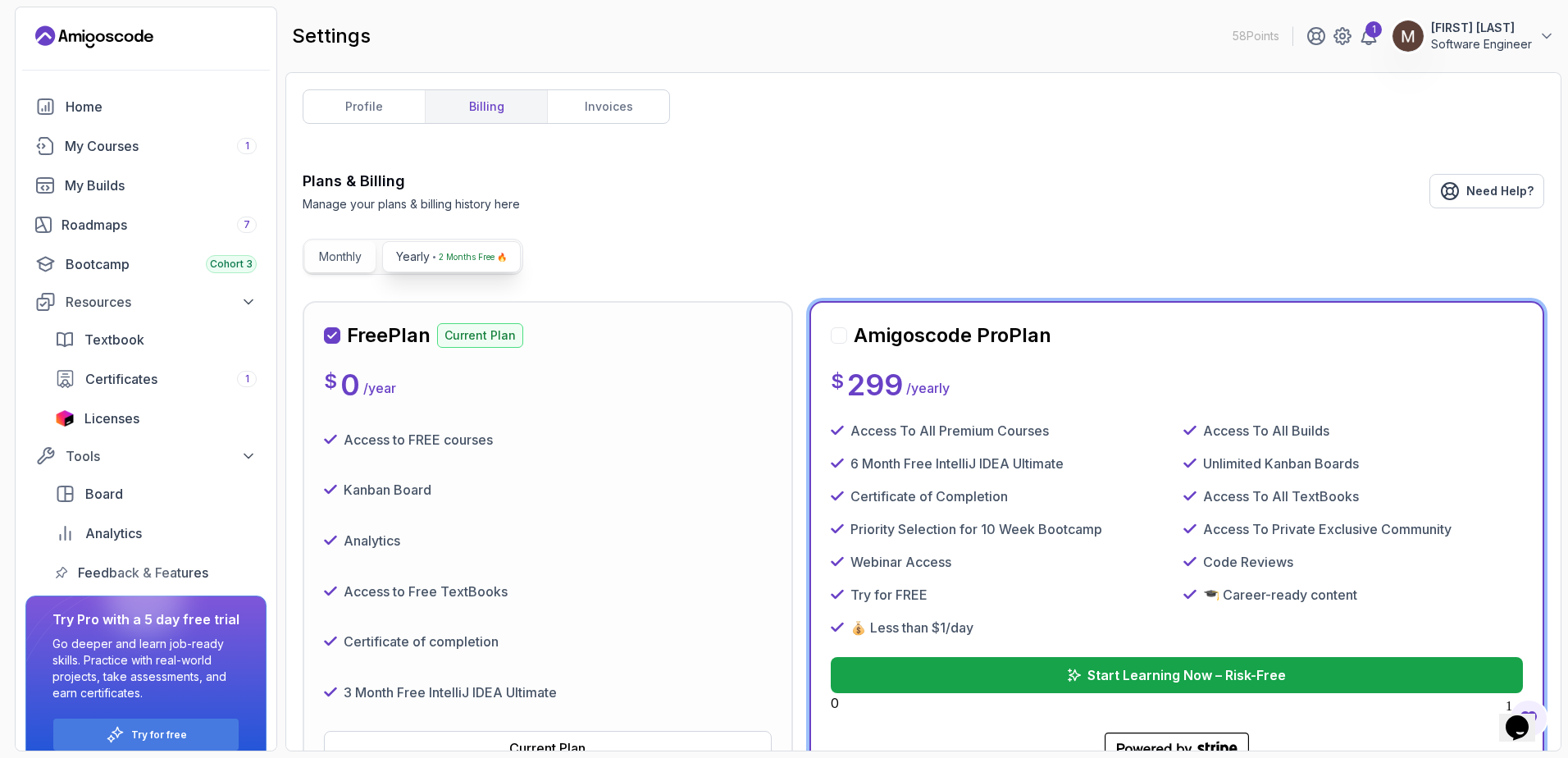 click on "Monthly" at bounding box center (340, 257) 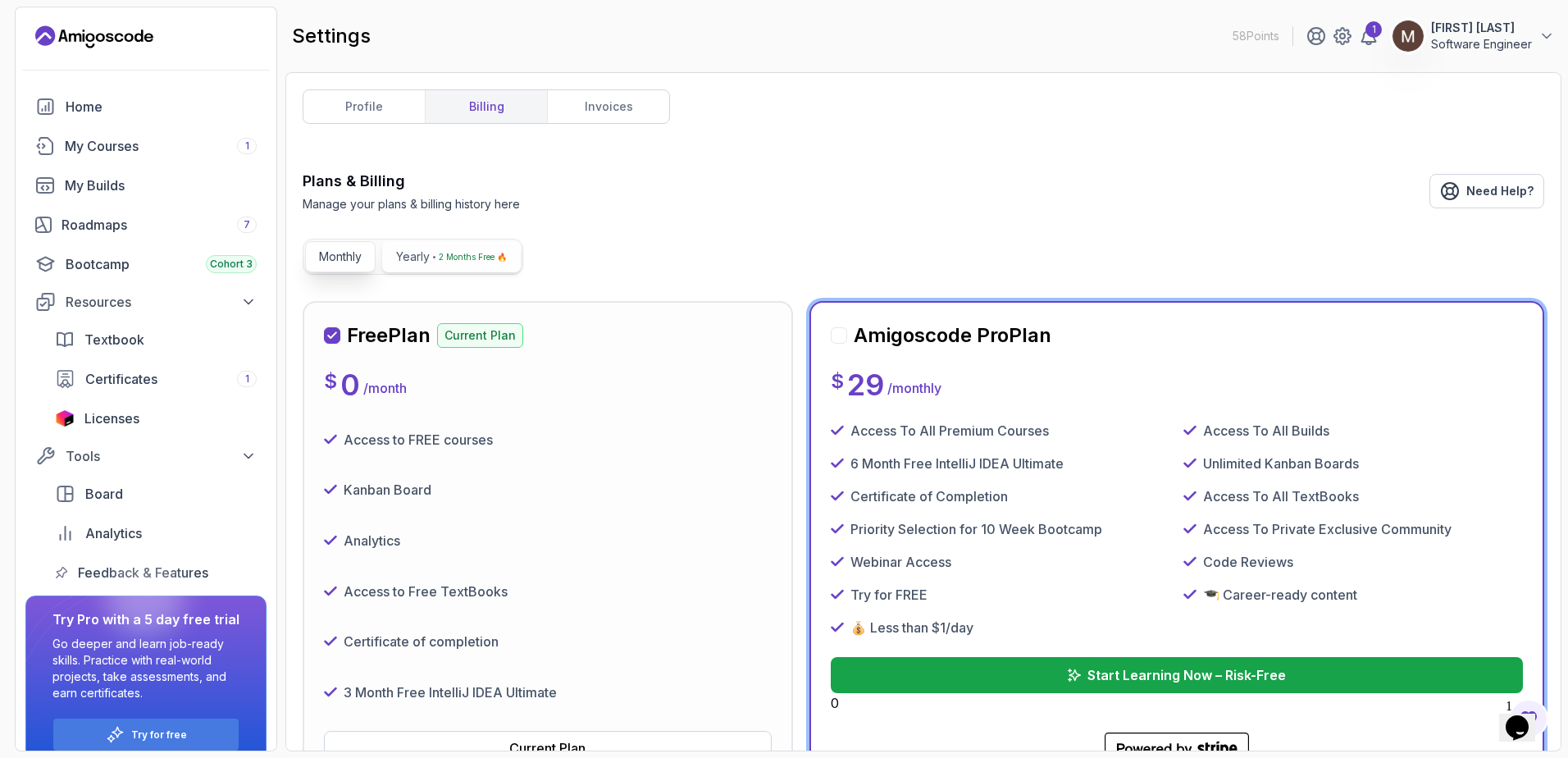 click on "2 Months Free 🔥" at bounding box center [472, 257] 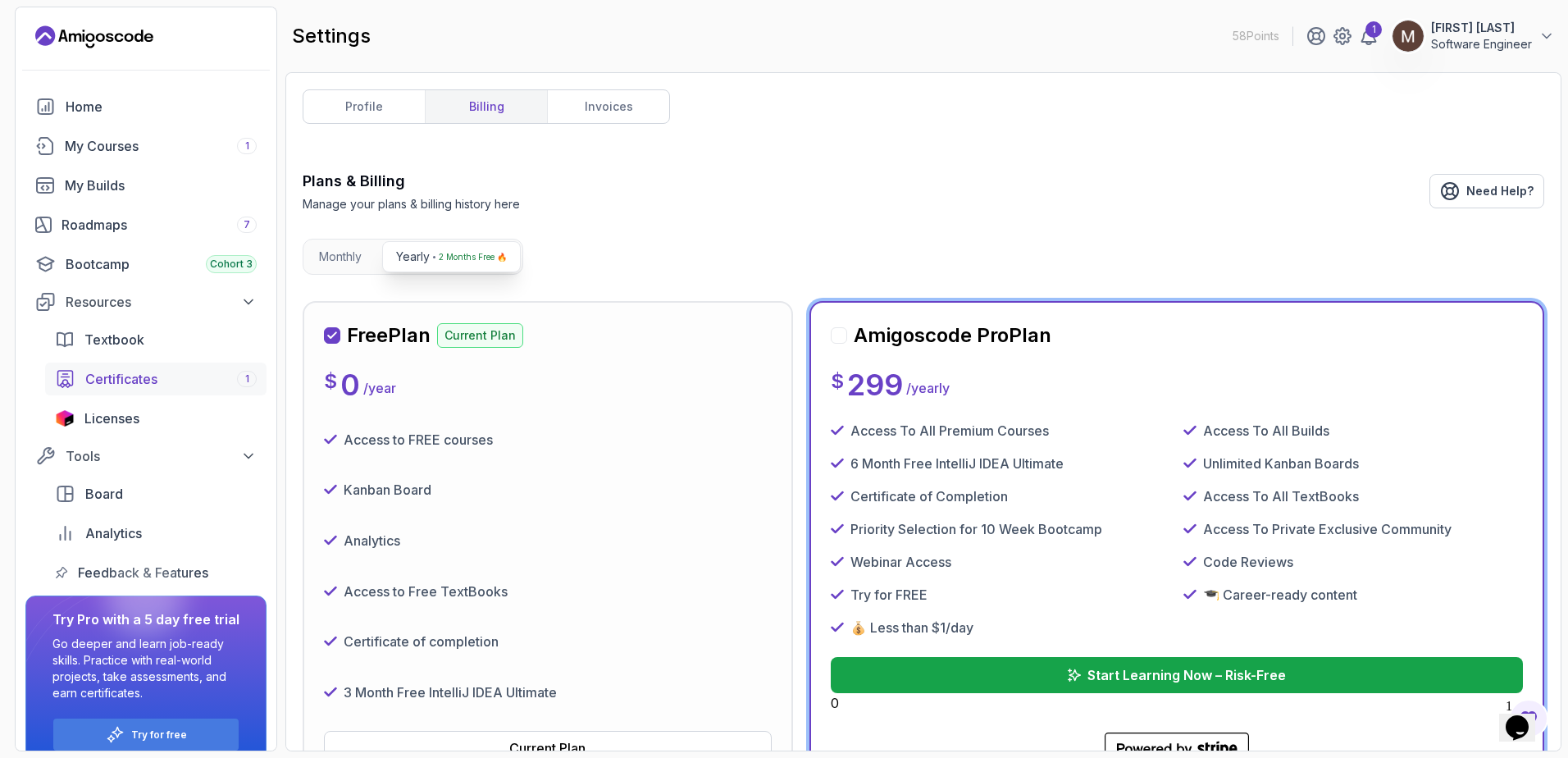 click on "Certificates" at bounding box center (121, 379) 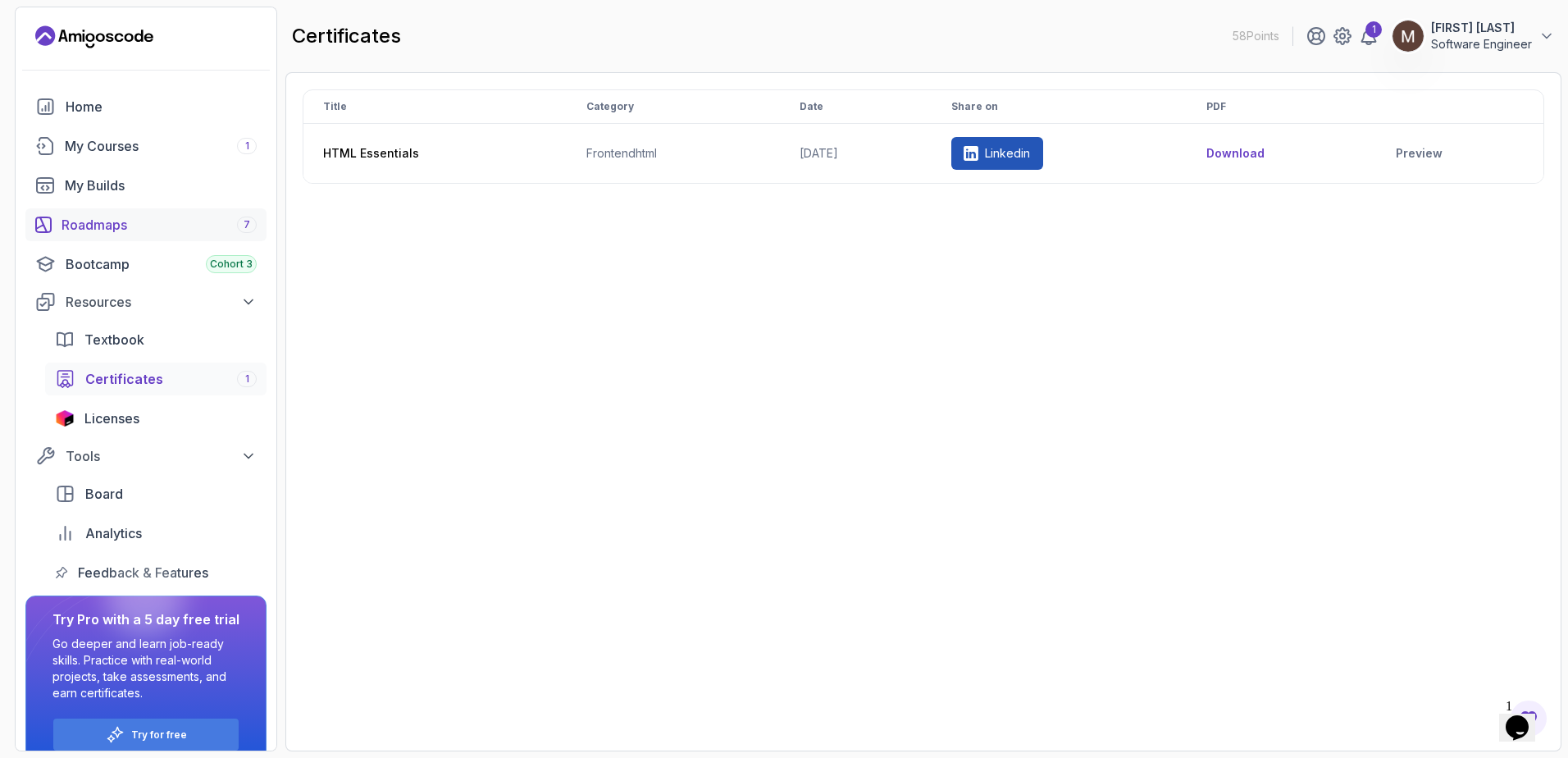 click on "Roadmaps 7" at bounding box center [159, 225] 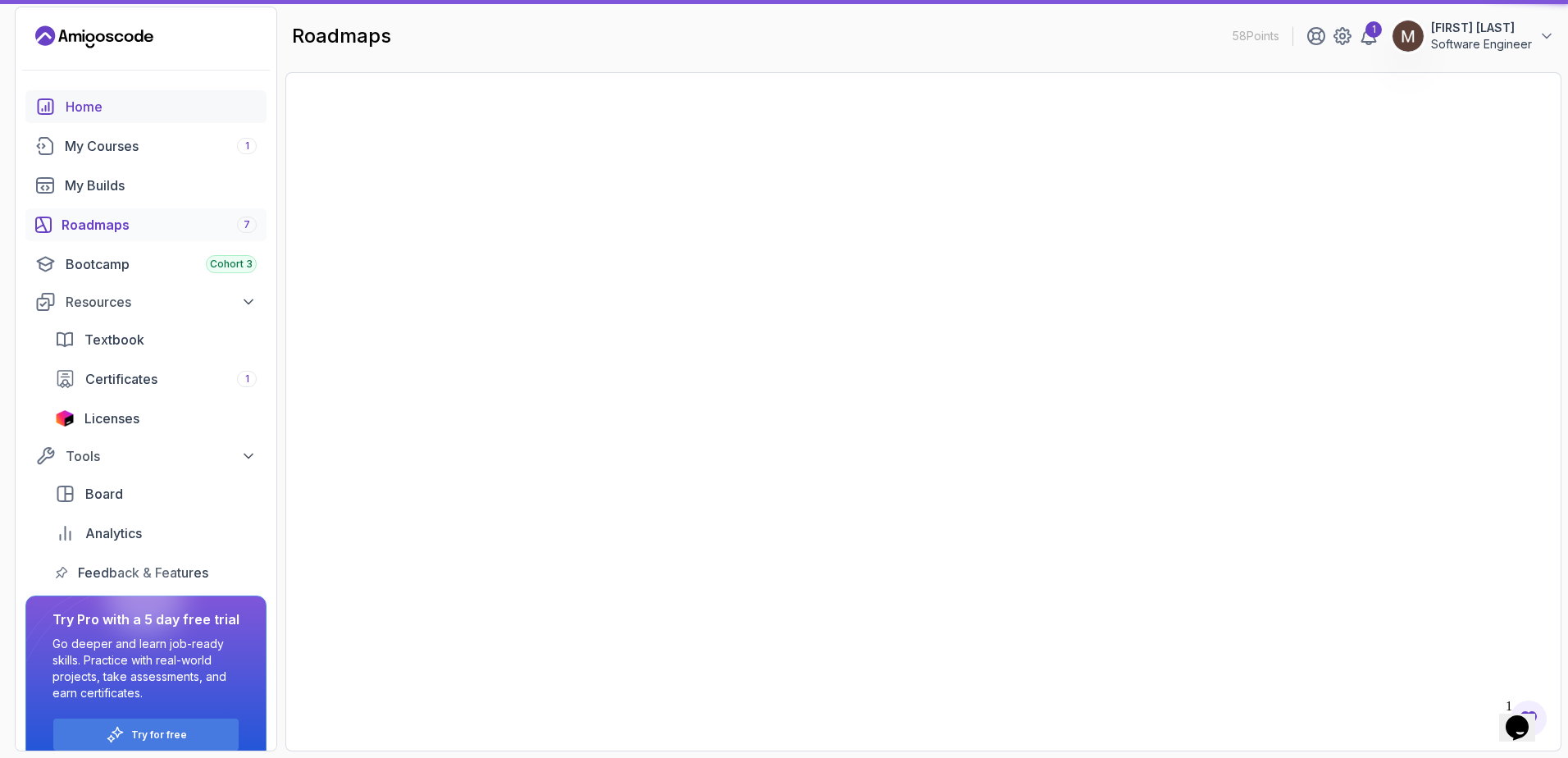 click on "My Courses 1" at bounding box center (161, 146) 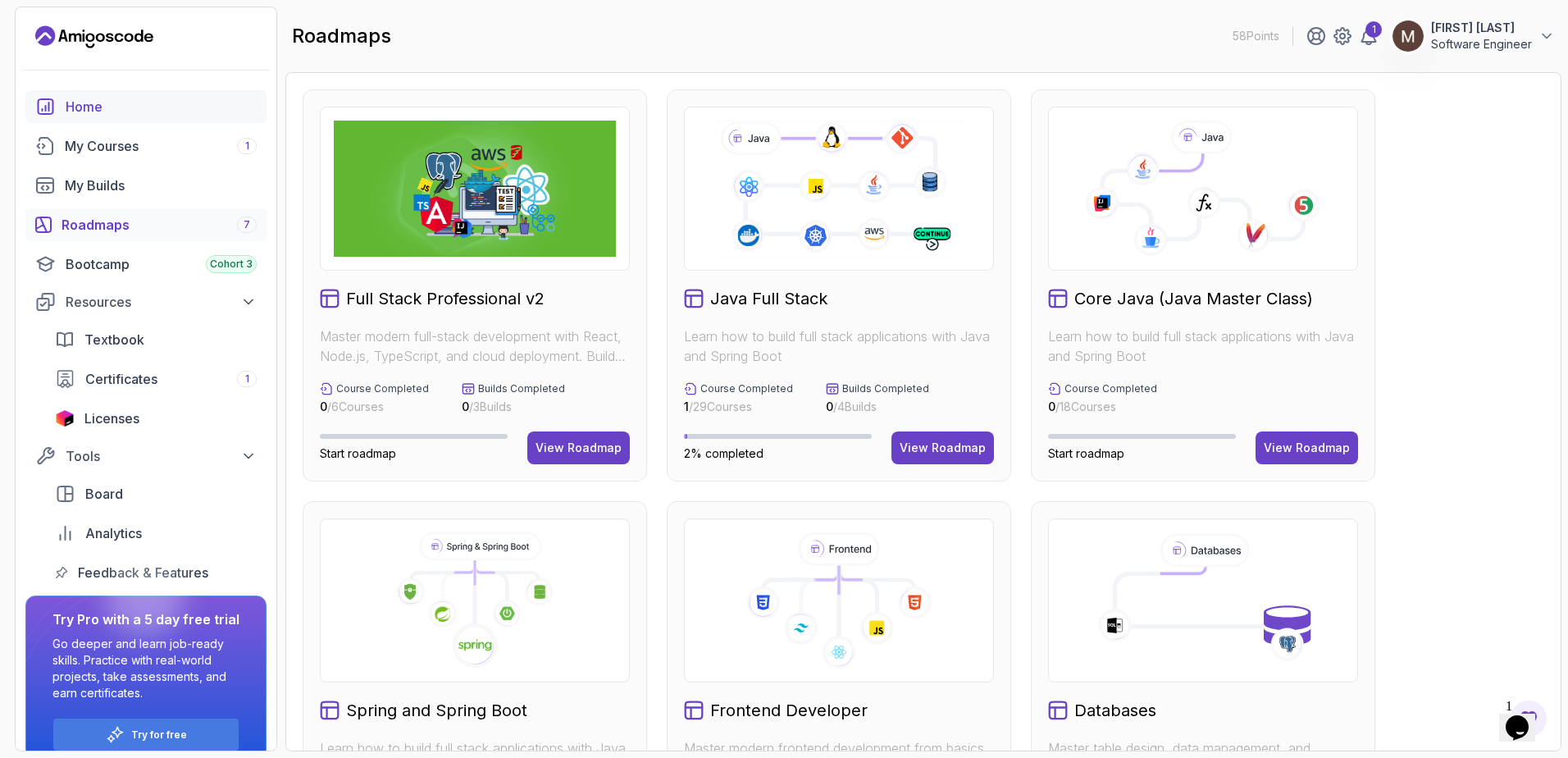 click on "Home" at bounding box center [161, 107] 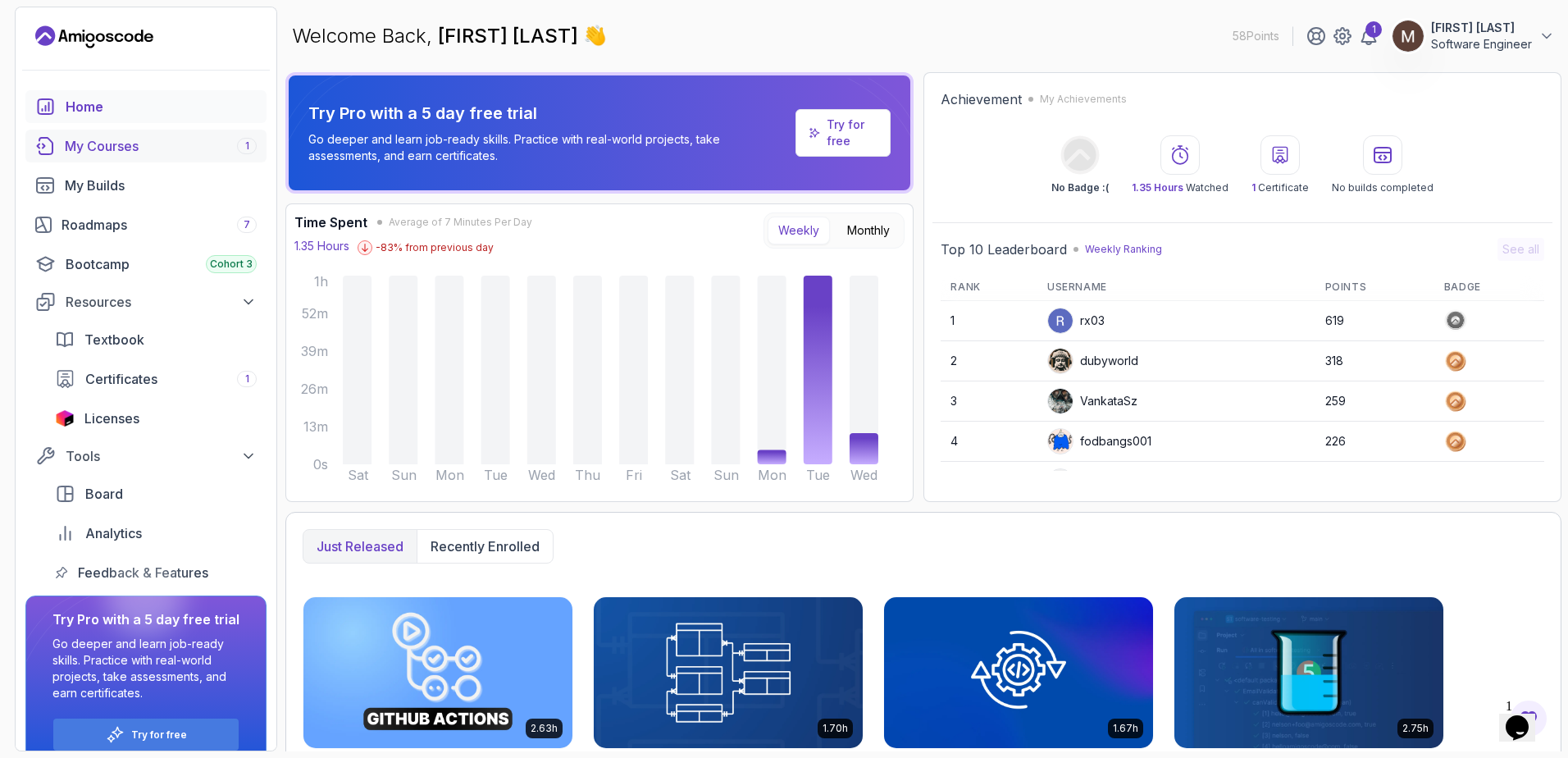click on "My Courses 1" at bounding box center (161, 146) 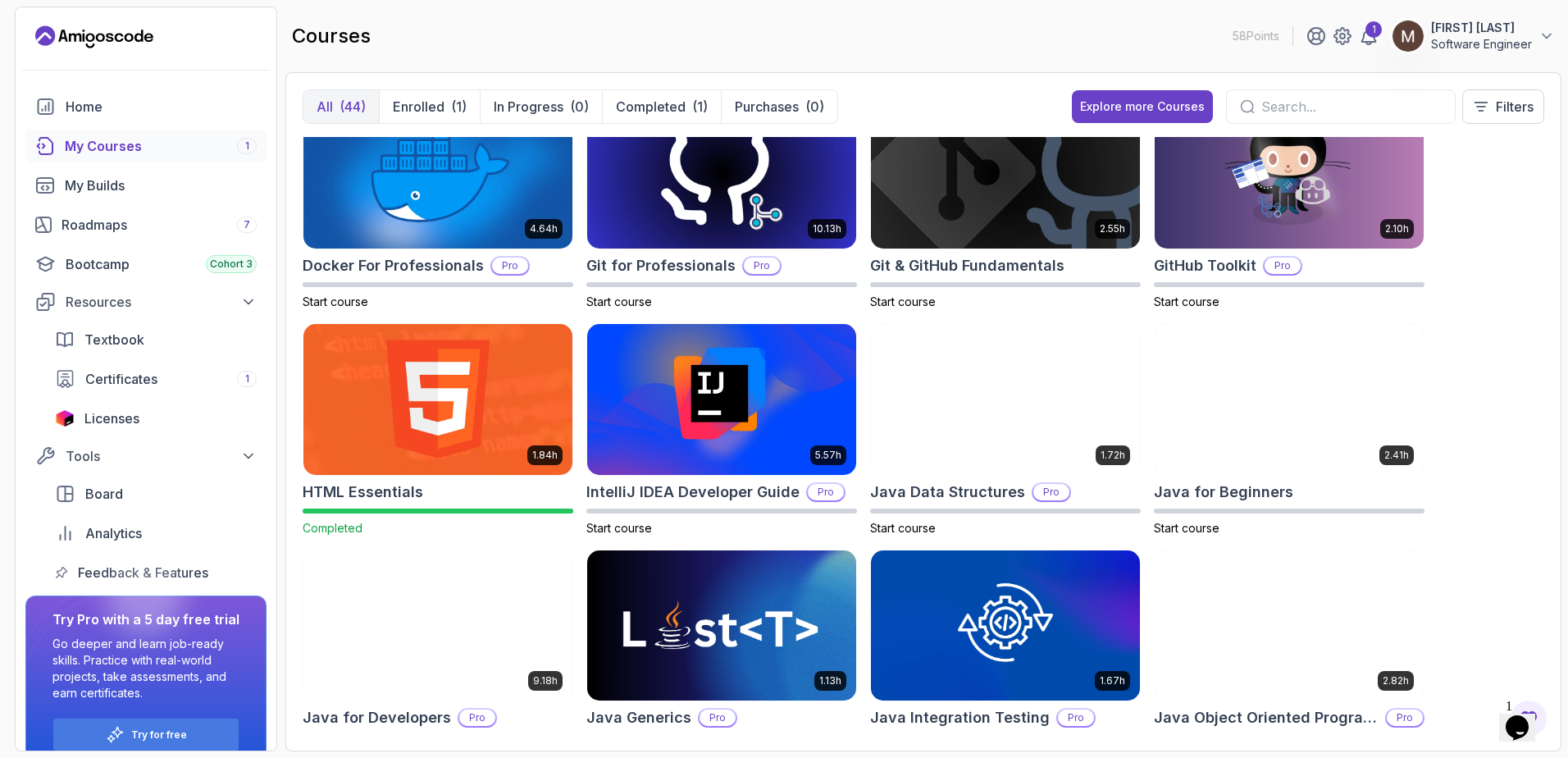 scroll, scrollTop: 0, scrollLeft: 0, axis: both 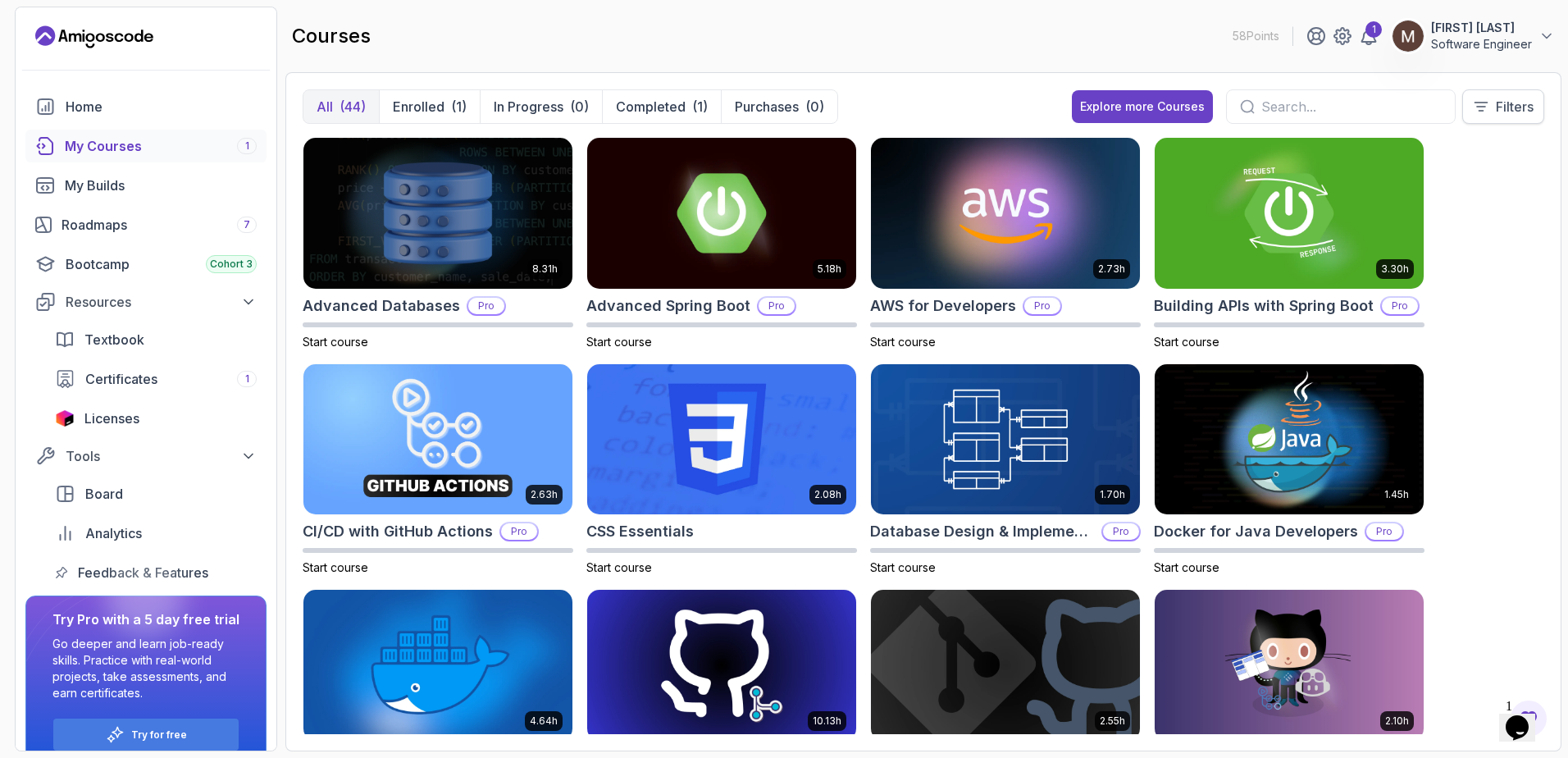 click on "Filters" at bounding box center (1515, 107) 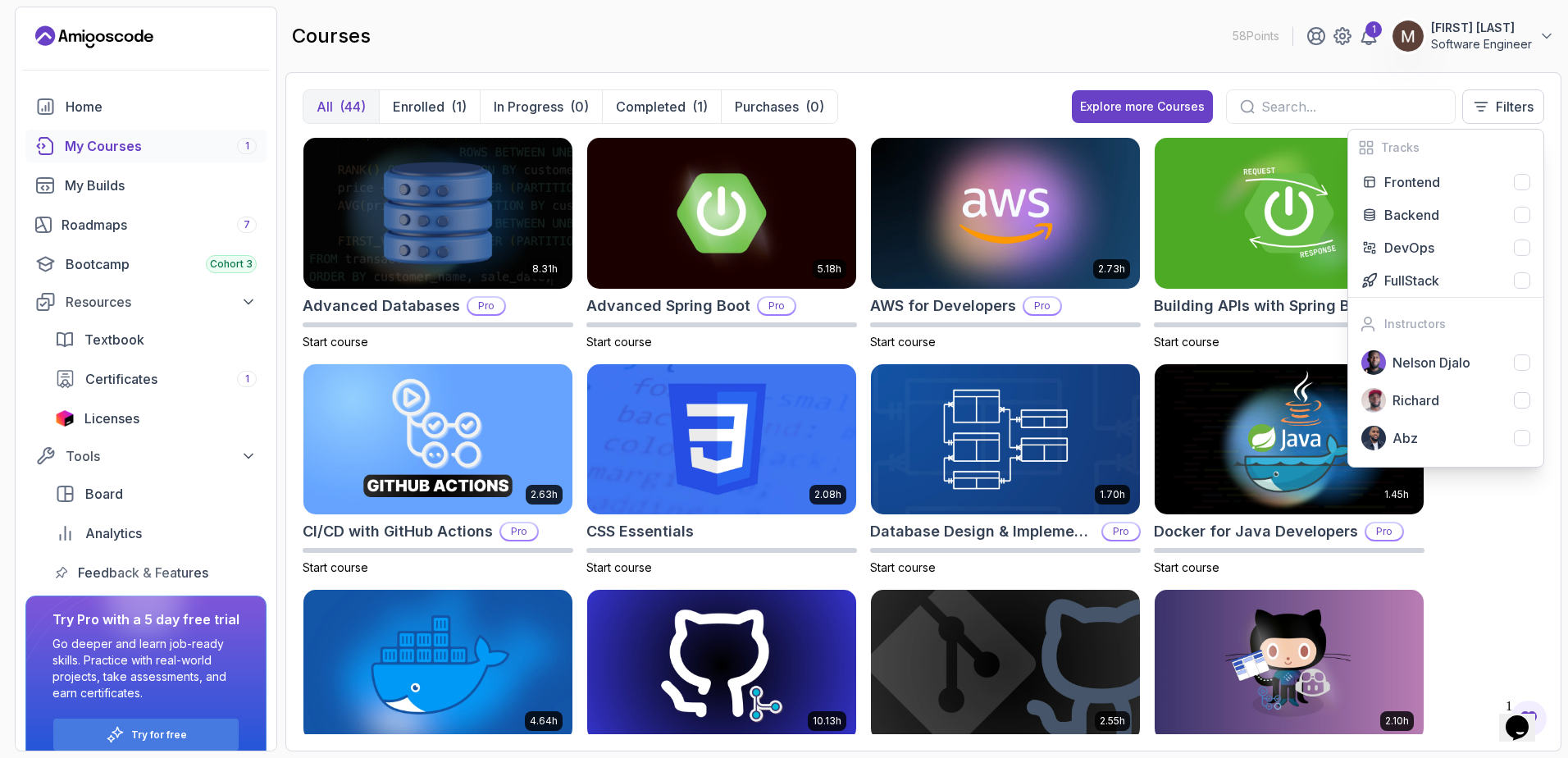 click on "8.31h Advanced Databases Pro Start course 5.18h Advanced Spring Boot Pro Start course 2.73h AWS for Developers Pro Start course 3.30h Building APIs with Spring Boot Pro Start course 2.63h CI/CD with GitHub Actions Pro Start course 2.08h CSS Essentials Start course 1.70h Database Design & Implementation Pro Start course 1.45h Docker for Java Developers Pro Start course 4.64h Docker For Professionals Pro Start course 10.13h Git for Professionals Pro Start course 2.55h Git & GitHub Fundamentals Start course 2.10h GitHub Toolkit Pro Start course 1.84h HTML Essentials Completed 5.57h IntelliJ IDEA Developer Guide Pro Start course 1.72h Java Data Structures Pro Start course 2.41h Java for Beginners Start course 9.18h Java for Developers Pro Start course 1.13h Java Generics Pro Start course 1.67h Java Integration Testing Pro Start course 2.82h Java Object Oriented Programming Pro Start course 26m Java Streams Essentials Start course 2.08h Java Streams Pro Start course 1.42h Stripe Checkout Pro Start course 38m 2.75h" at bounding box center [923, 436] 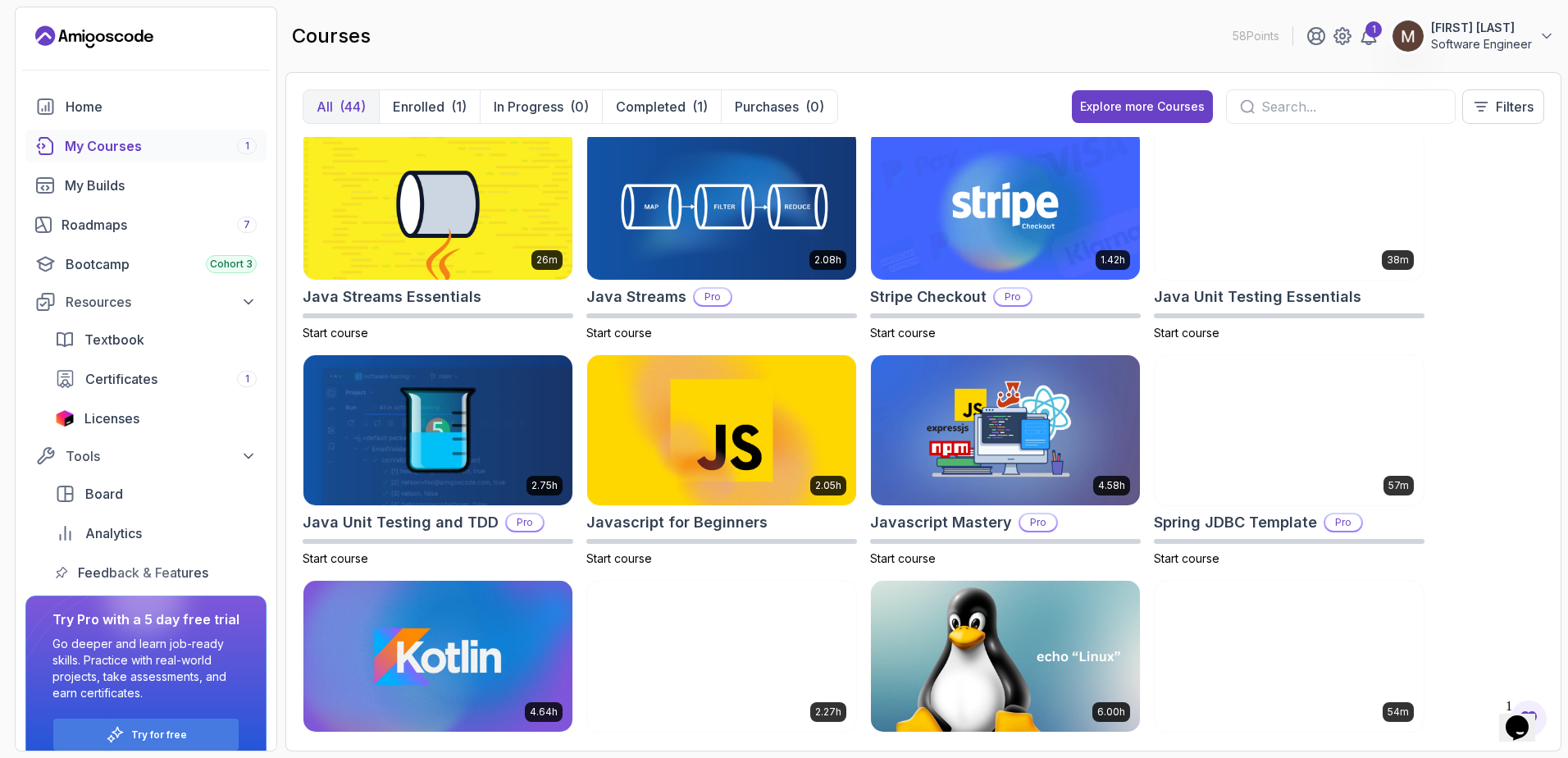 scroll, scrollTop: 1148, scrollLeft: 0, axis: vertical 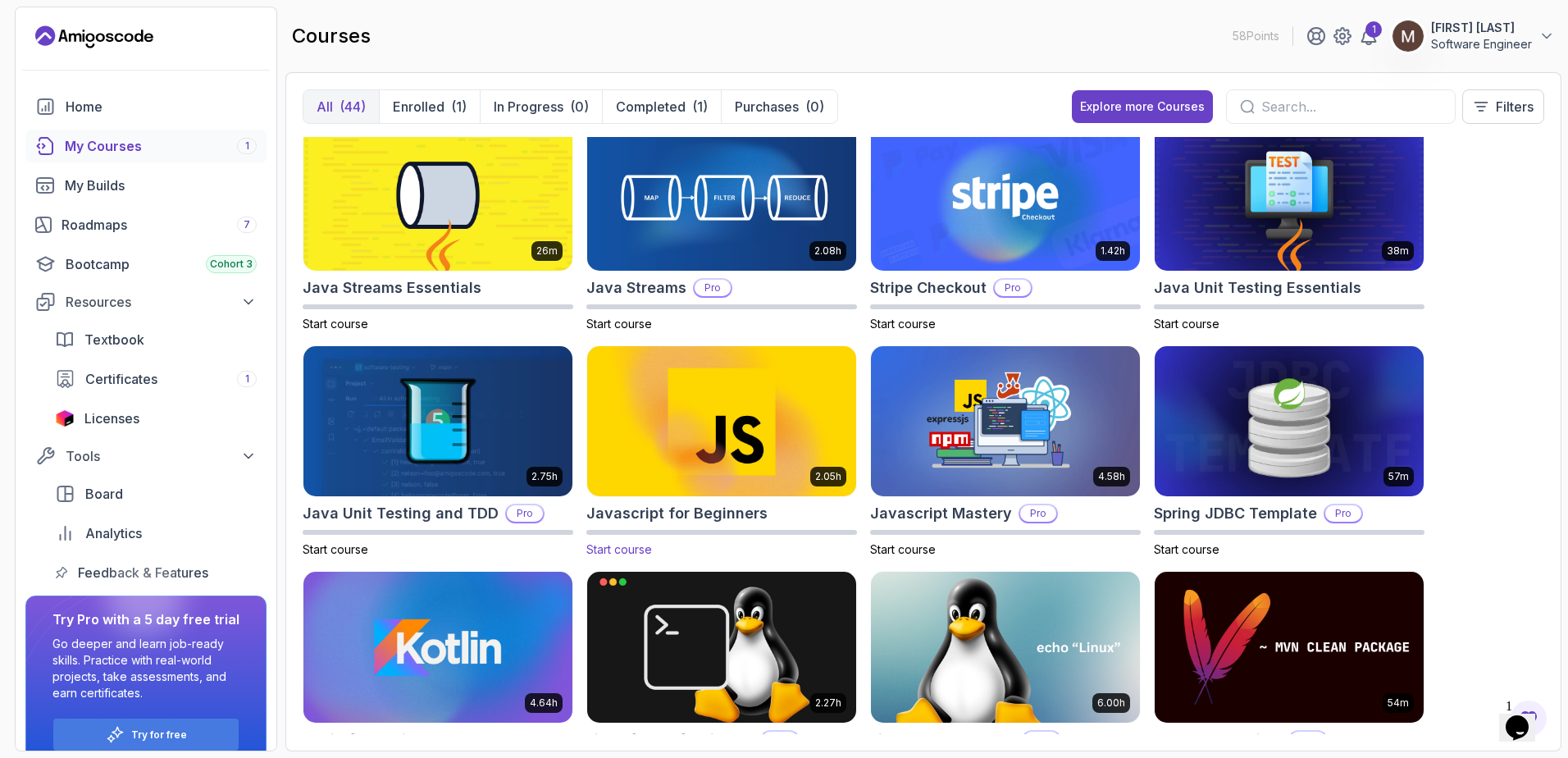 click at bounding box center (722, 421) 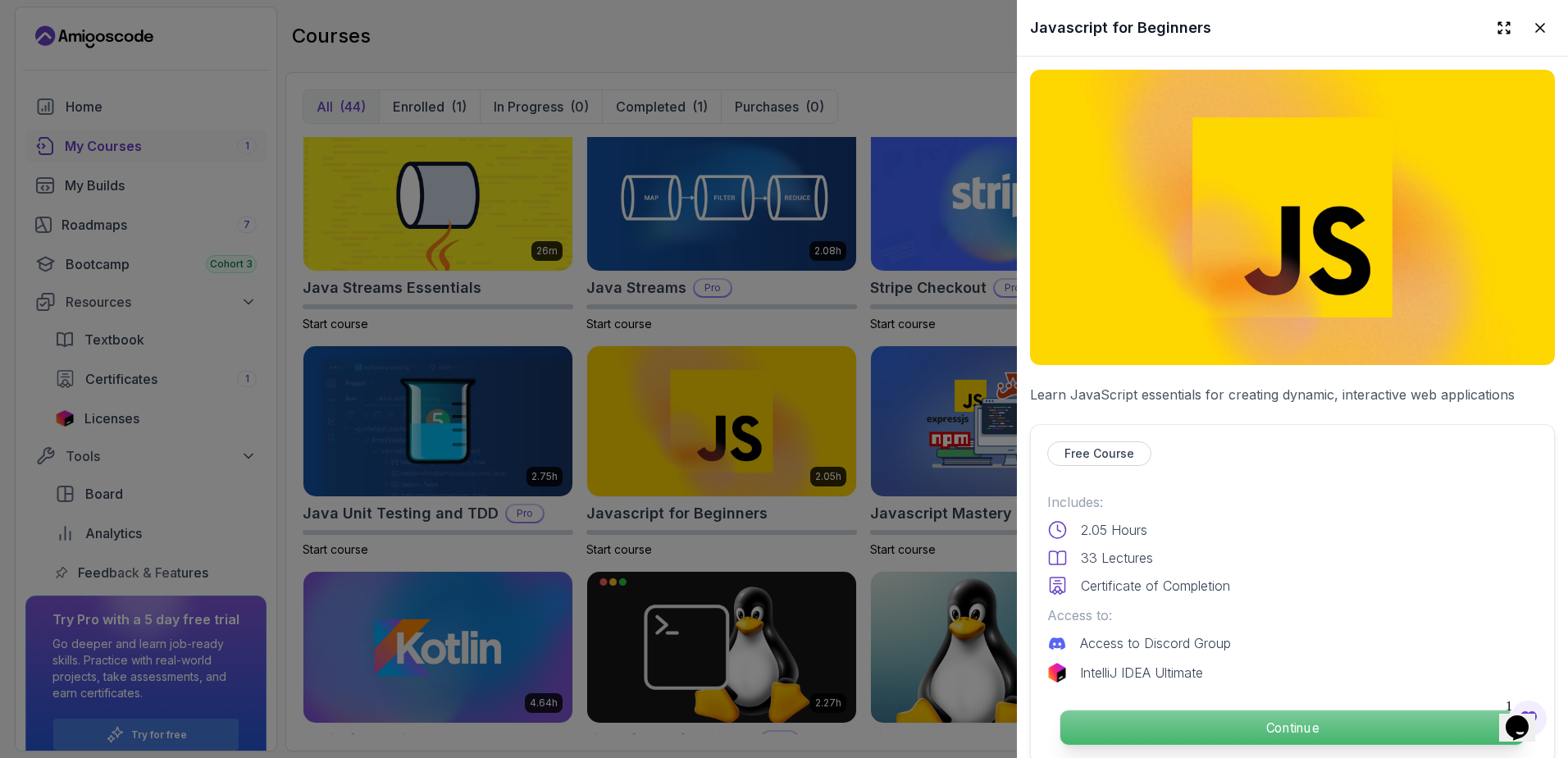 click on "Continue" at bounding box center [1292, 728] 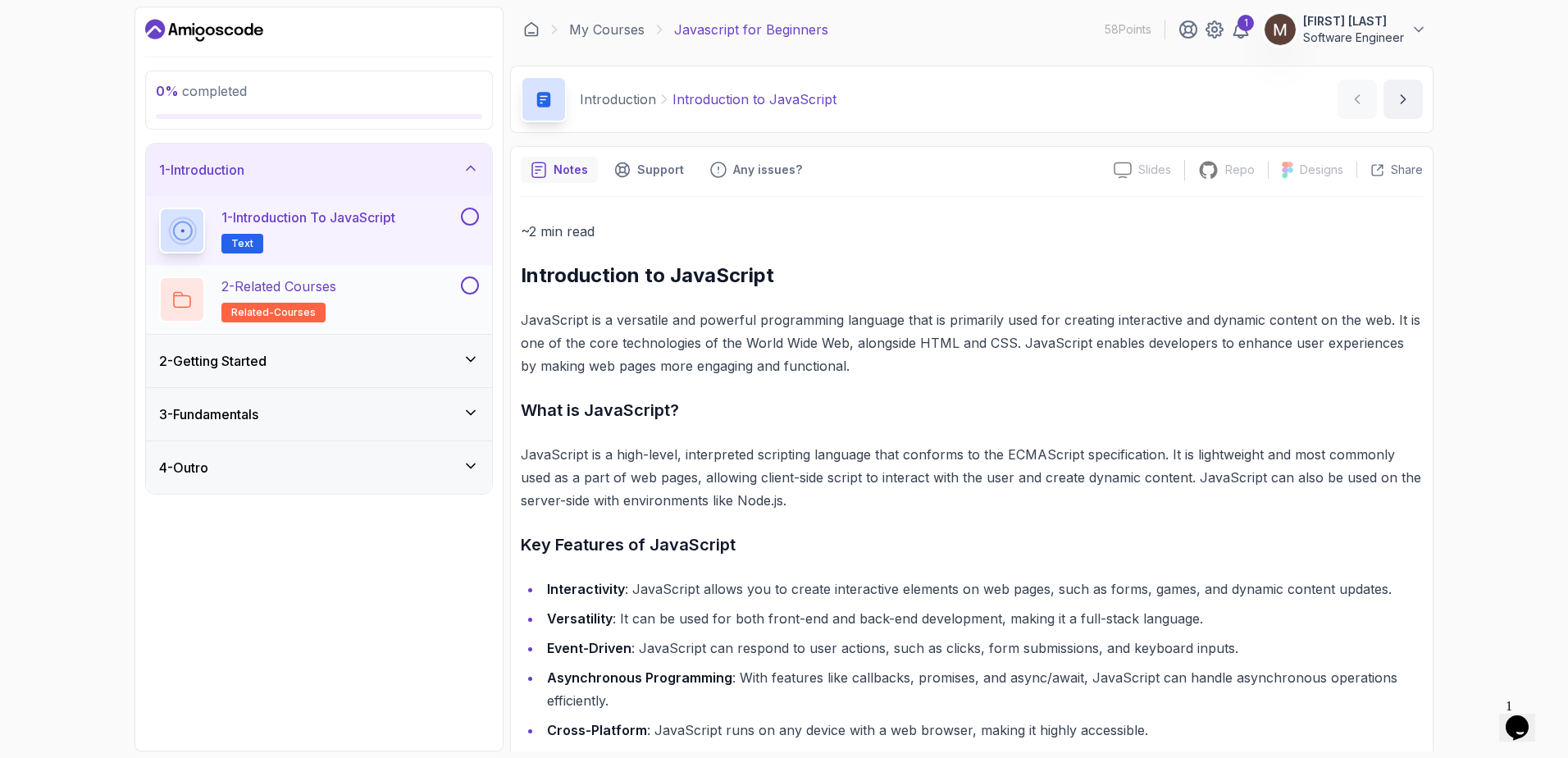 click on "2  -  Related Courses related-courses" at bounding box center (308, 299) 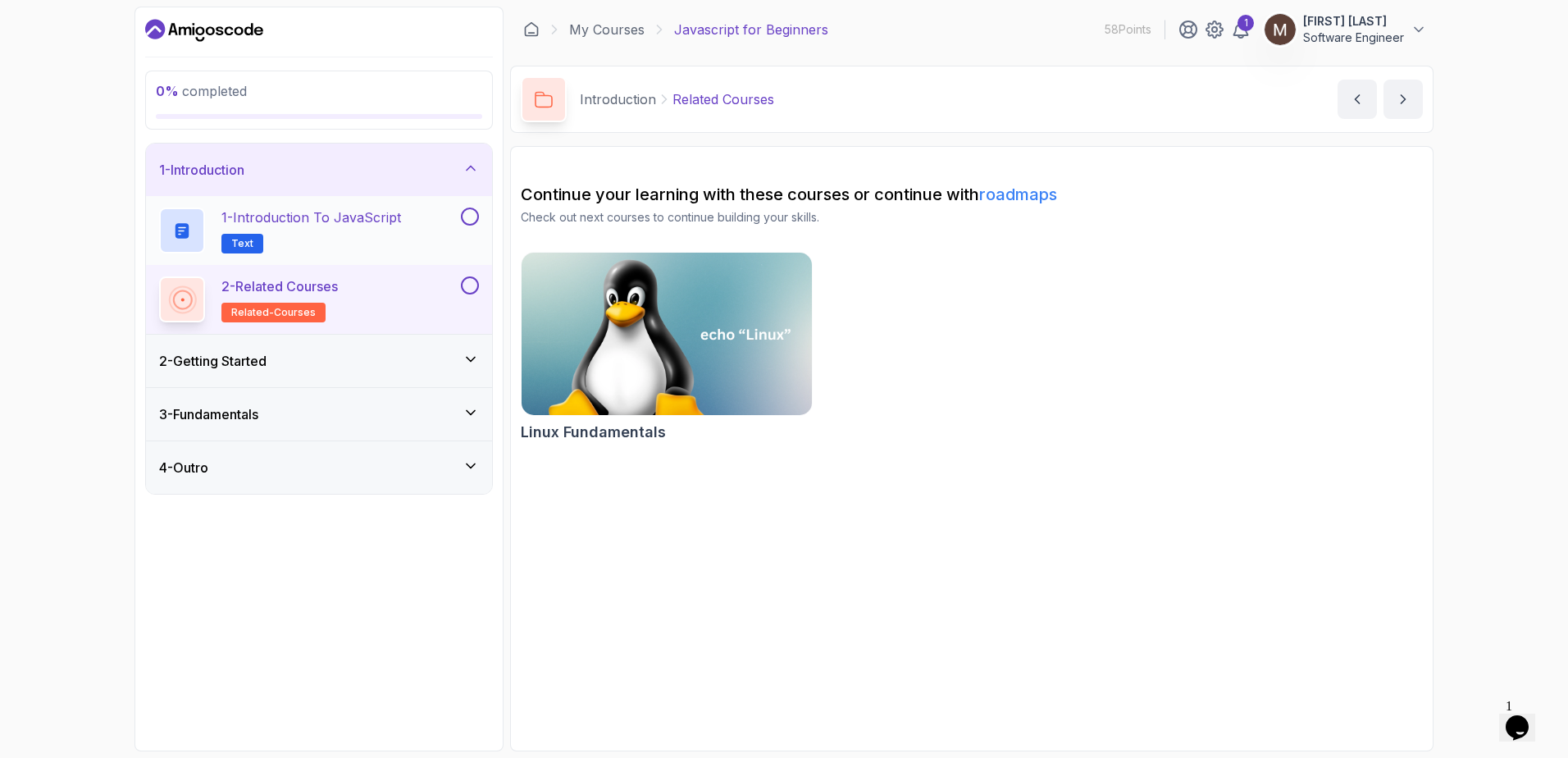 click on "1  -  Introduction to JavaScript Text" at bounding box center [311, 231] 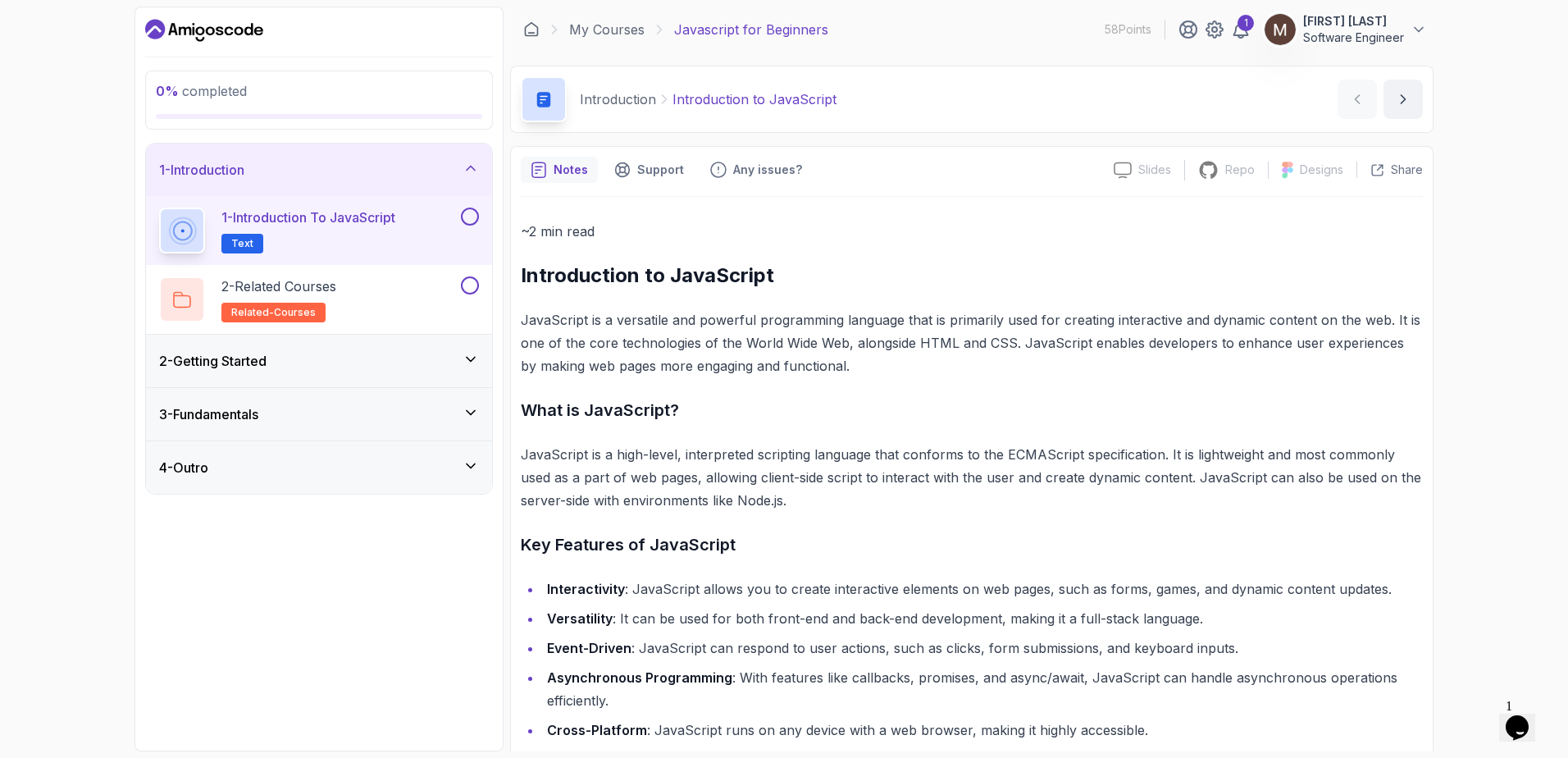 click on "2  -  Getting Started" at bounding box center [319, 361] 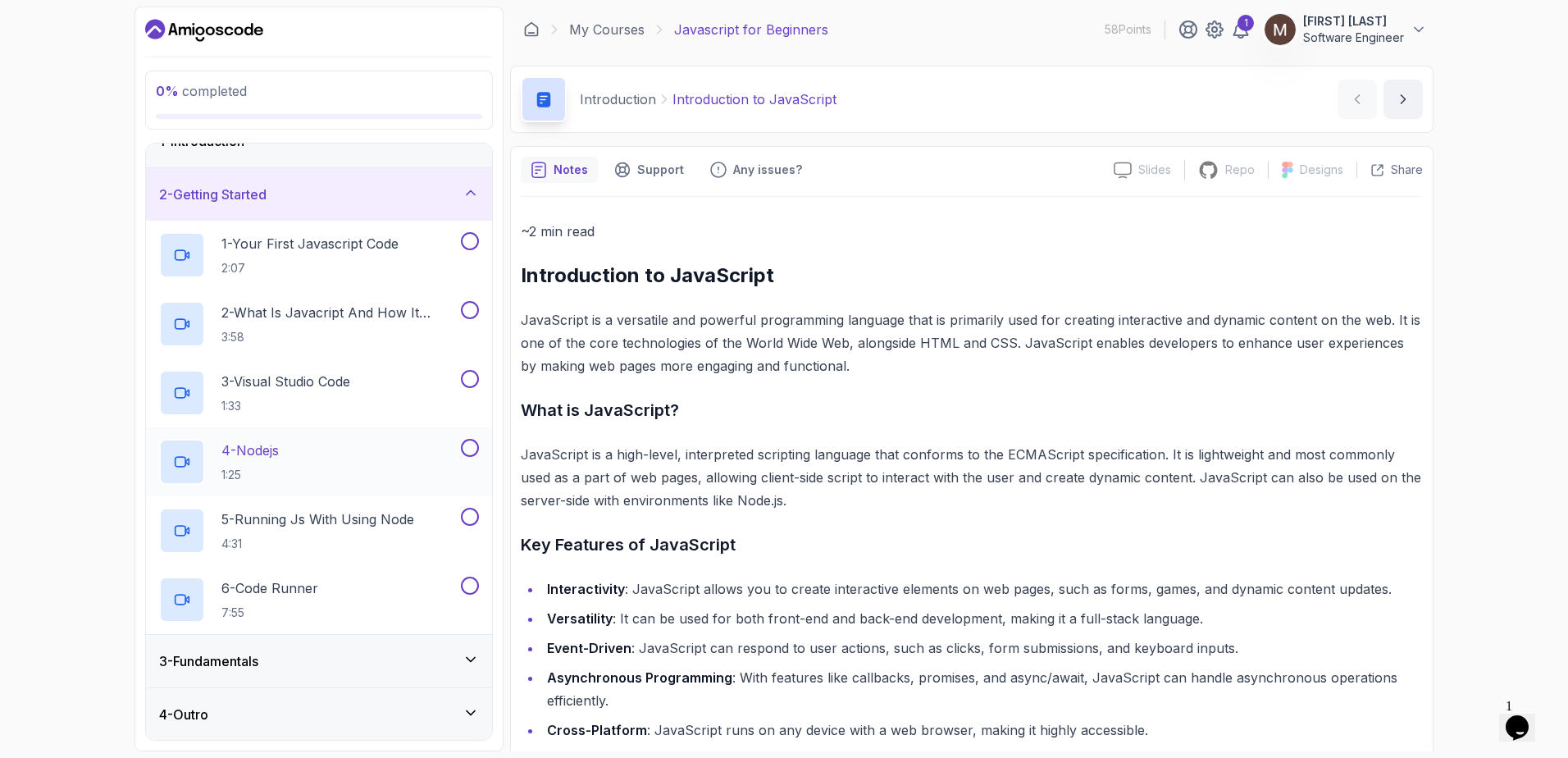 scroll, scrollTop: 30, scrollLeft: 0, axis: vertical 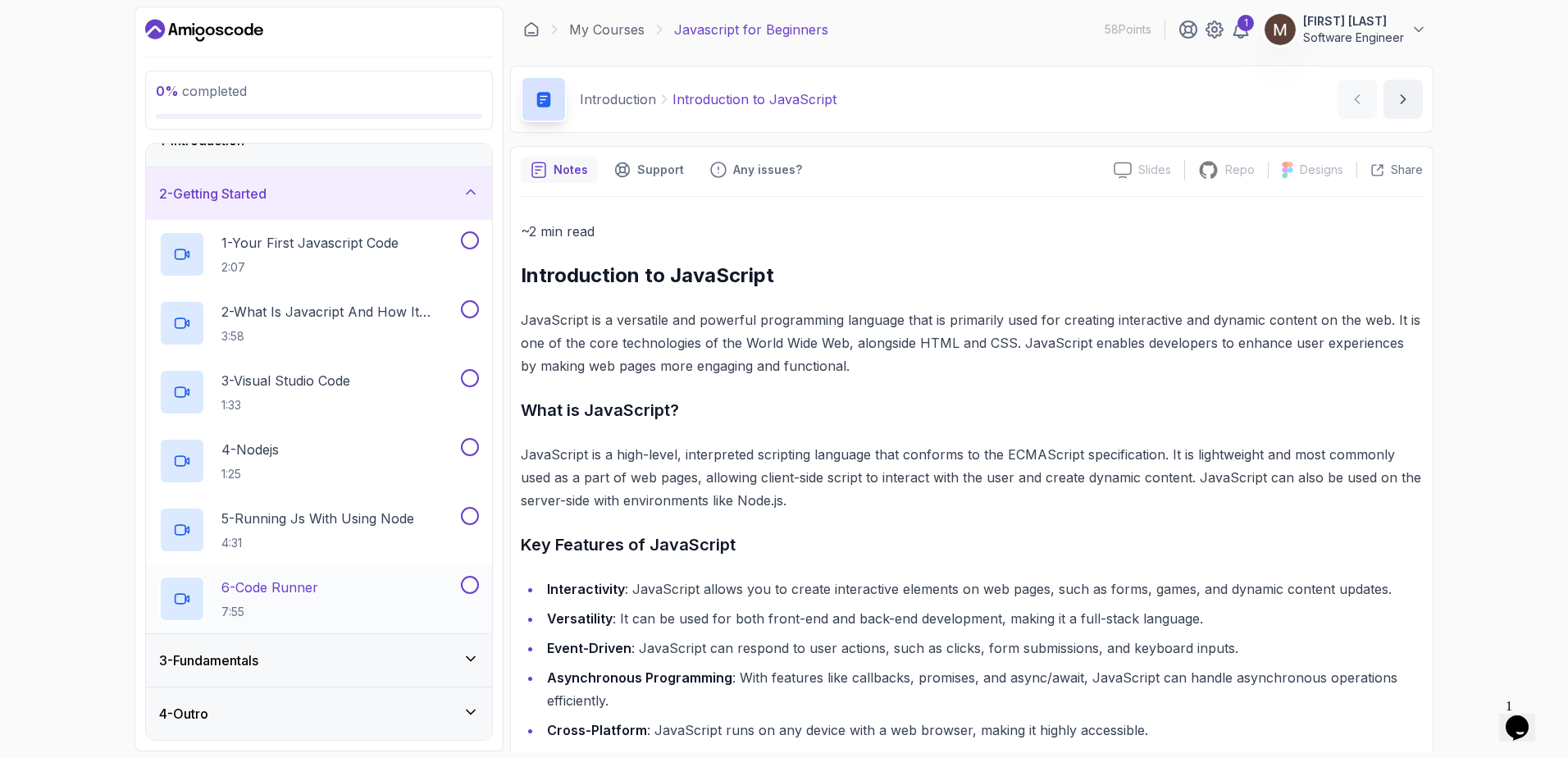 click on "3  -  Fundamentals" at bounding box center (319, 660) 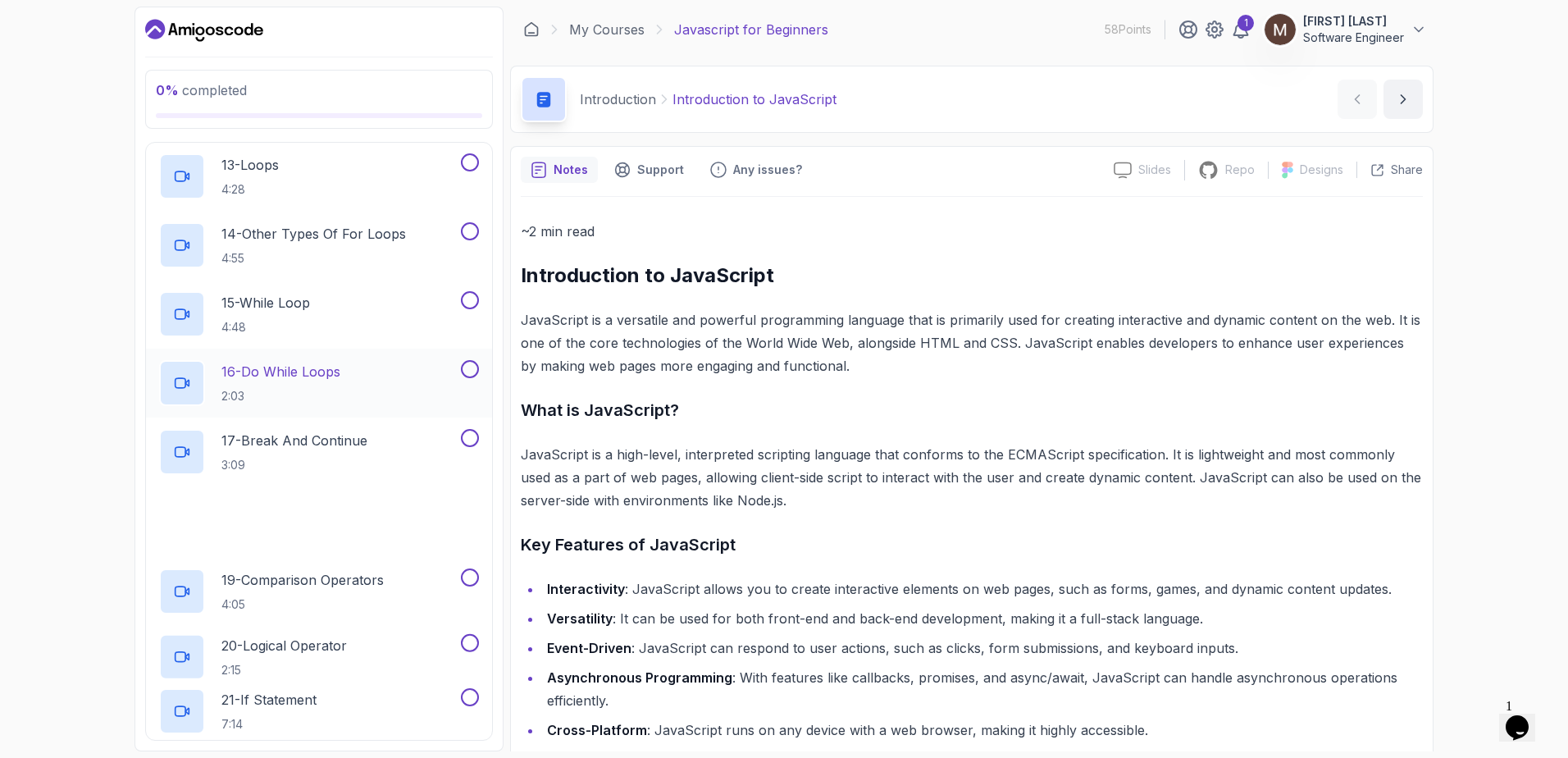 scroll, scrollTop: 1200, scrollLeft: 0, axis: vertical 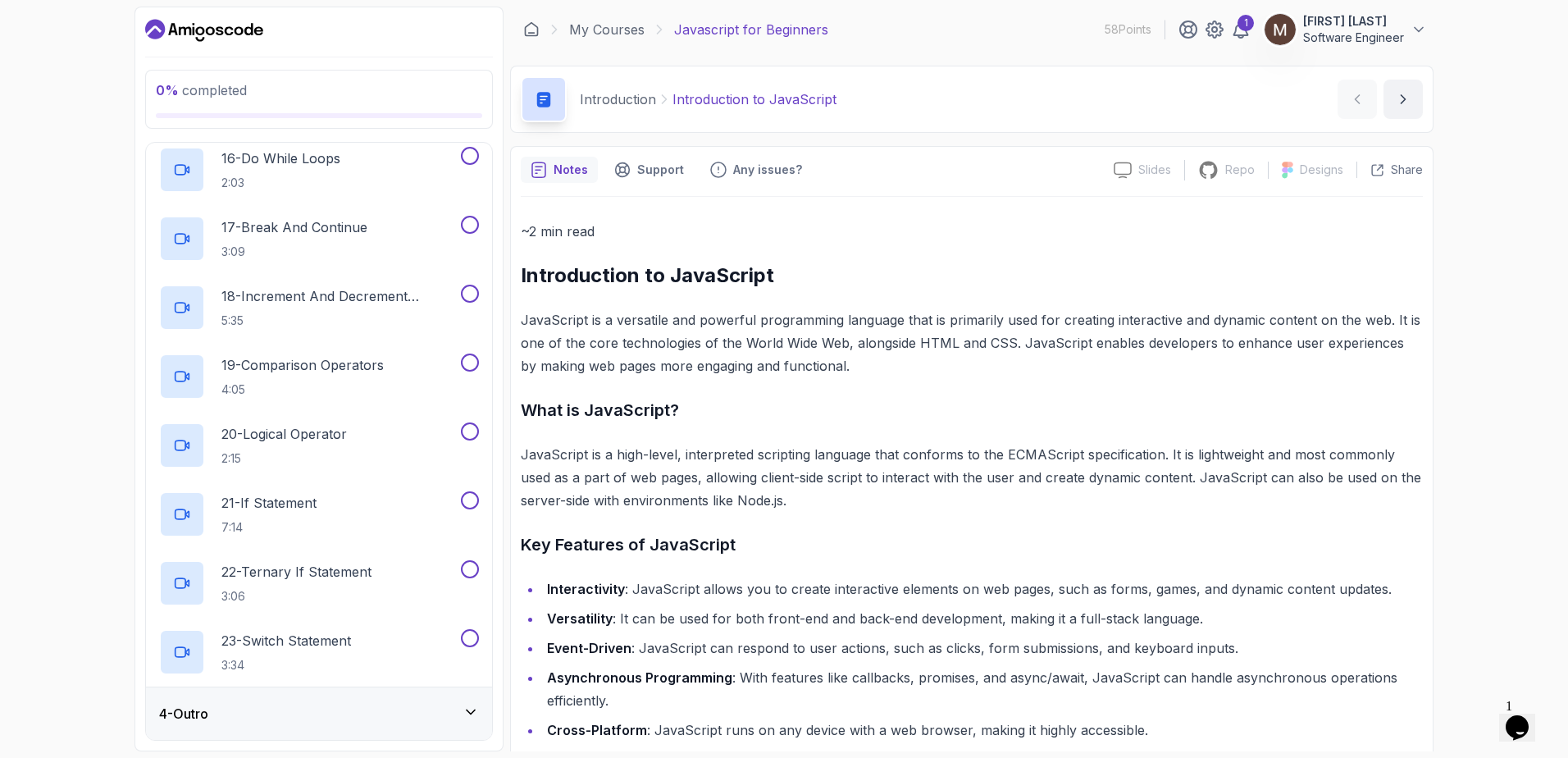 click on "4  -  Outro" at bounding box center [319, 714] 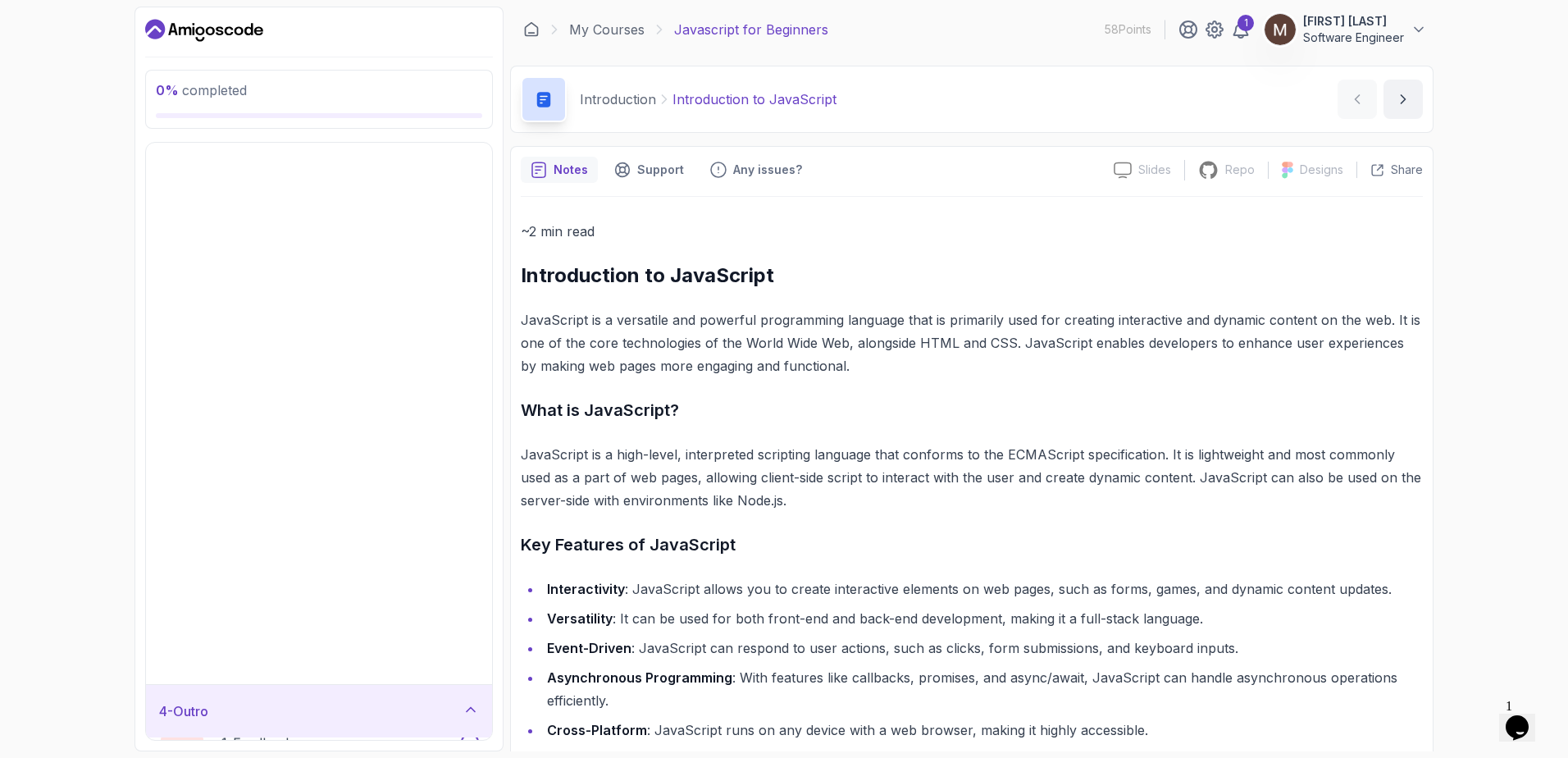 scroll, scrollTop: 0, scrollLeft: 0, axis: both 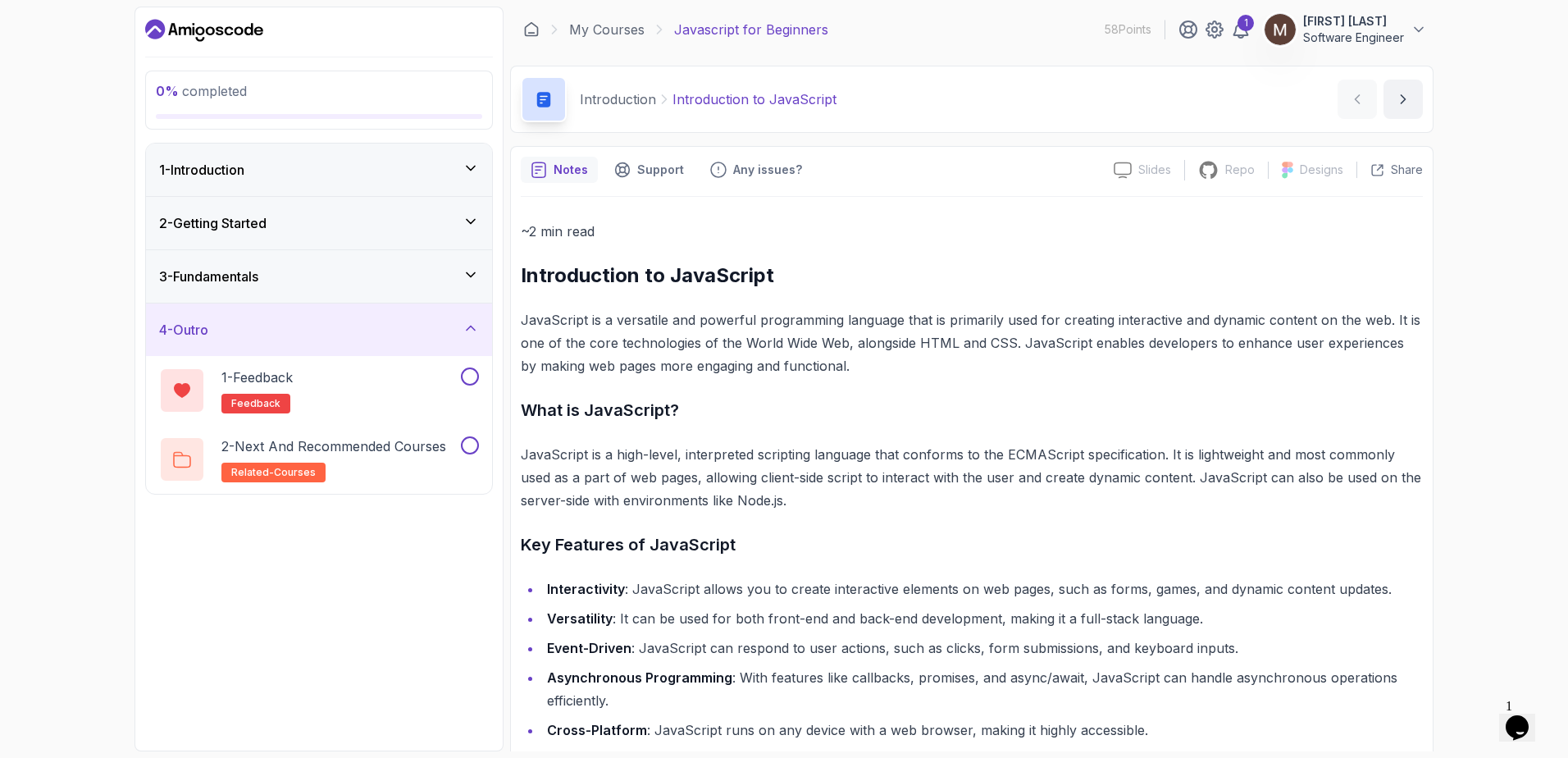 click at bounding box center (319, 30) 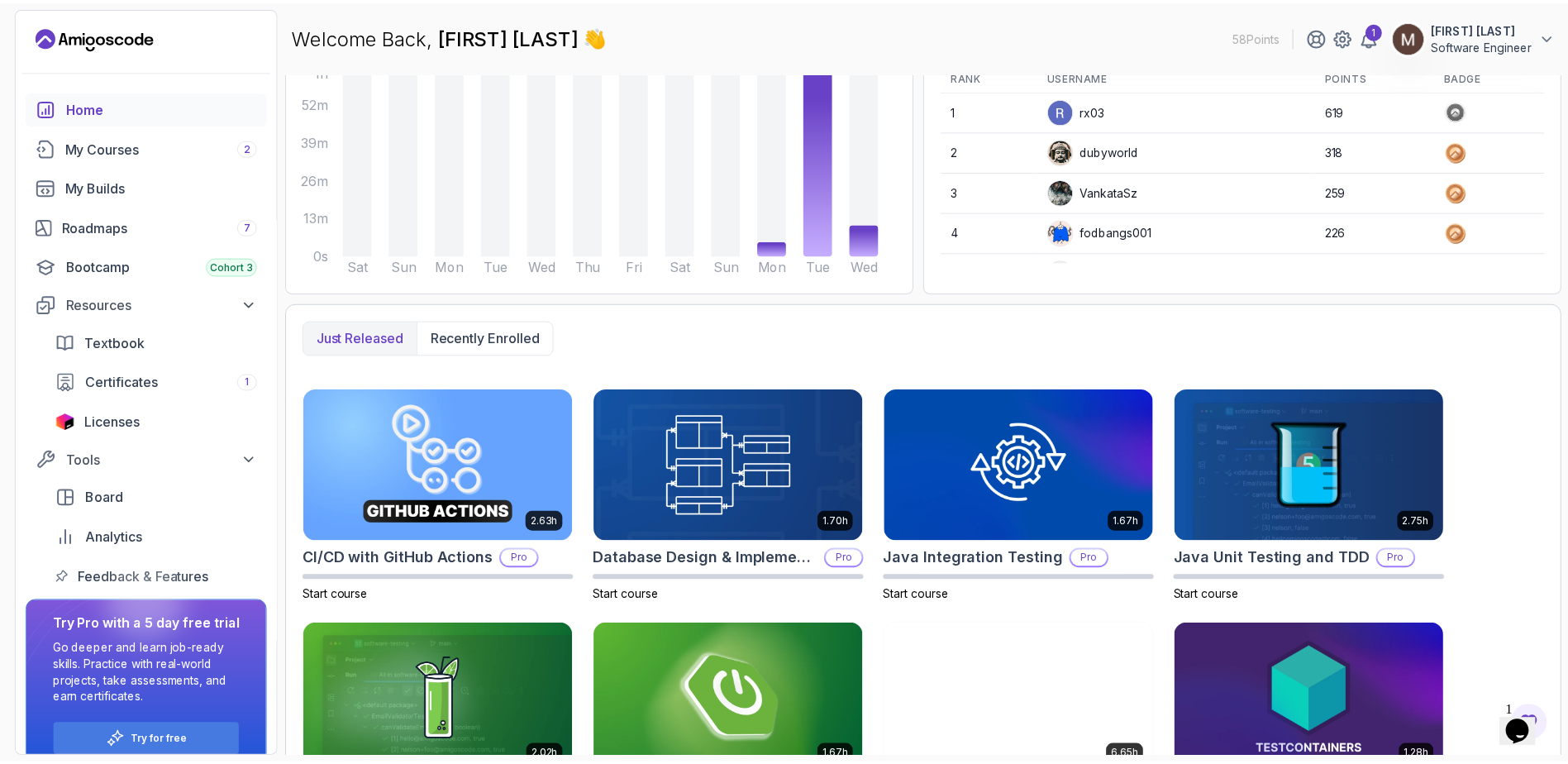 scroll, scrollTop: 0, scrollLeft: 0, axis: both 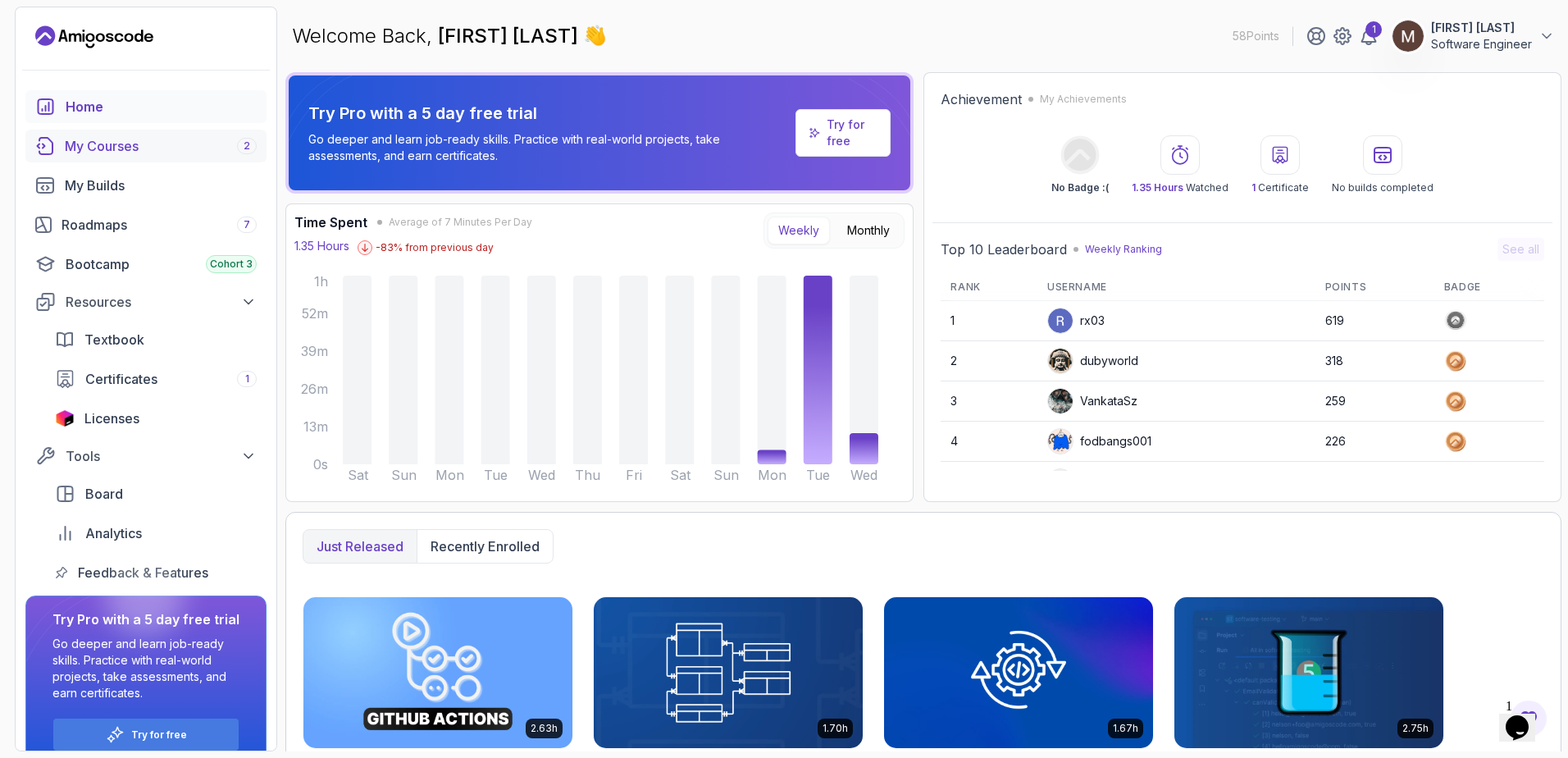 click on "My Courses 2" at bounding box center [161, 146] 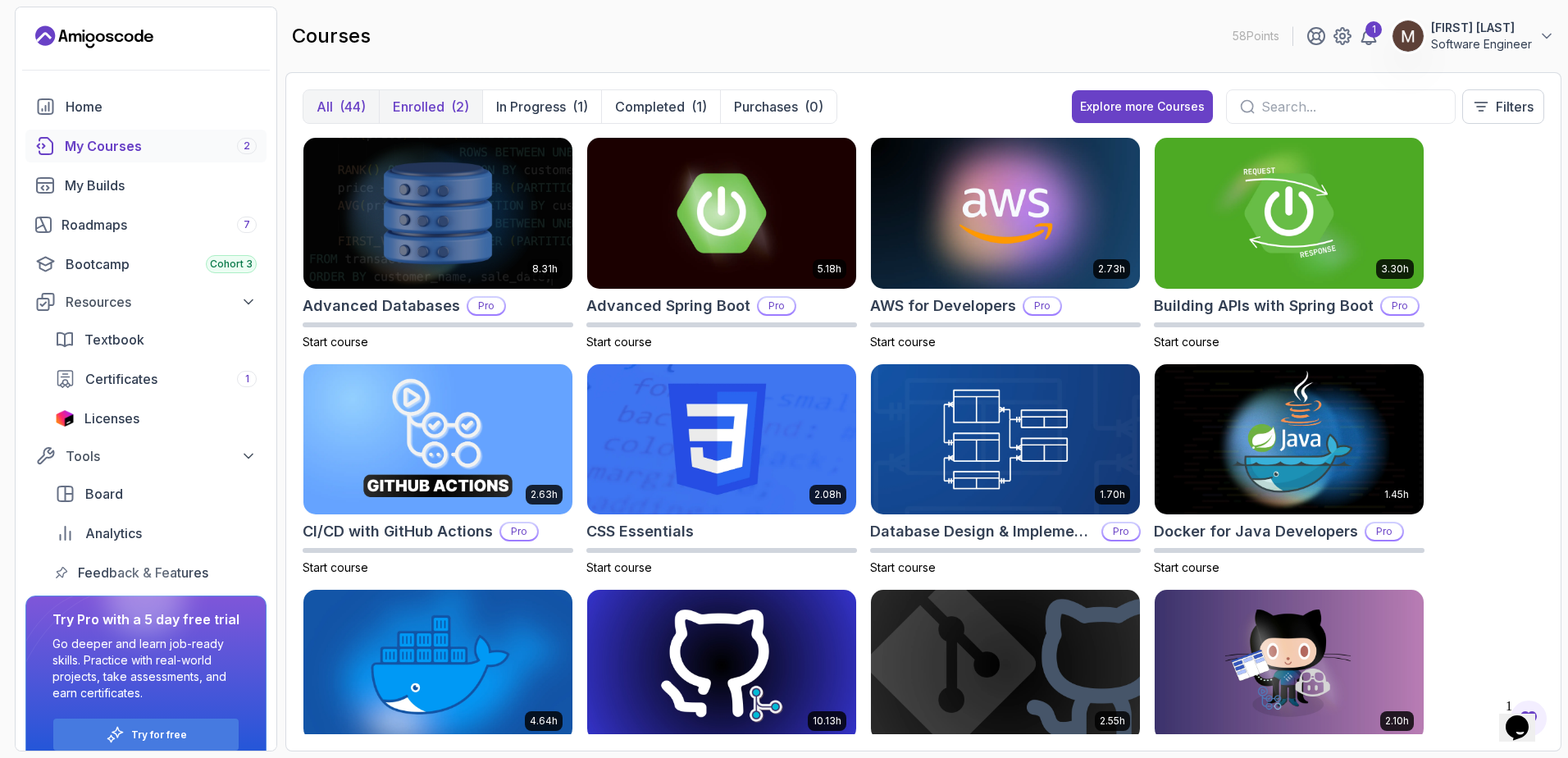 click on "(2)" at bounding box center [460, 107] 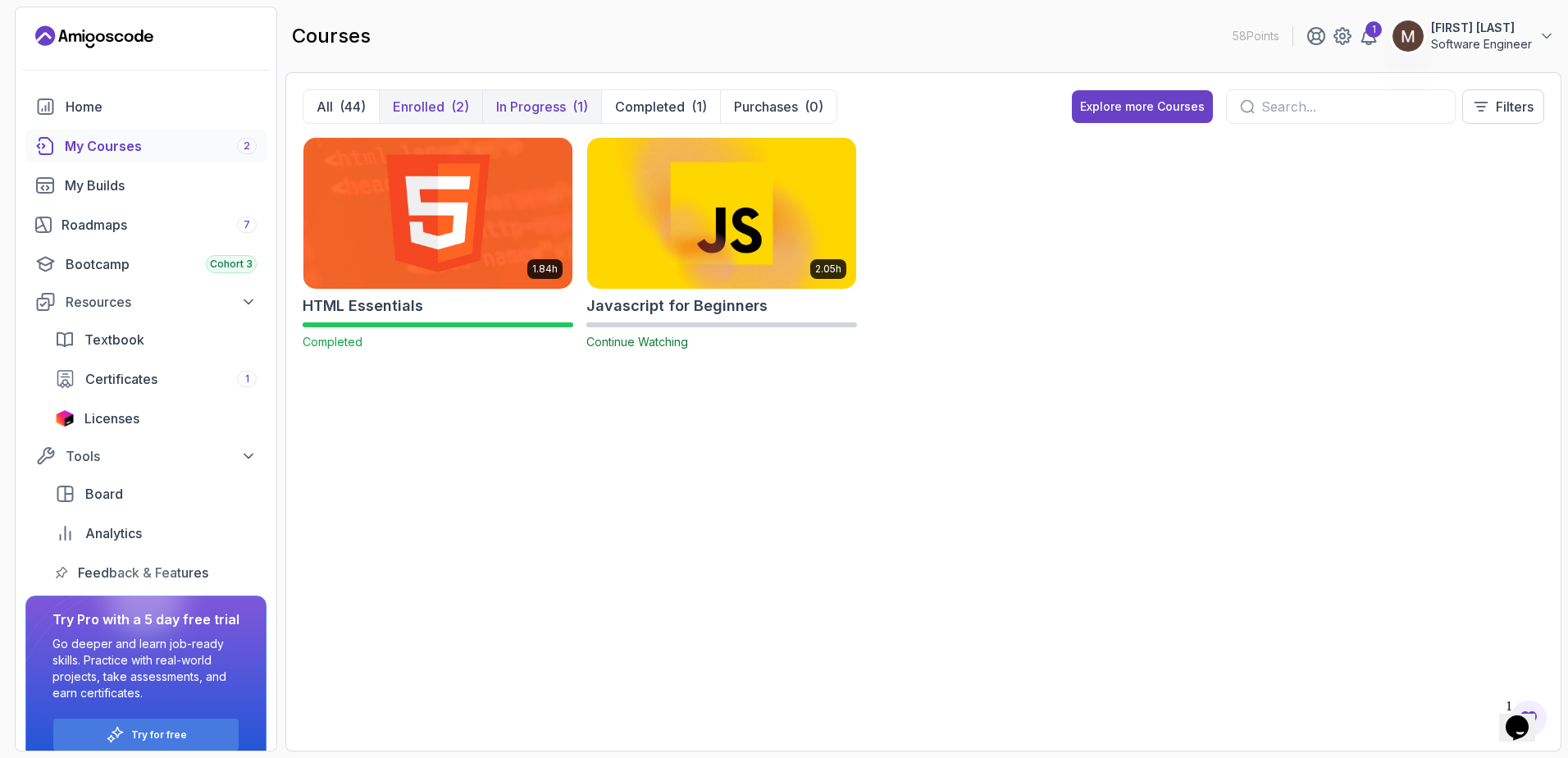 click on "In Progress" at bounding box center (531, 107) 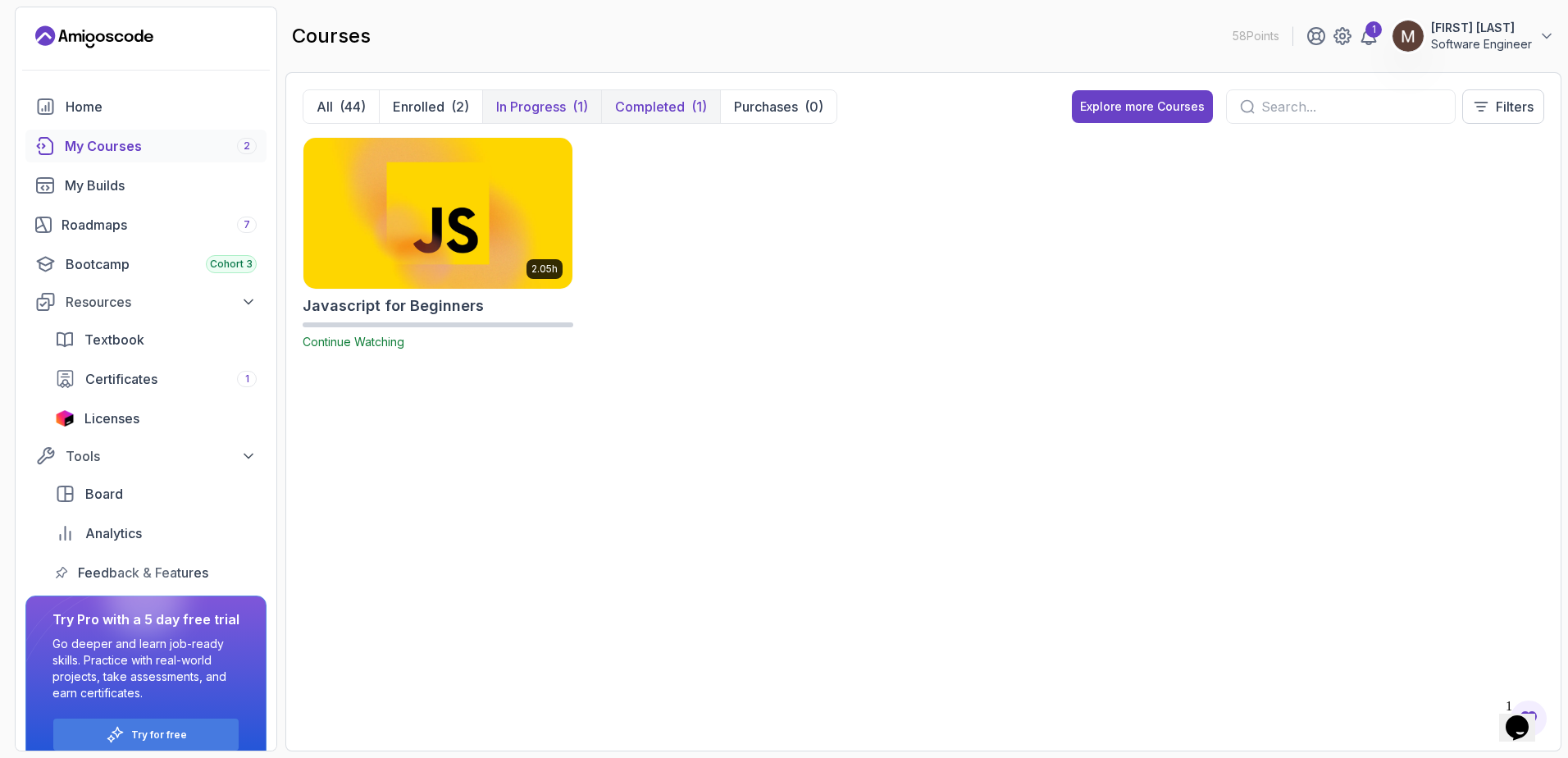 click on "Completed (1)" at bounding box center (660, 107) 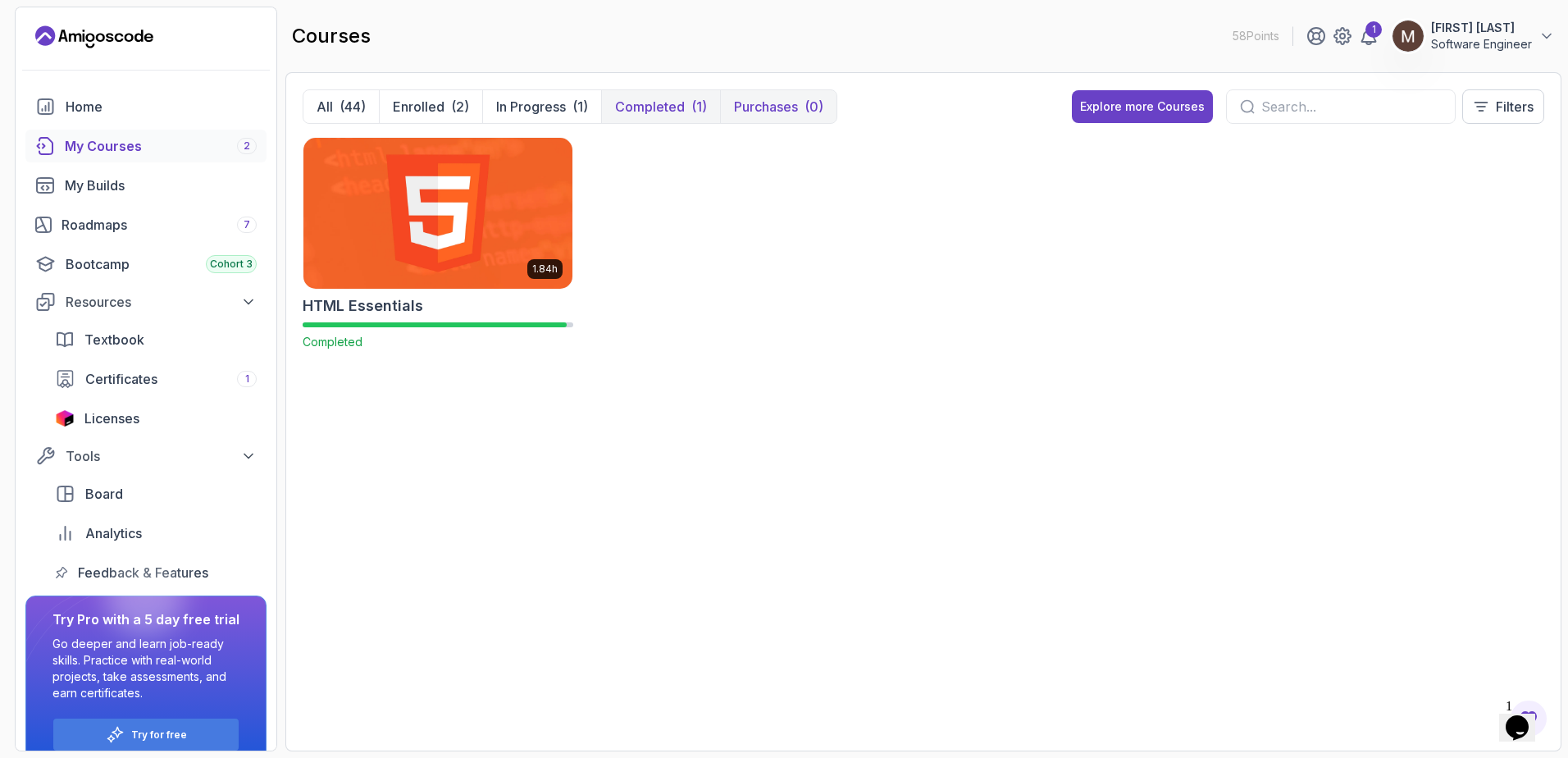 click on "Purchases" at bounding box center [766, 107] 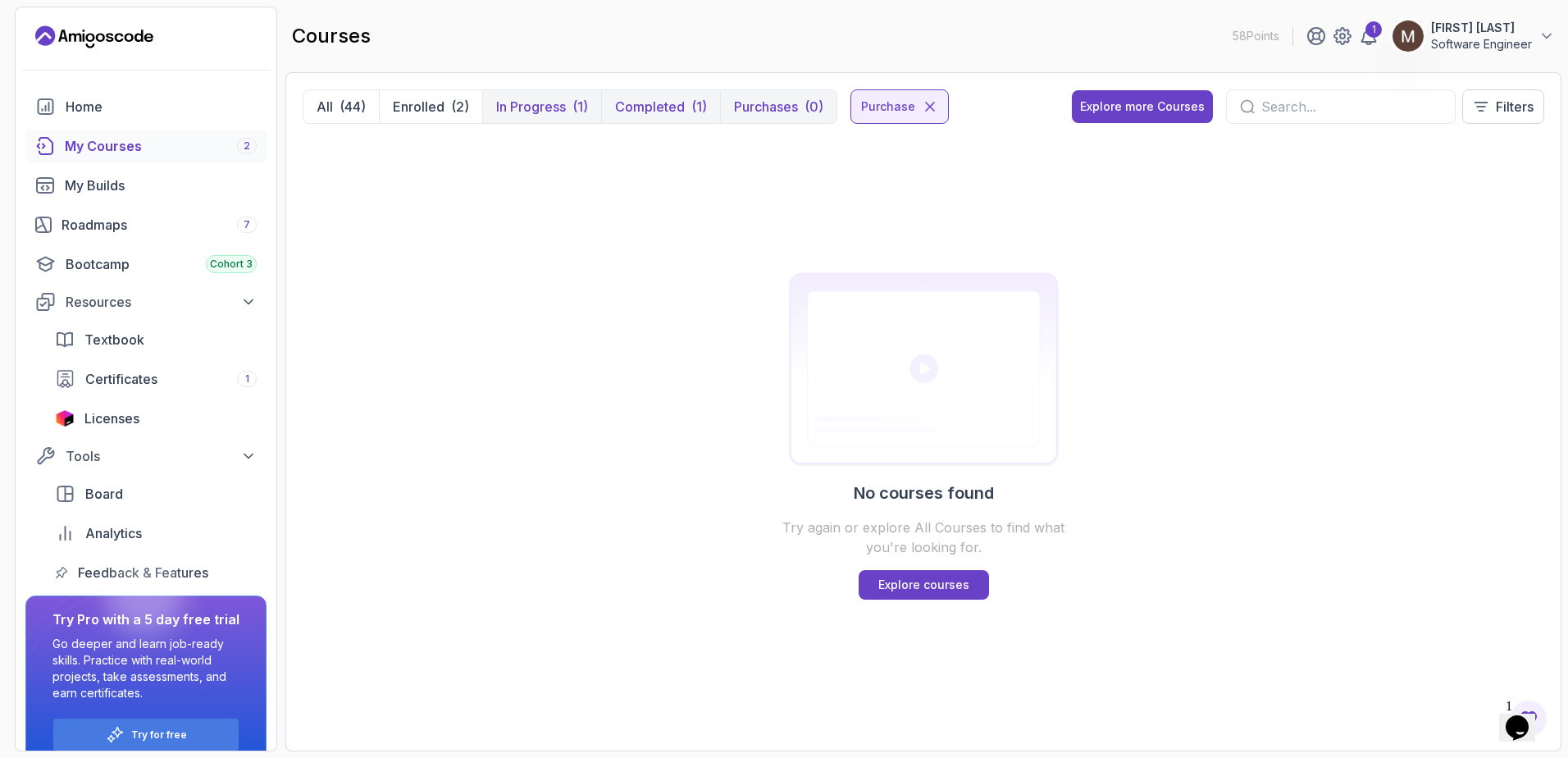 click on "In Progress" at bounding box center [531, 107] 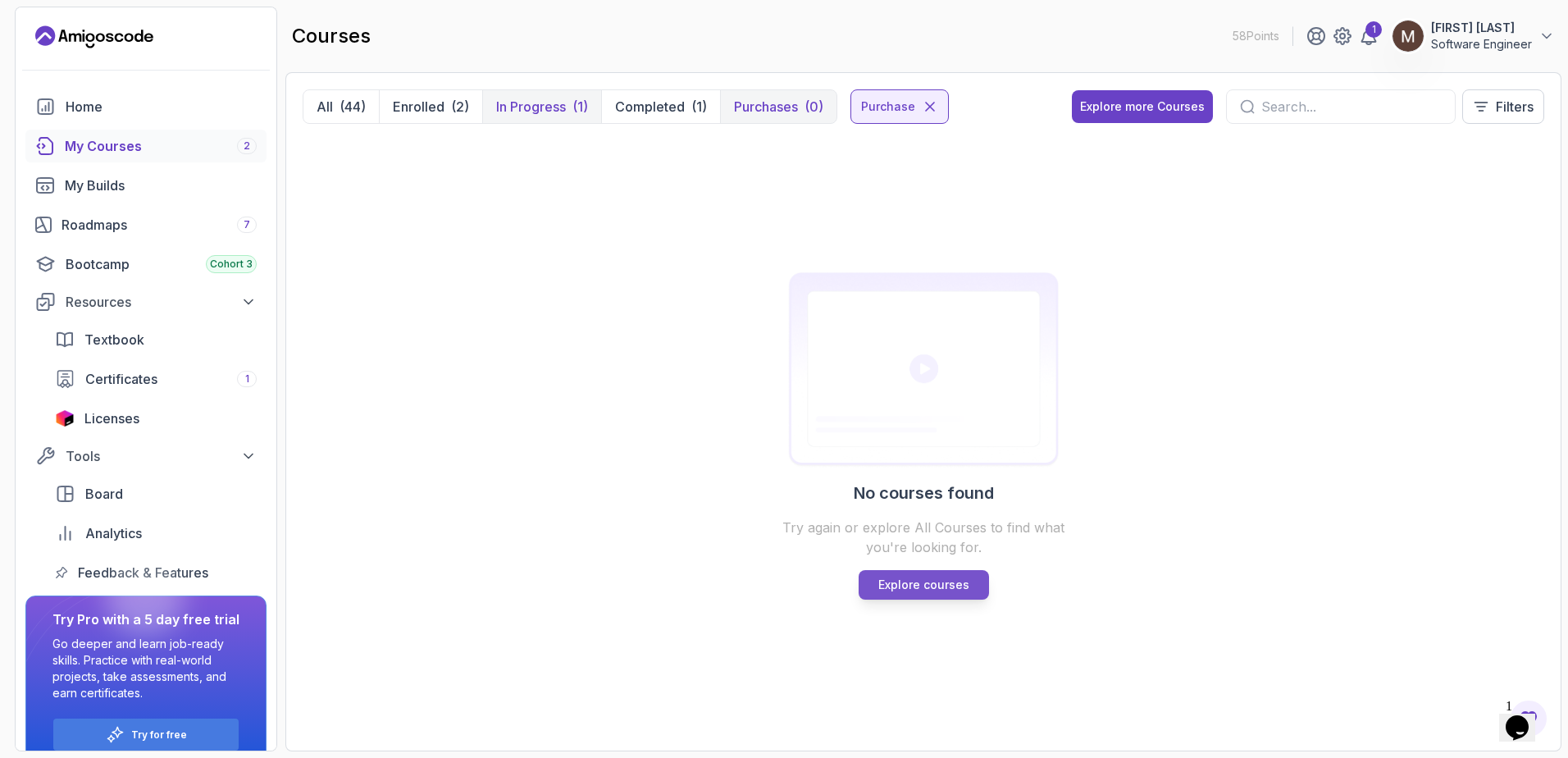click on "Explore courses" at bounding box center (923, 585) 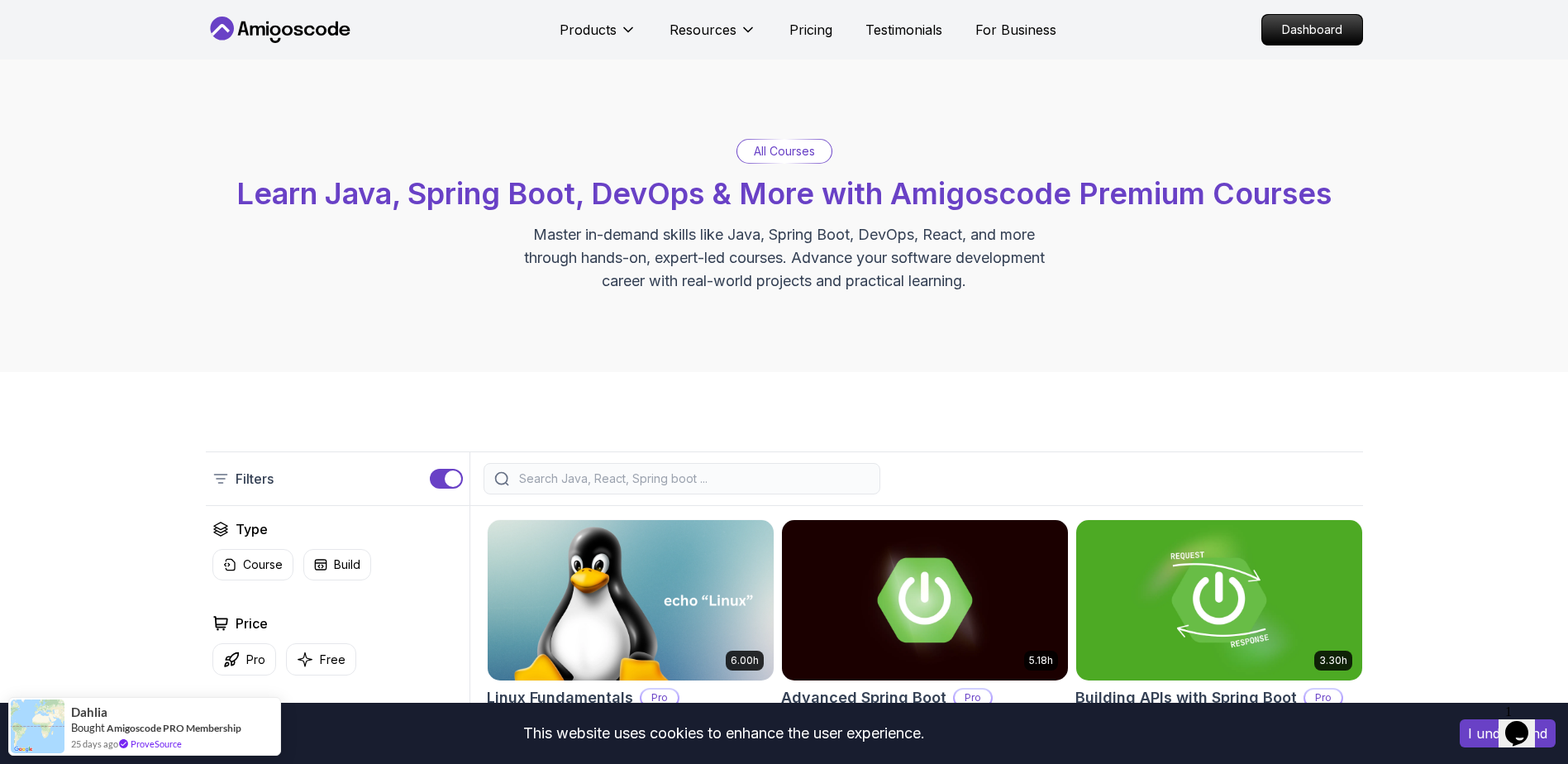 click at bounding box center (693, 479) 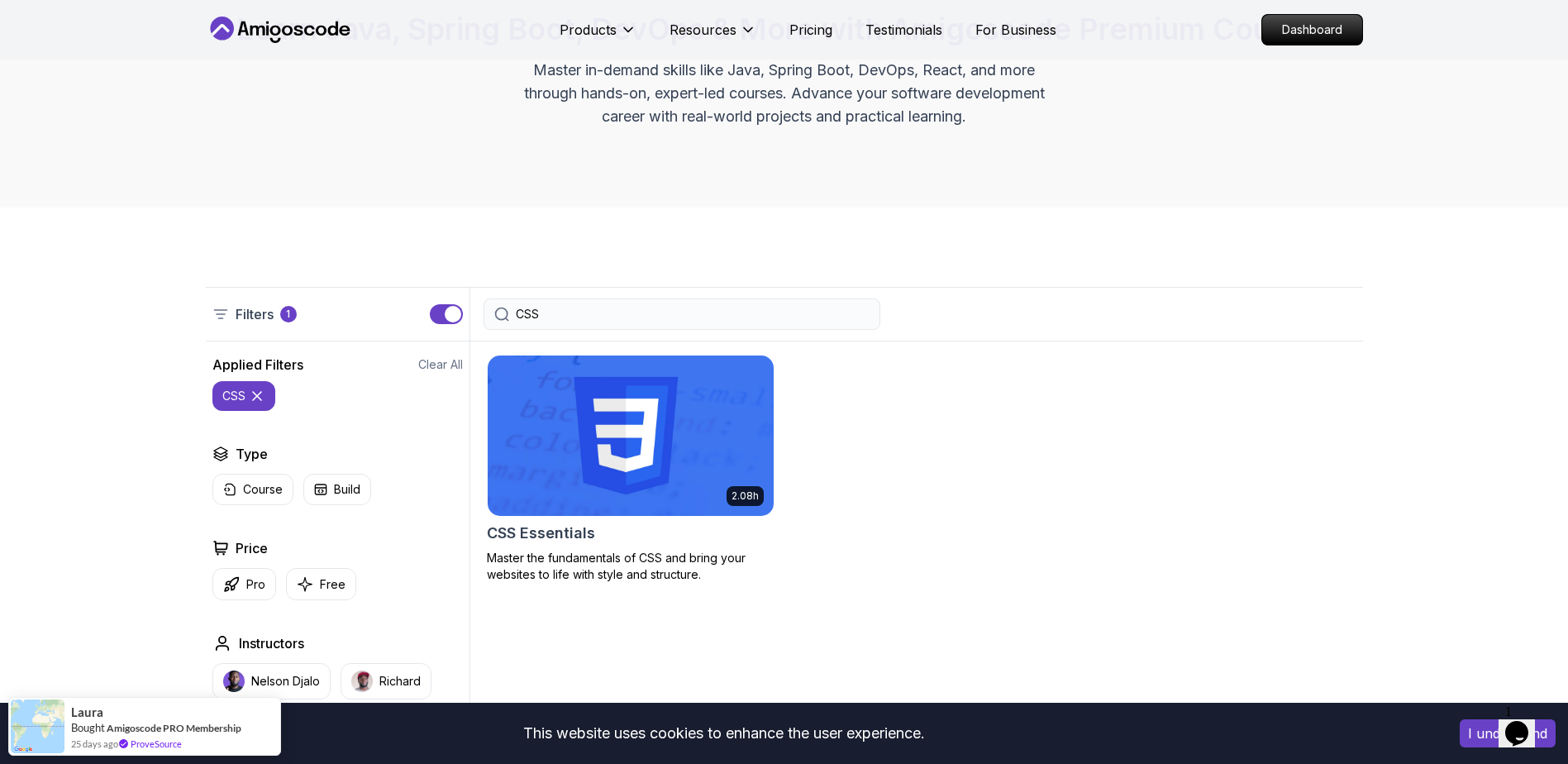 scroll, scrollTop: 165, scrollLeft: 0, axis: vertical 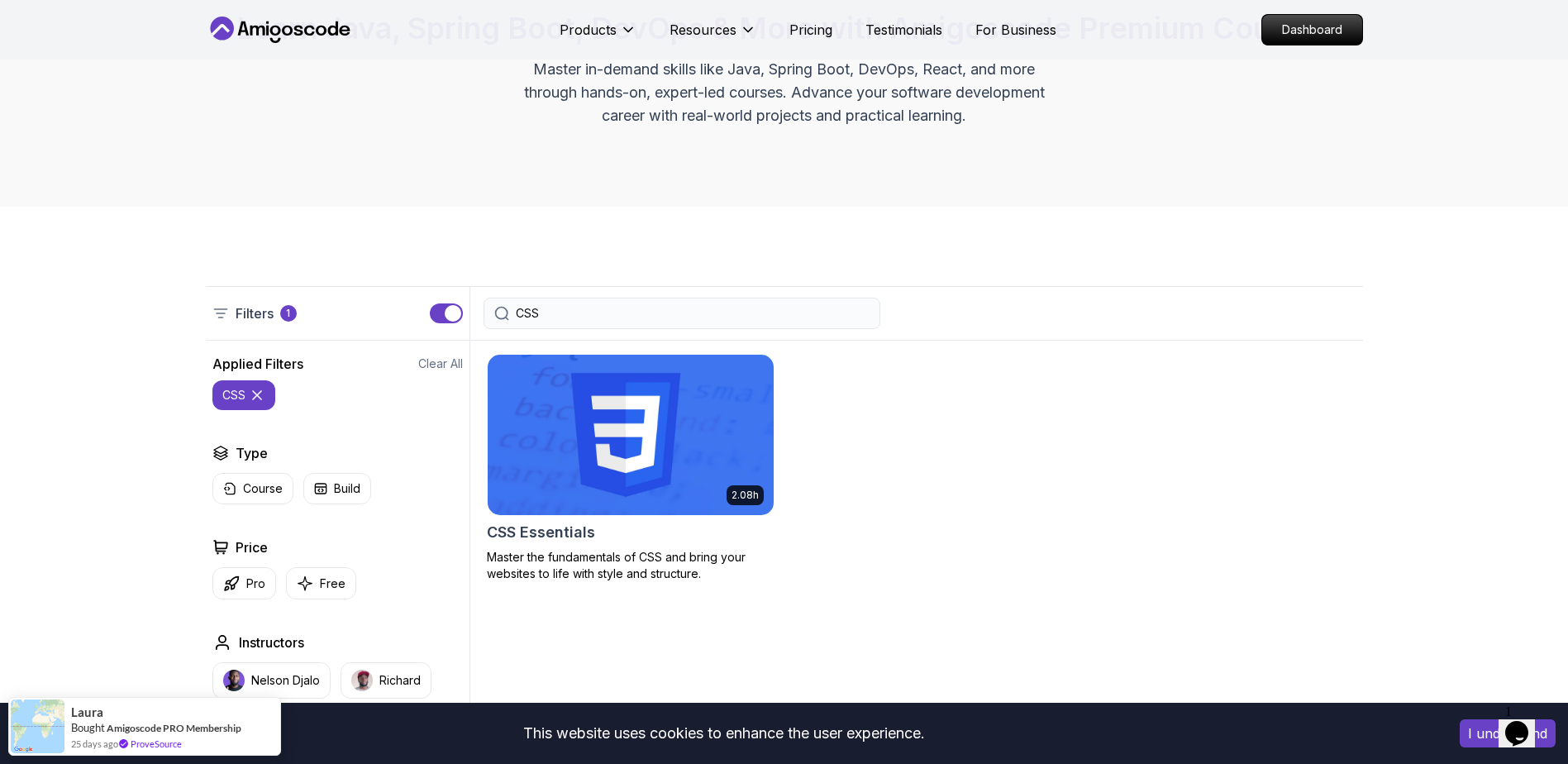 type on "CSS" 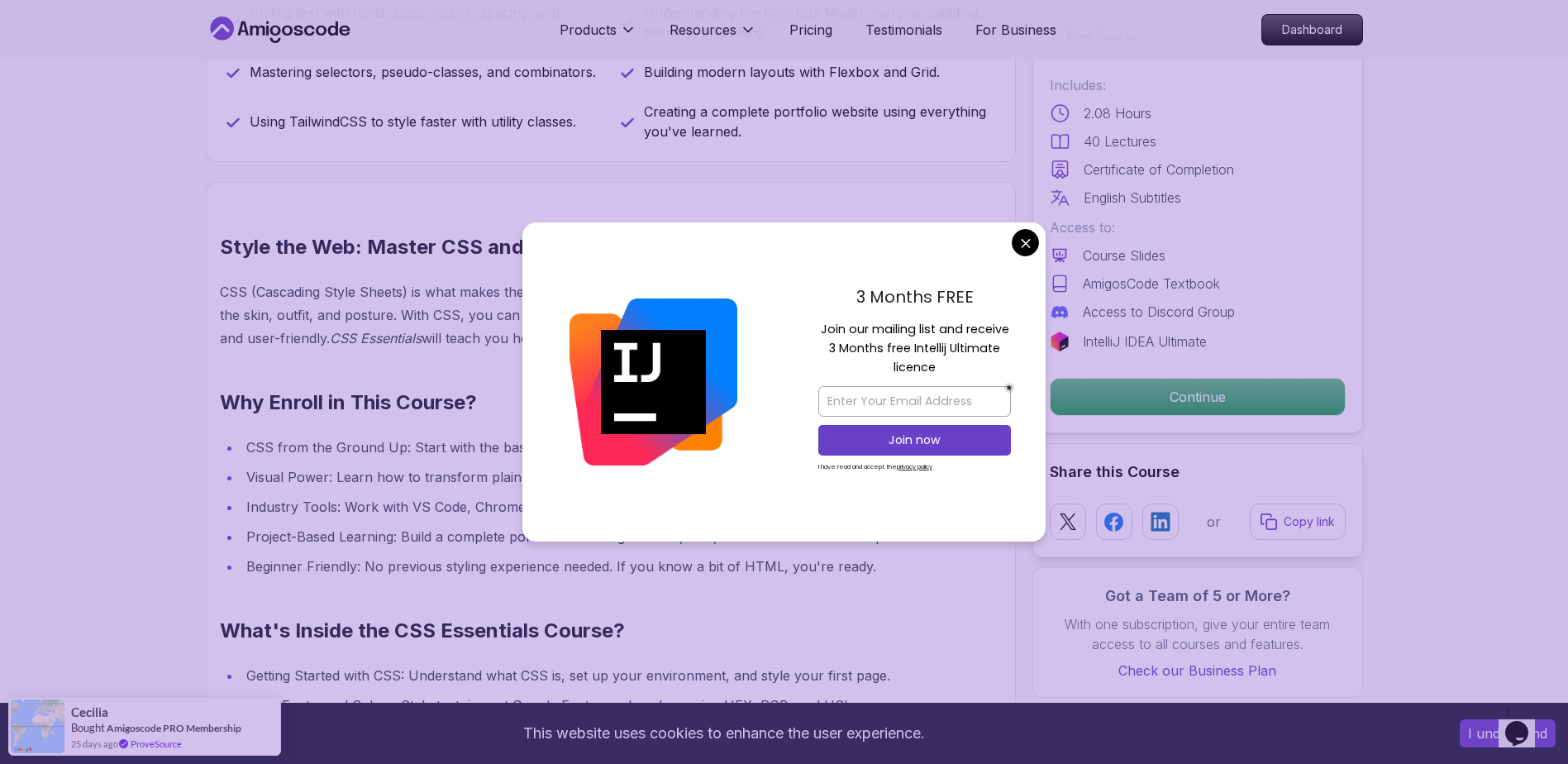scroll, scrollTop: 910, scrollLeft: 0, axis: vertical 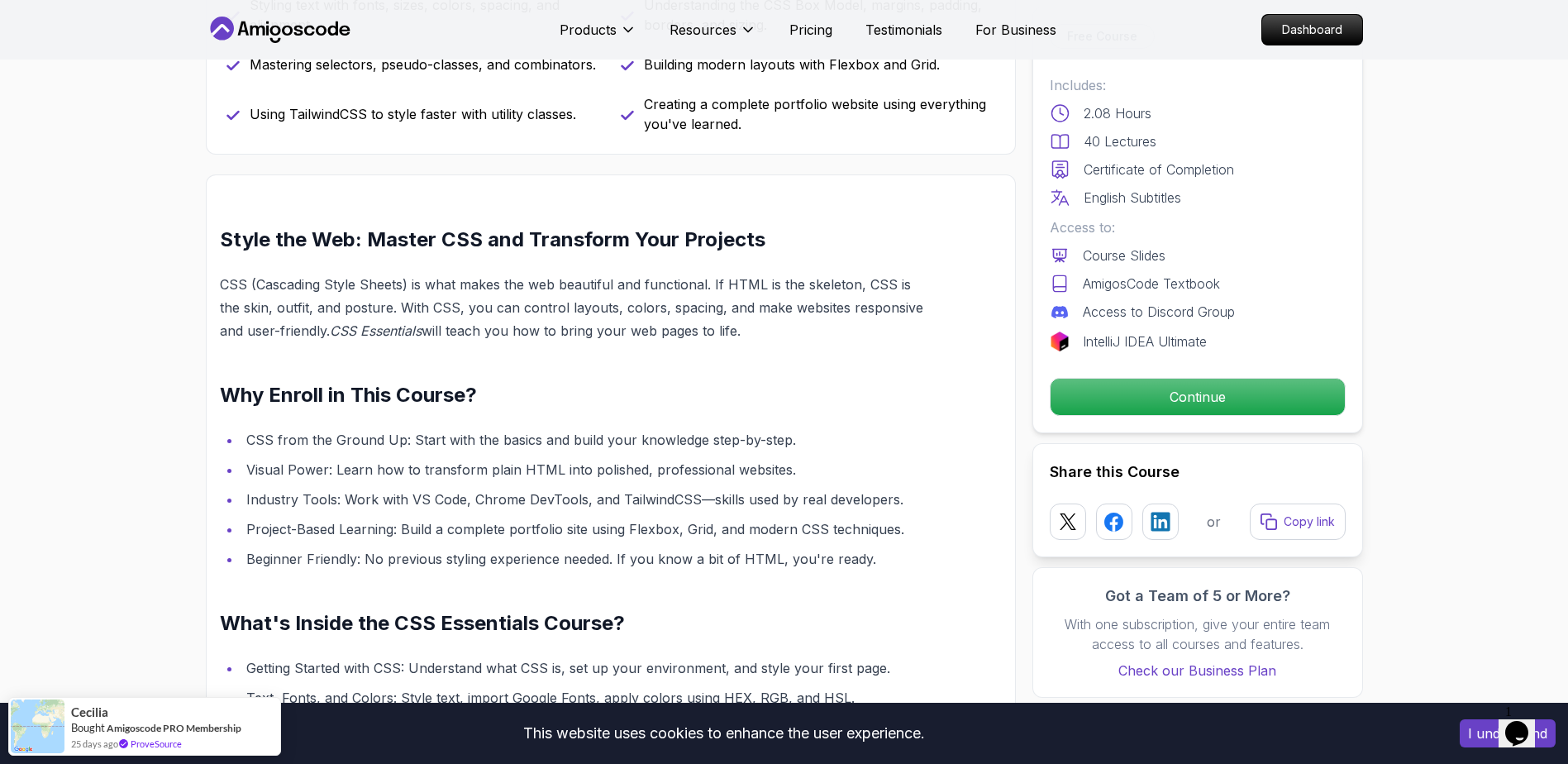 click on "This website uses cookies to enhance the user experience. I understand Products Resources Pricing Testimonials For Business Dashboard Products Resources Pricing Testimonials For Business Dashboard CSS Essentials Master the fundamentals of CSS and bring your websites to life with style and structure. [FIRST] [LAST]  /   Instructor Free Course Includes: 2.08 Hours 40 Lectures Certificate of Completion English Subtitles Access to: Course Slides AmigosCode Textbook Access to Discord Group IntelliJ IDEA Ultimate Continue Share this Course or Copy link Got a Team of 5 or More? With one subscription, give your entire team access to all courses and features. Check our Business Plan [FIRST] [LAST]  /   Instructor What you will learn css html tailwindcss vscode chrome What CSS is and why it's essential in modern web development. How to add CSS to your HTML using inline, internal, and external stylesheets. Styling text with fonts, sizes, colors, spacing, and alignment.
CSS Essentials" at bounding box center [784, 1954] 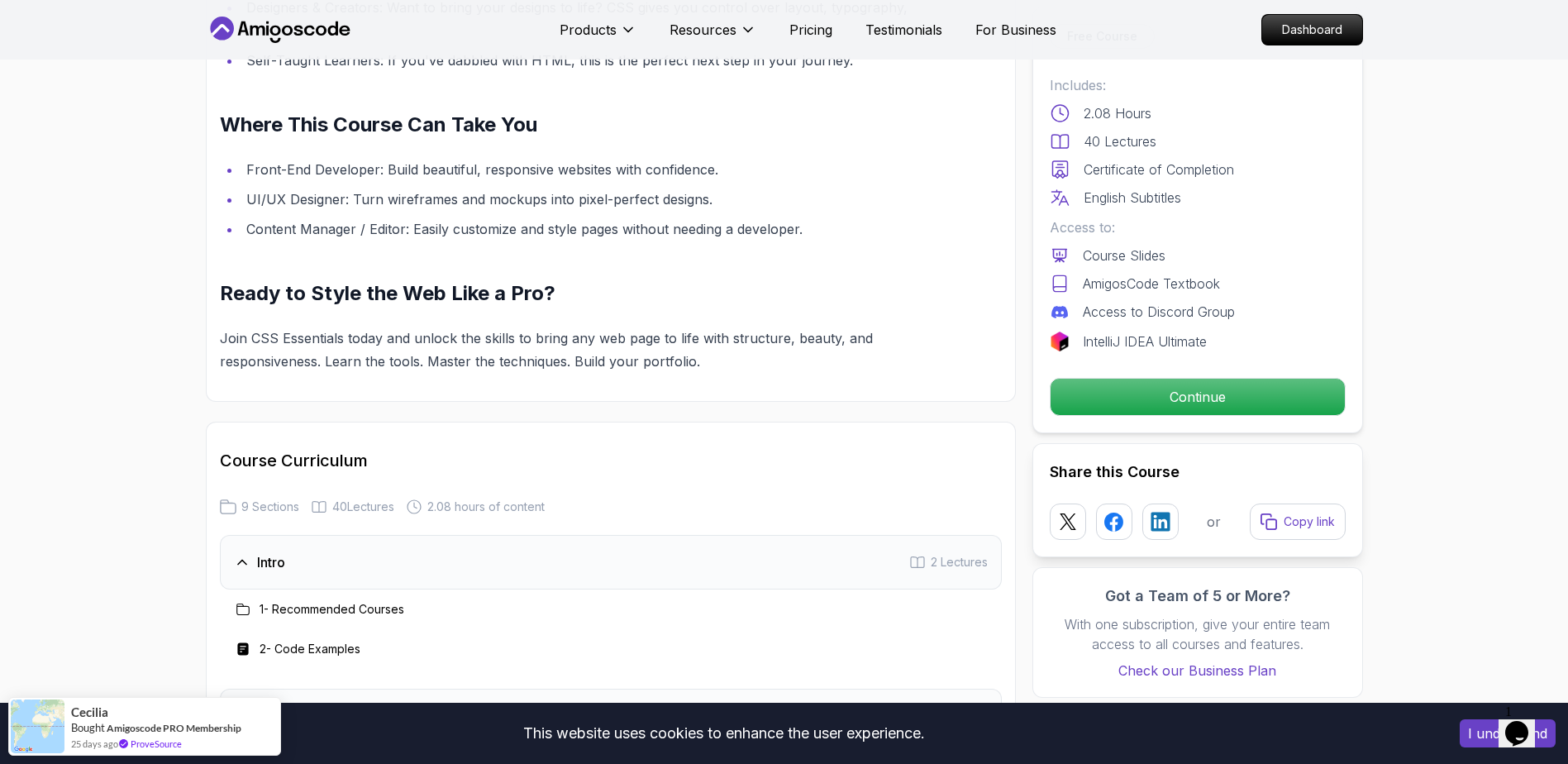 scroll, scrollTop: 1984, scrollLeft: 0, axis: vertical 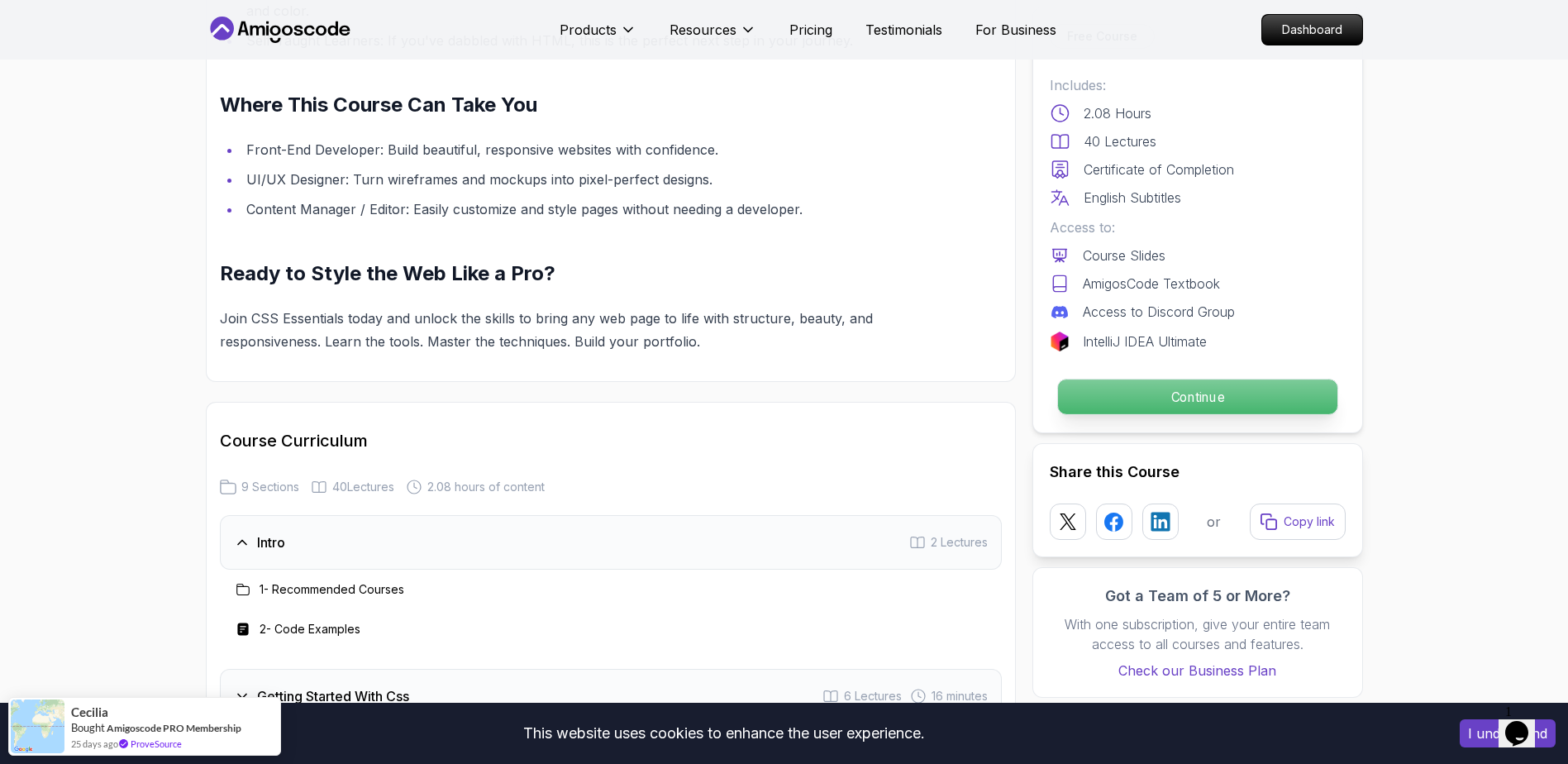 click on "Continue" at bounding box center (1197, 397) 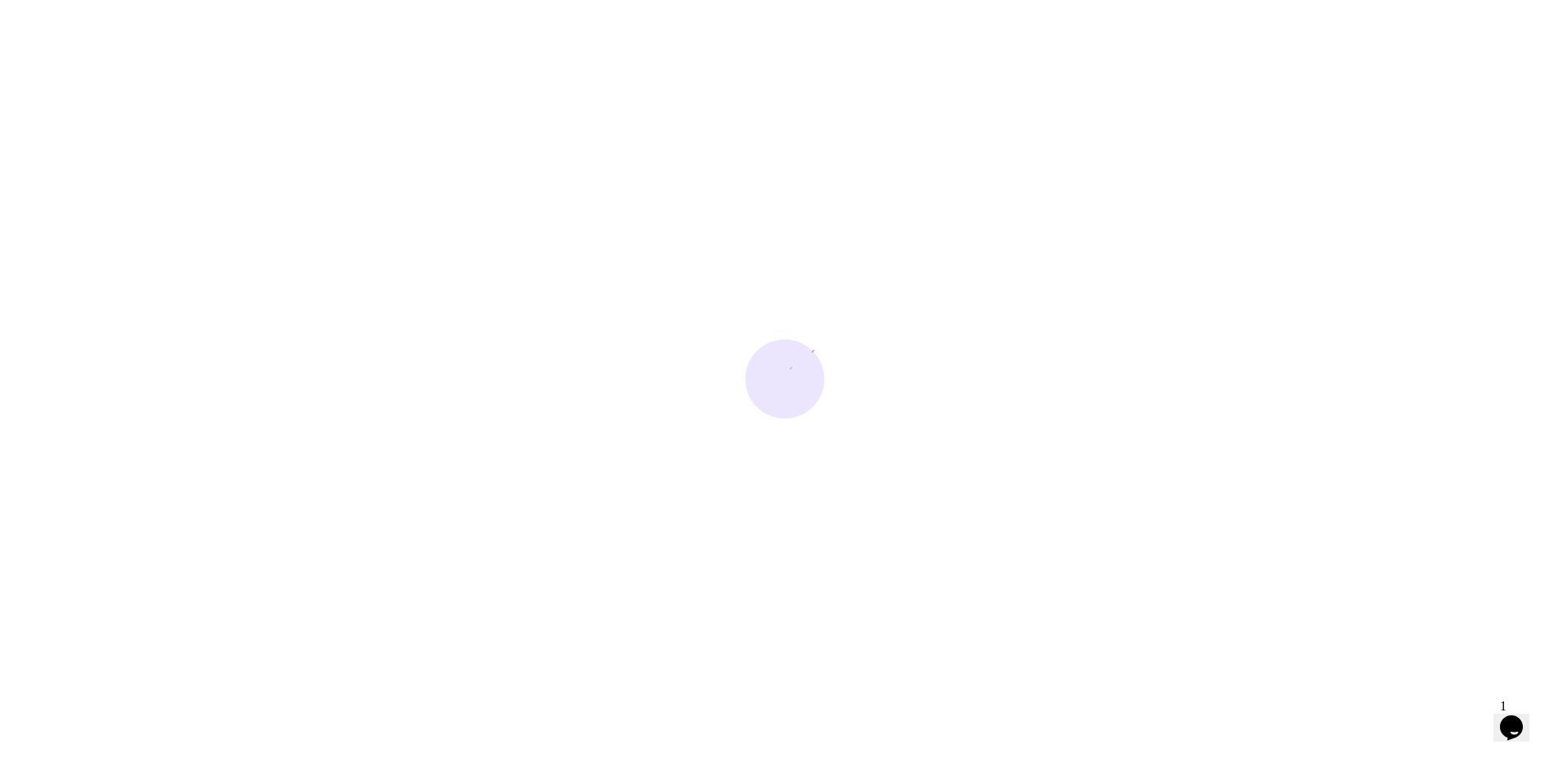 scroll, scrollTop: 0, scrollLeft: 0, axis: both 